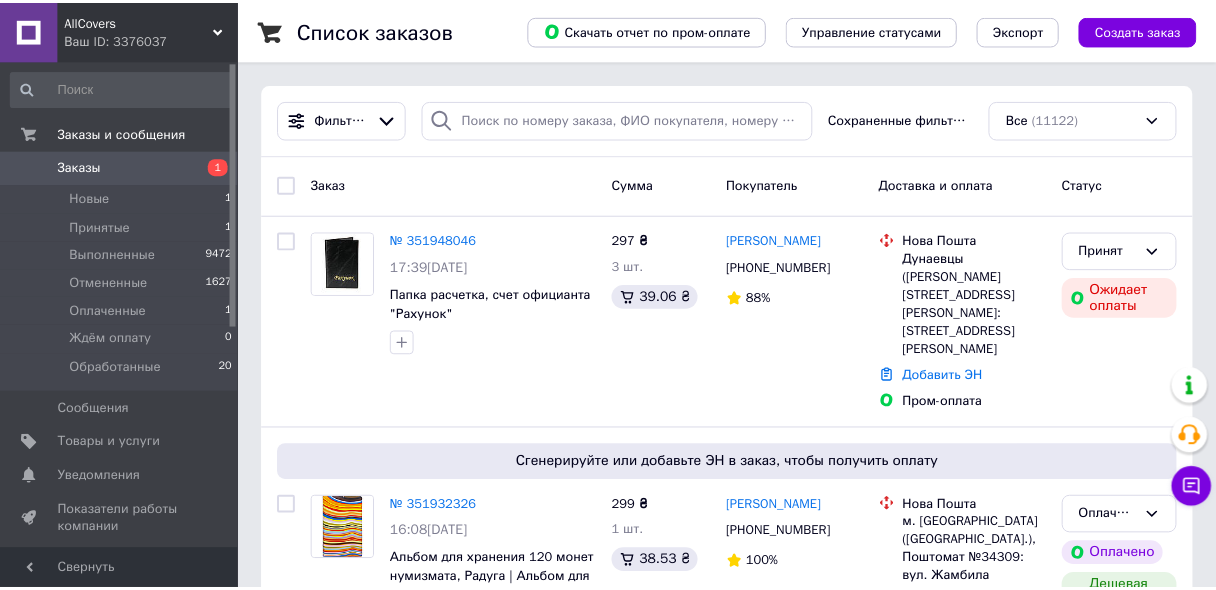 scroll, scrollTop: 0, scrollLeft: 0, axis: both 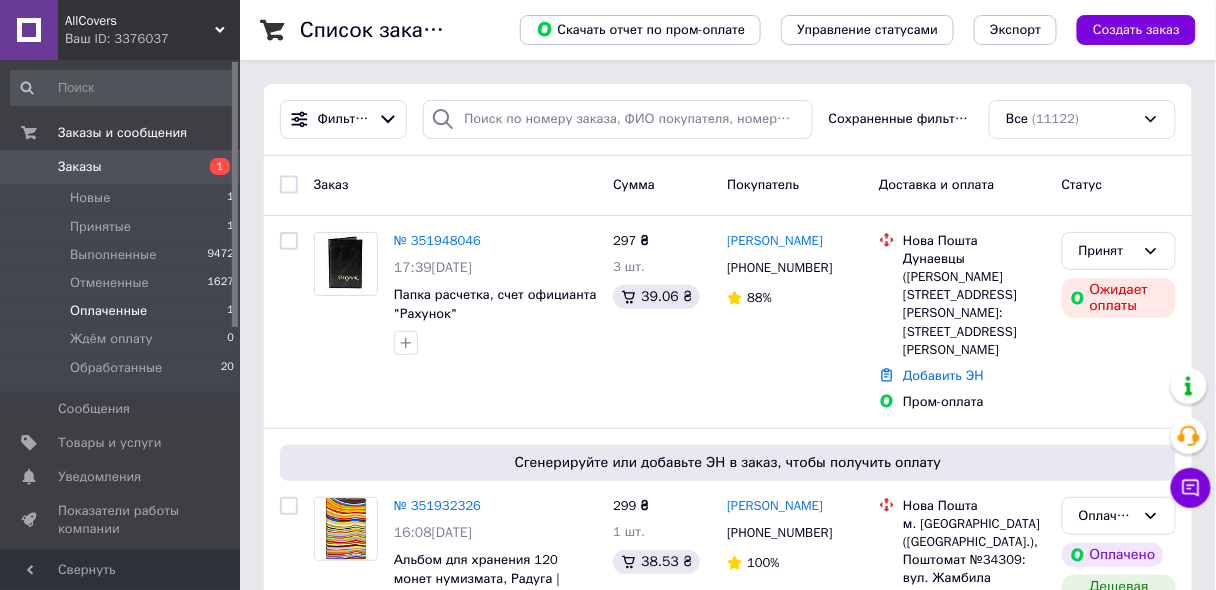 click on "Оплаченные 1" at bounding box center (123, 311) 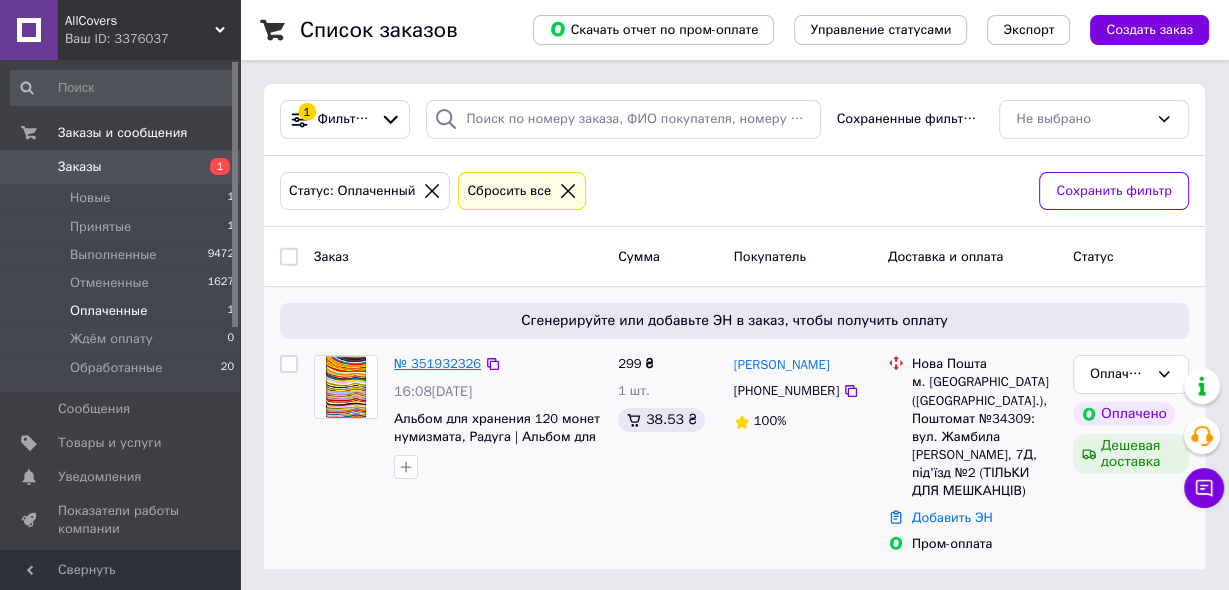 click on "№ 351932326" at bounding box center (437, 363) 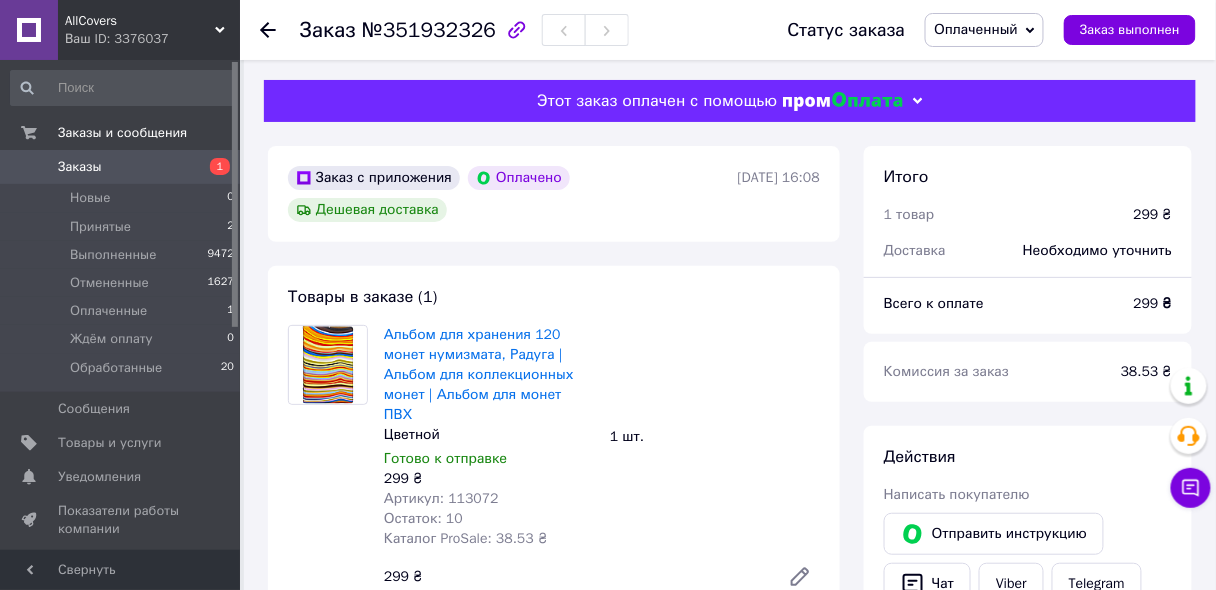 click on "№351932326" at bounding box center [429, 30] 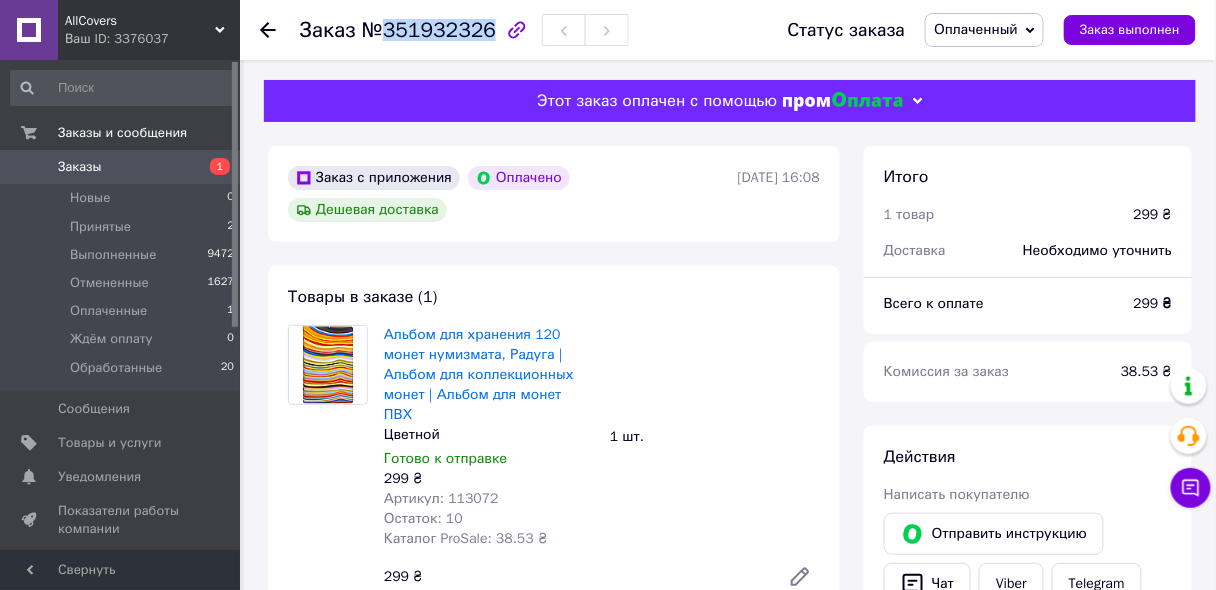 click on "№351932326" at bounding box center (429, 30) 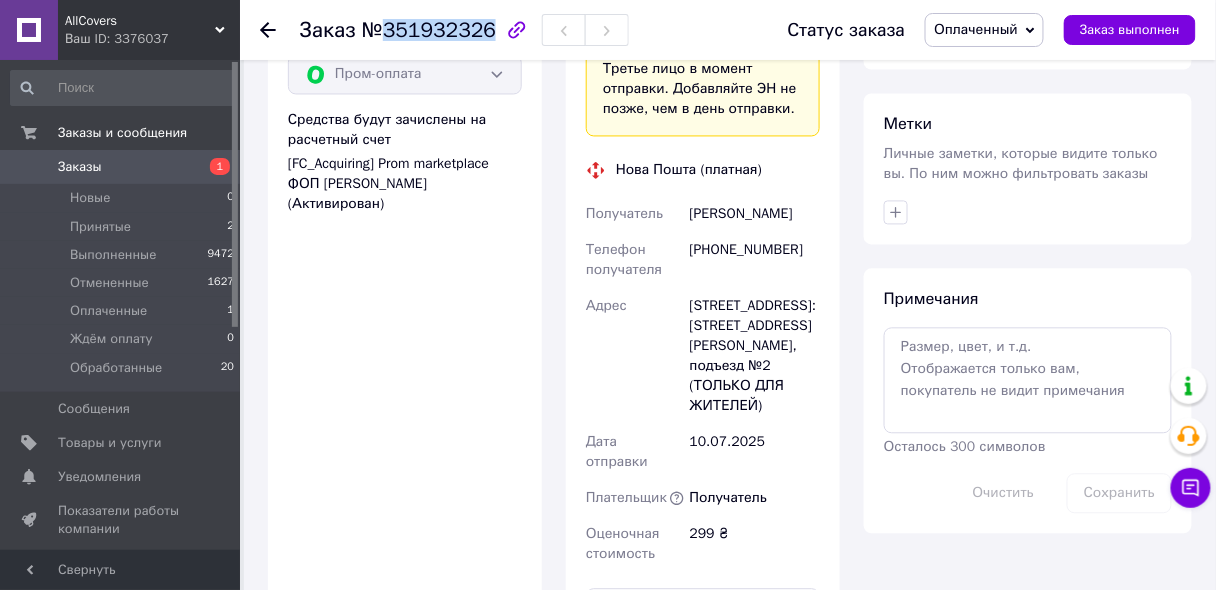 scroll, scrollTop: 960, scrollLeft: 0, axis: vertical 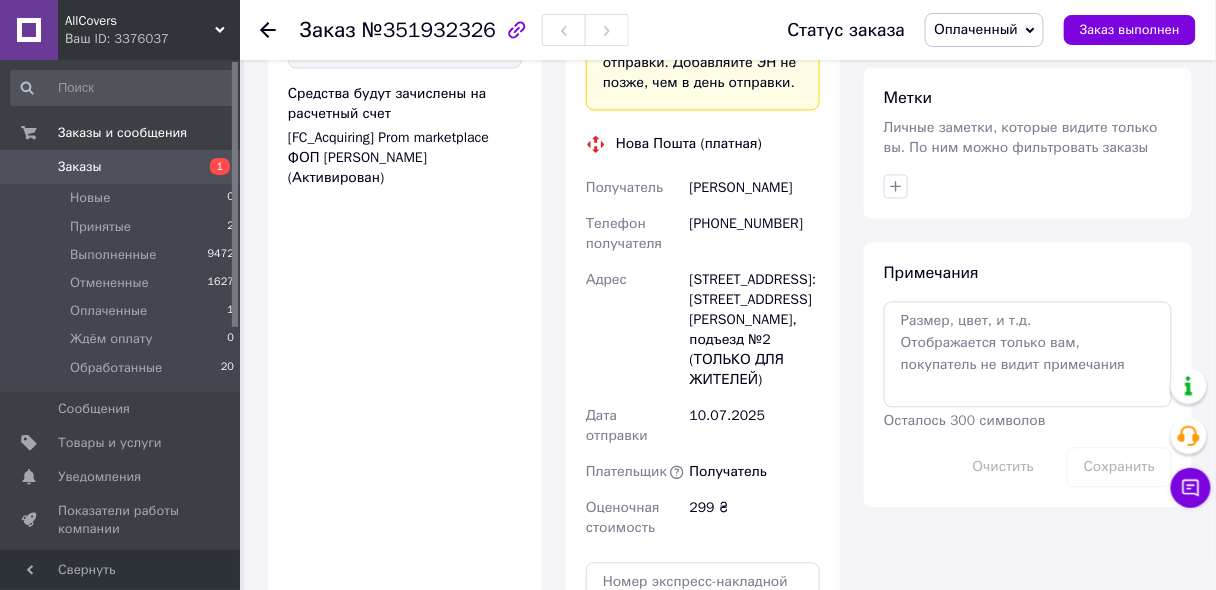 click on "[PHONE_NUMBER]" at bounding box center (755, 234) 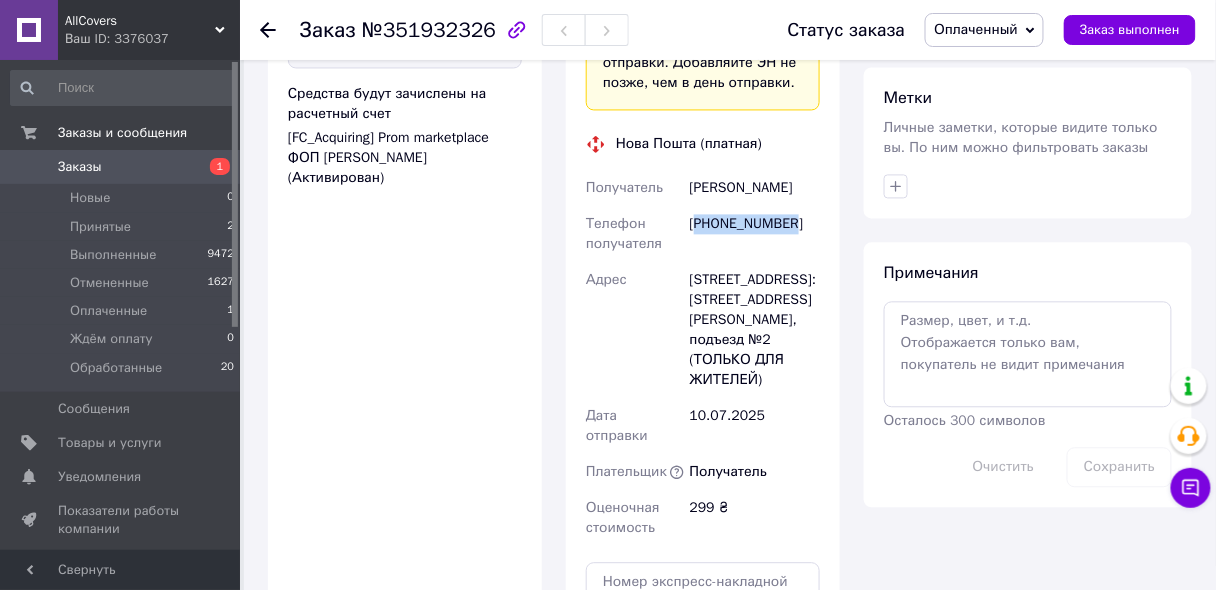 click on "[PHONE_NUMBER]" at bounding box center (755, 234) 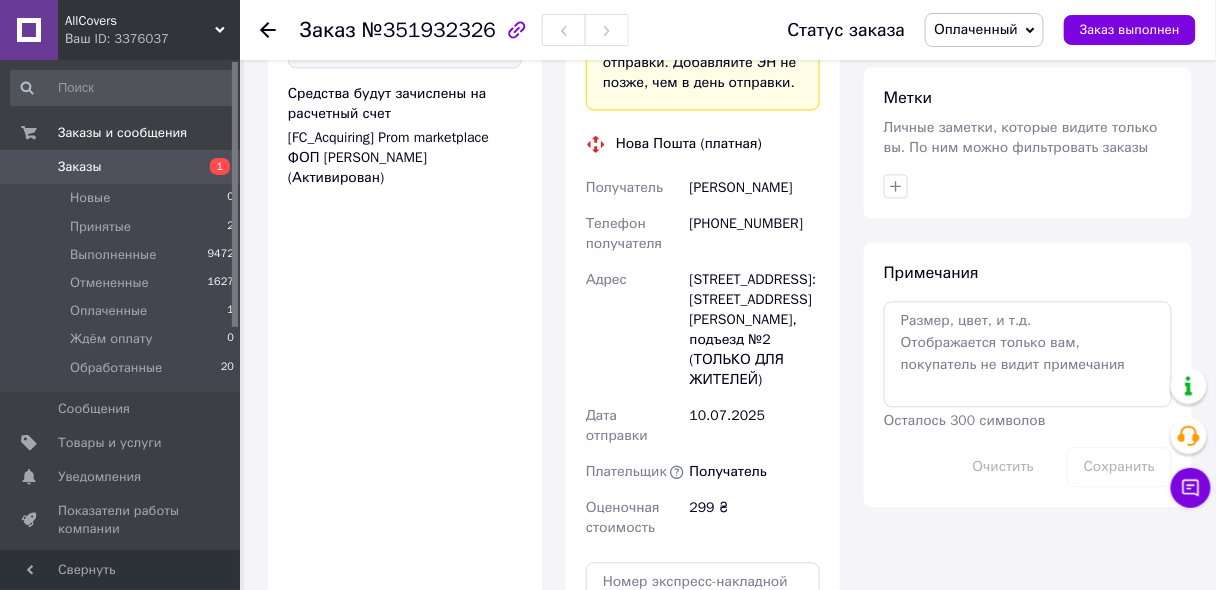 click on "Гордієнко Володимир" at bounding box center (755, 188) 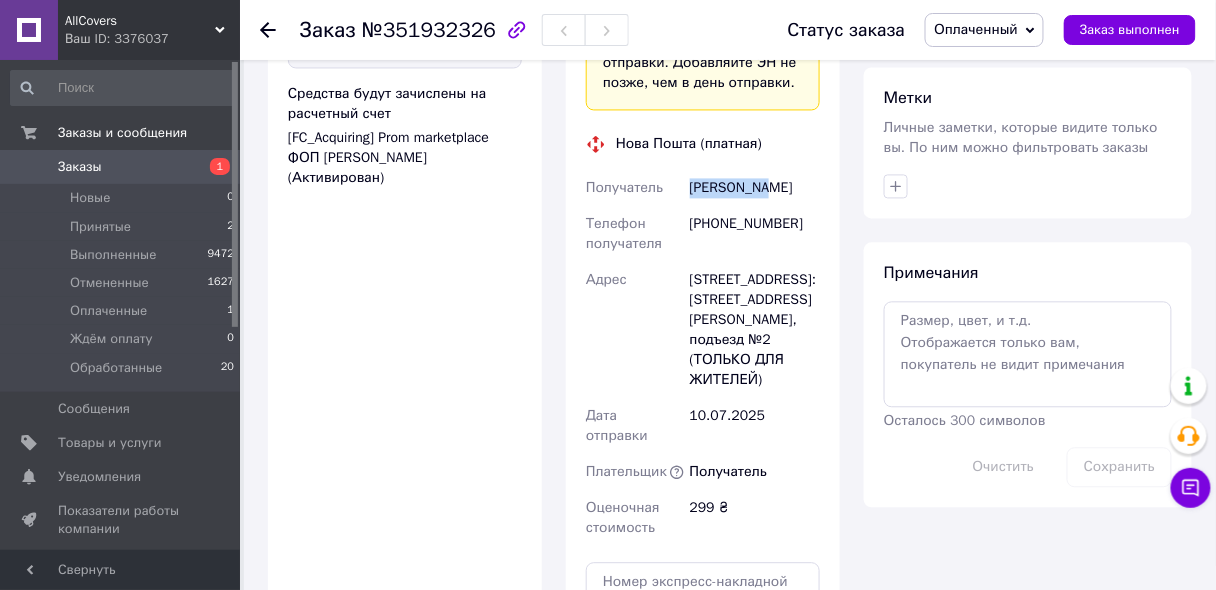 click on "Гордієнко Володимир" at bounding box center [755, 188] 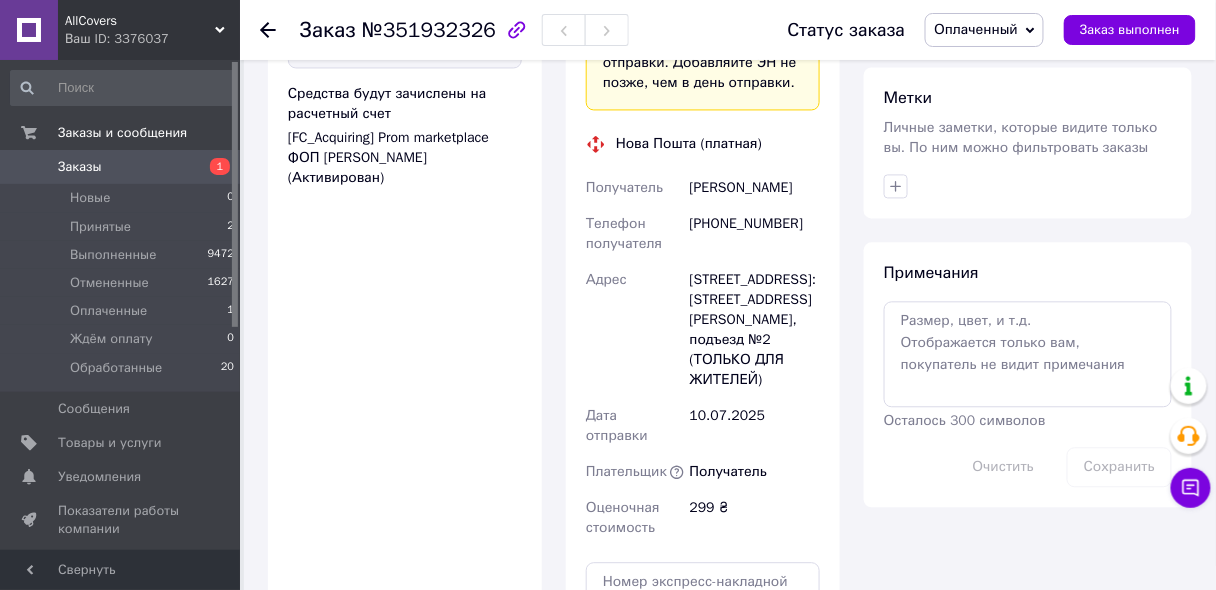 click on "Гордієнко Володимир" at bounding box center (755, 188) 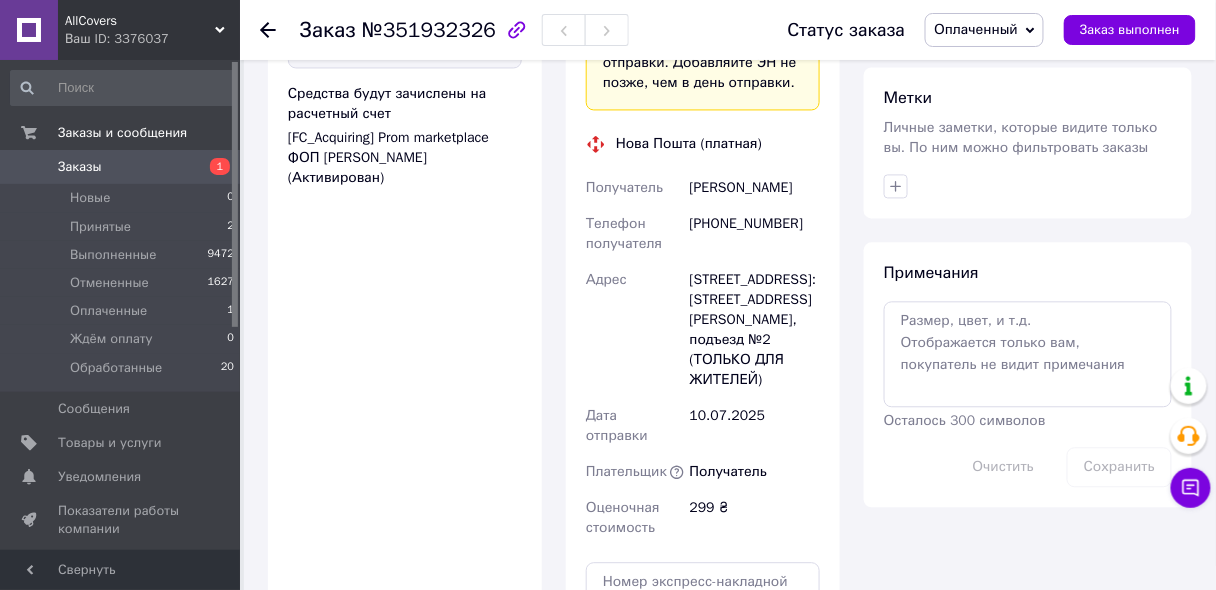 click on "г. Киев (Киевская обл.), Почтомат №34309: ул. Жамбила Жабаева, 7Д, подъезд №2 (ТОЛЬКО ДЛЯ ЖИТЕЛЕЙ)" at bounding box center [755, 330] 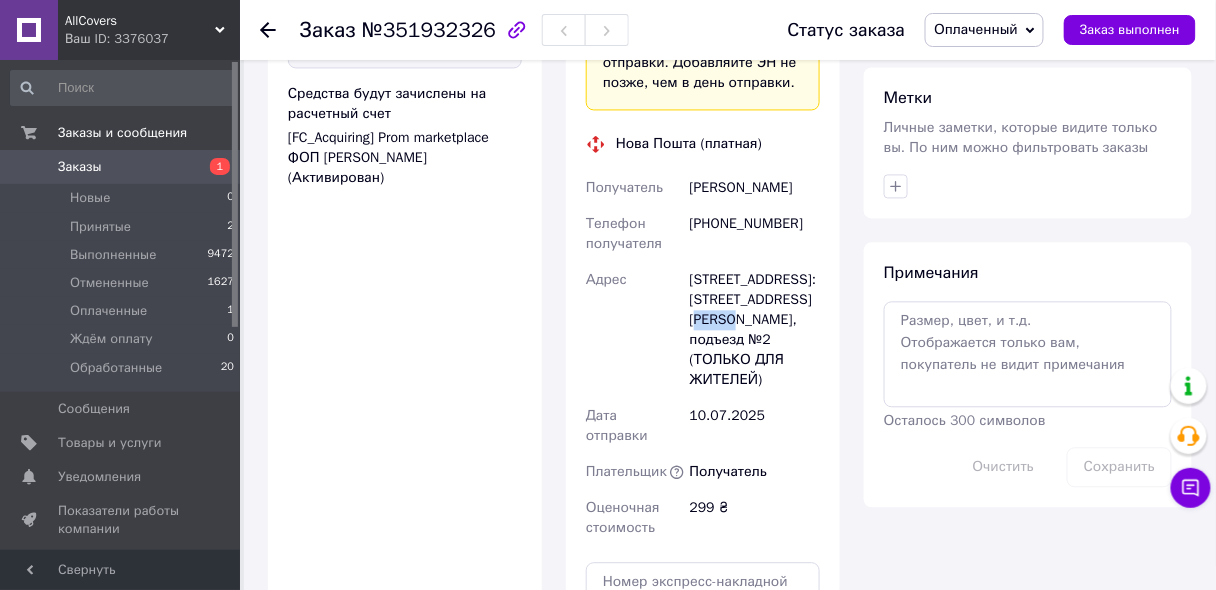 click on "г. Киев (Киевская обл.), Почтомат №34309: ул. Жамбила Жабаева, 7Д, подъезд №2 (ТОЛЬКО ДЛЯ ЖИТЕЛЕЙ)" at bounding box center [755, 330] 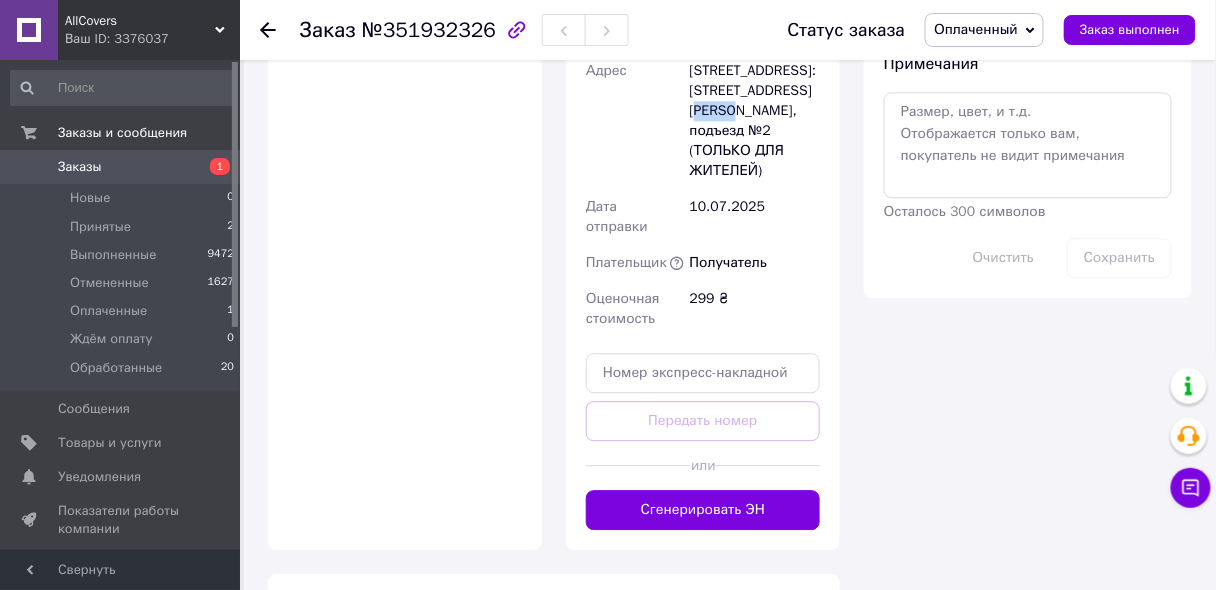 scroll, scrollTop: 1360, scrollLeft: 0, axis: vertical 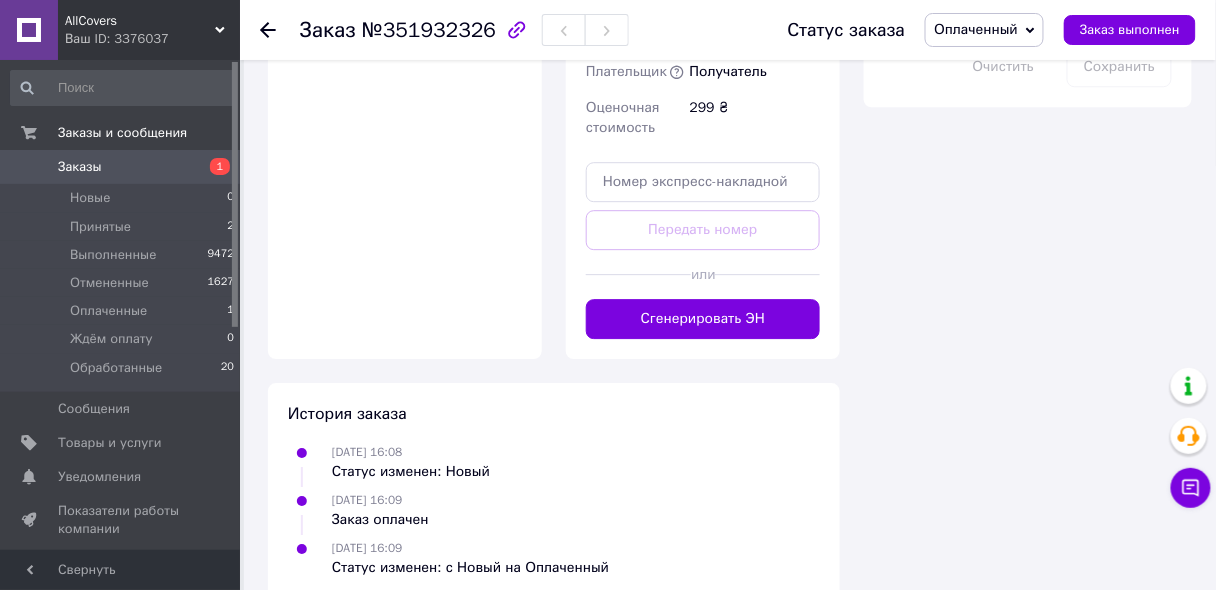 click on "Доставка Редактировать «Дешевая доставка»   для продавца Новой Почтой на Prom. Доставку оплачивают: 30 ₴   — продавец , при заказе от 700 ₴, когда он
получен покупателем (списываются с Баланса); остаток — Prom. Для покупателя доставка бесплатно. Плательщик сменится на Третье лицо в момент отправки.
Добавляйте ЭН не позже, чем в день отправки. Нова Пошта (платная) Получатель Гордієнко Володимир Телефон получателя +380660294459 Адрес г. Киев (Киевская обл.), Почтомат №34309: ул. Жамбила Жабаева, 7Д, подъезд №2 (ТОЛЬКО ДЛЯ ЖИТЕЛЕЙ) Дата отправки 10.07.2025 Плательщик" at bounding box center [703, -180] 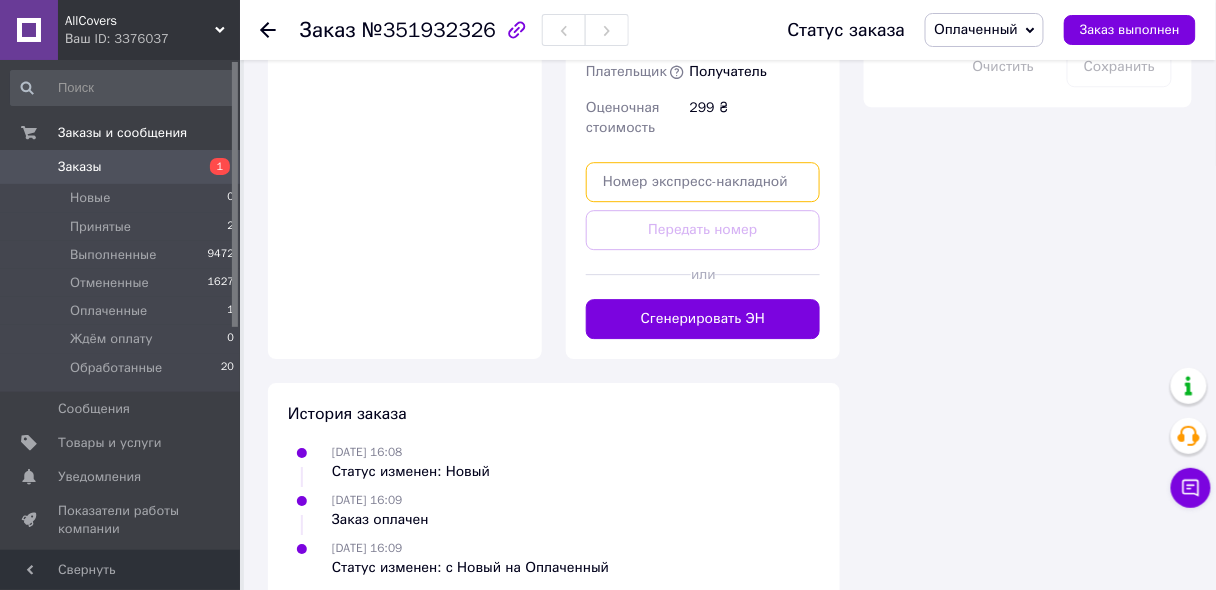 click at bounding box center (703, 182) 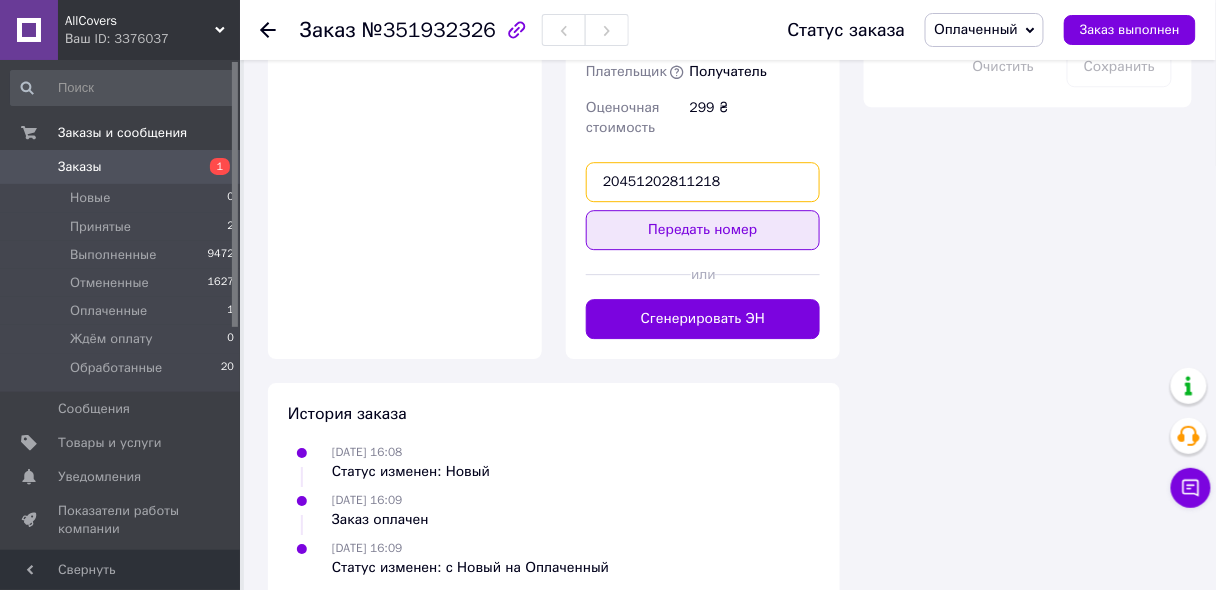 type on "20451202811218" 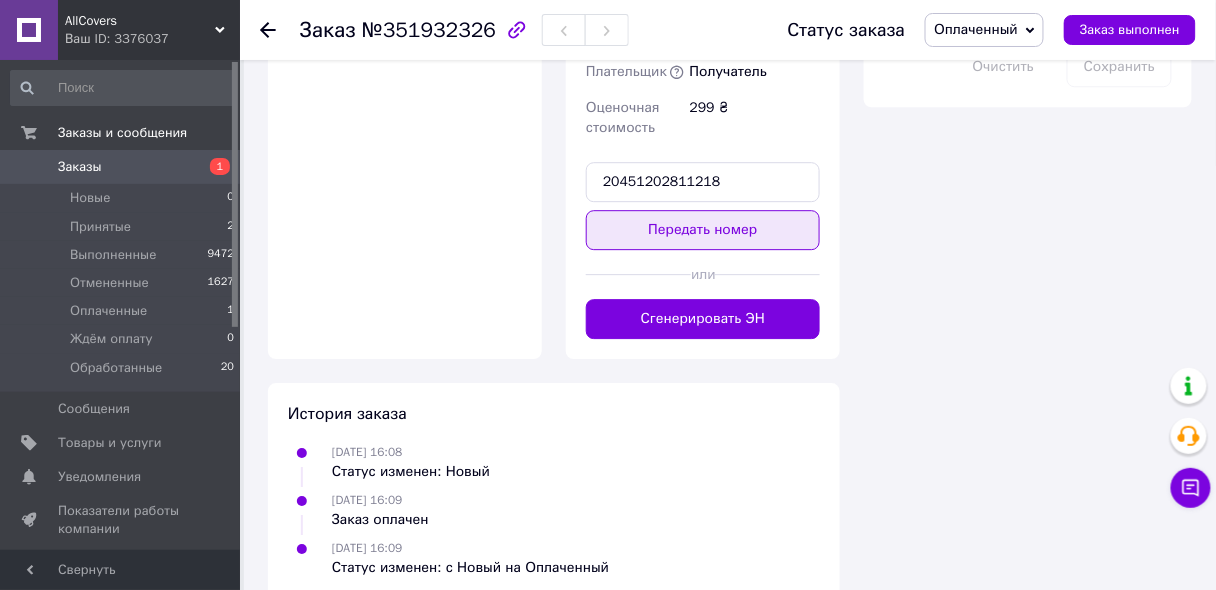 click on "Передать номер" at bounding box center (703, 230) 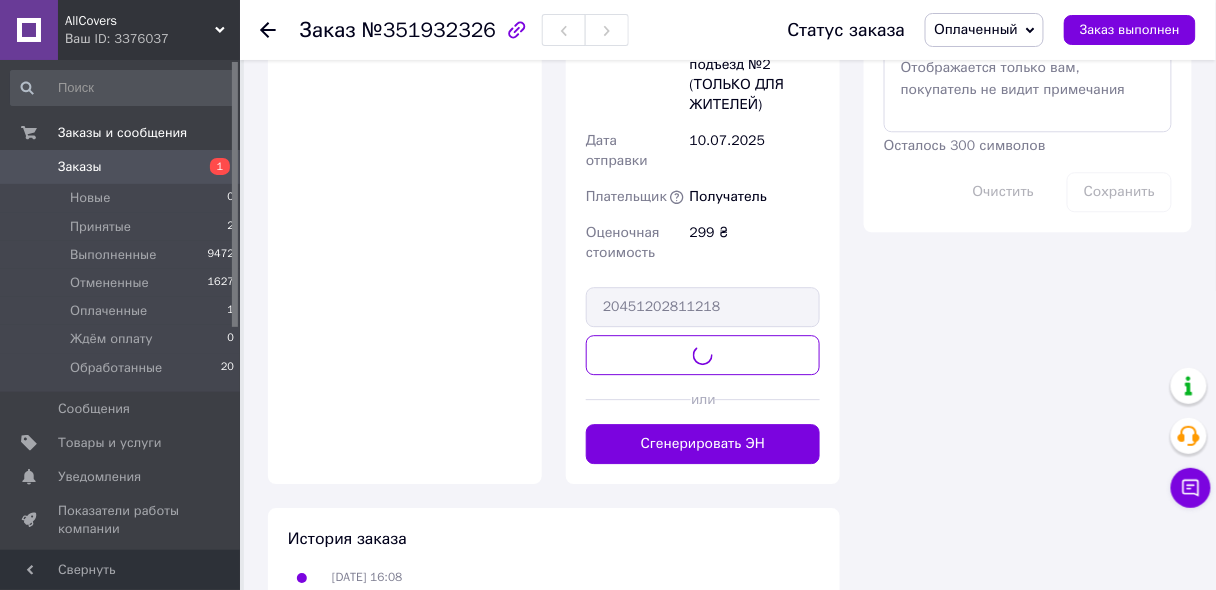 scroll, scrollTop: 1040, scrollLeft: 0, axis: vertical 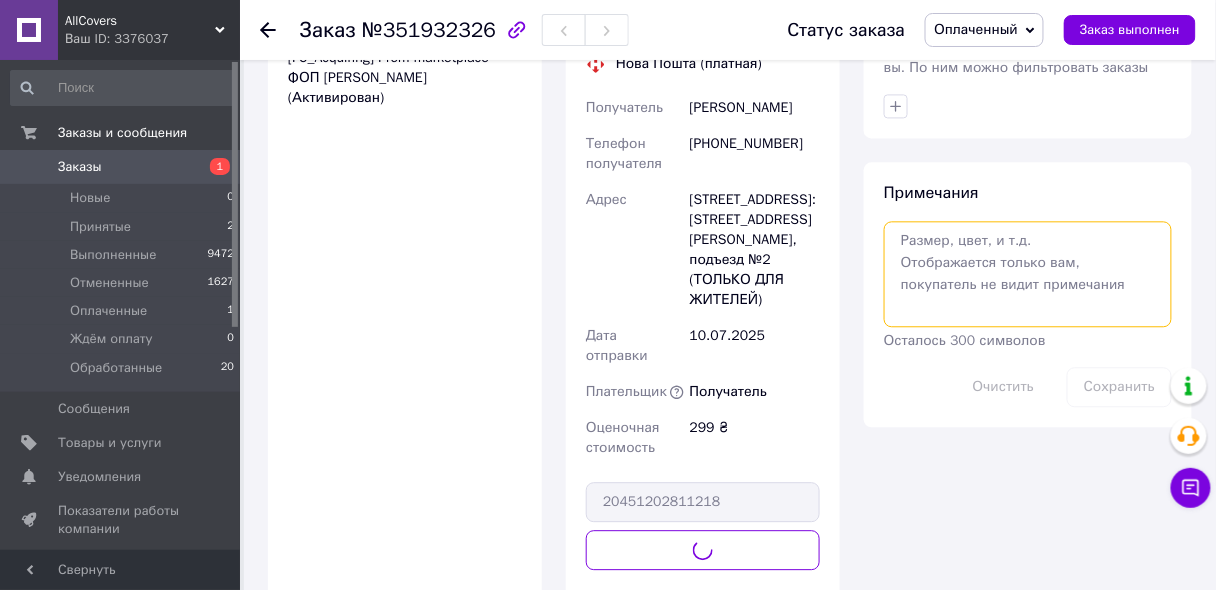 click at bounding box center (1028, 274) 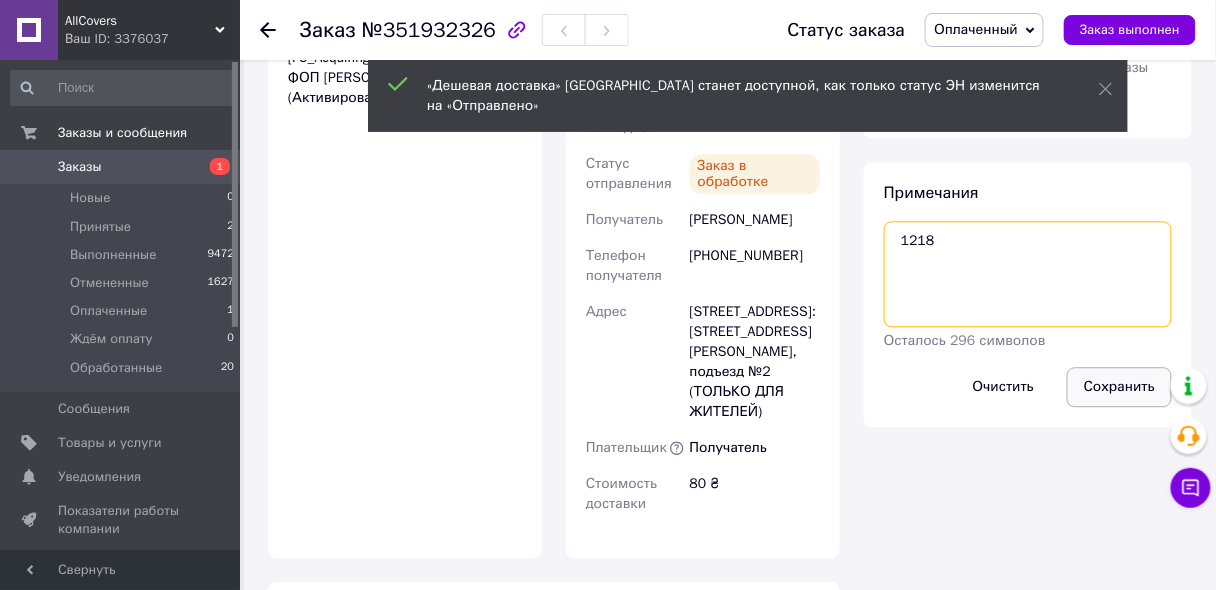type on "1218" 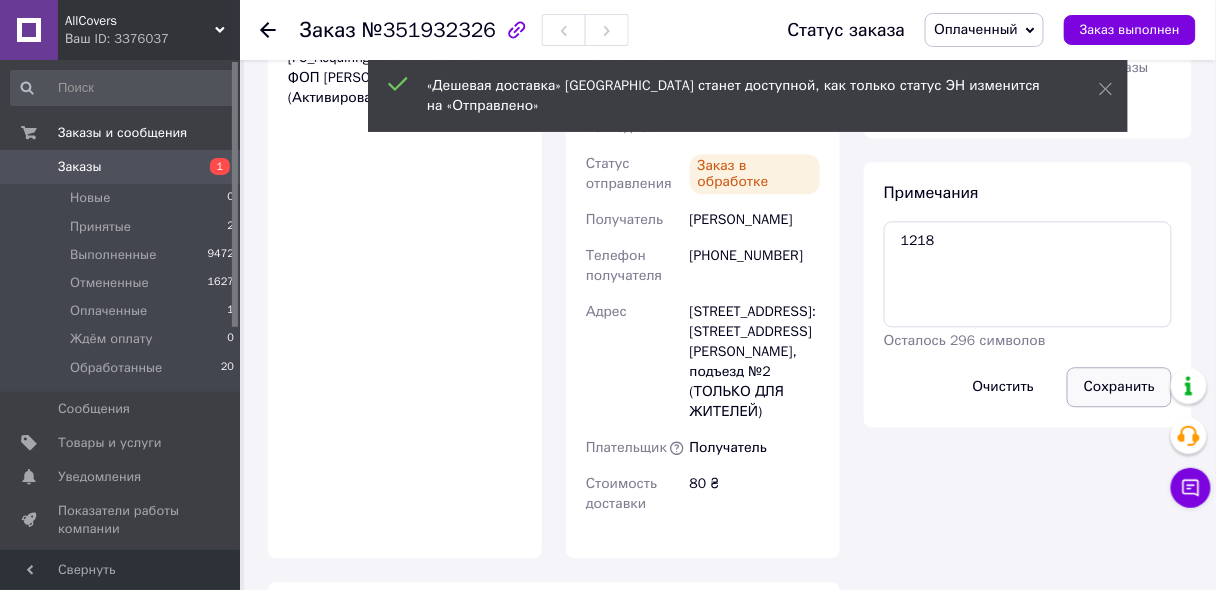 click on "Сохранить" at bounding box center (1119, 387) 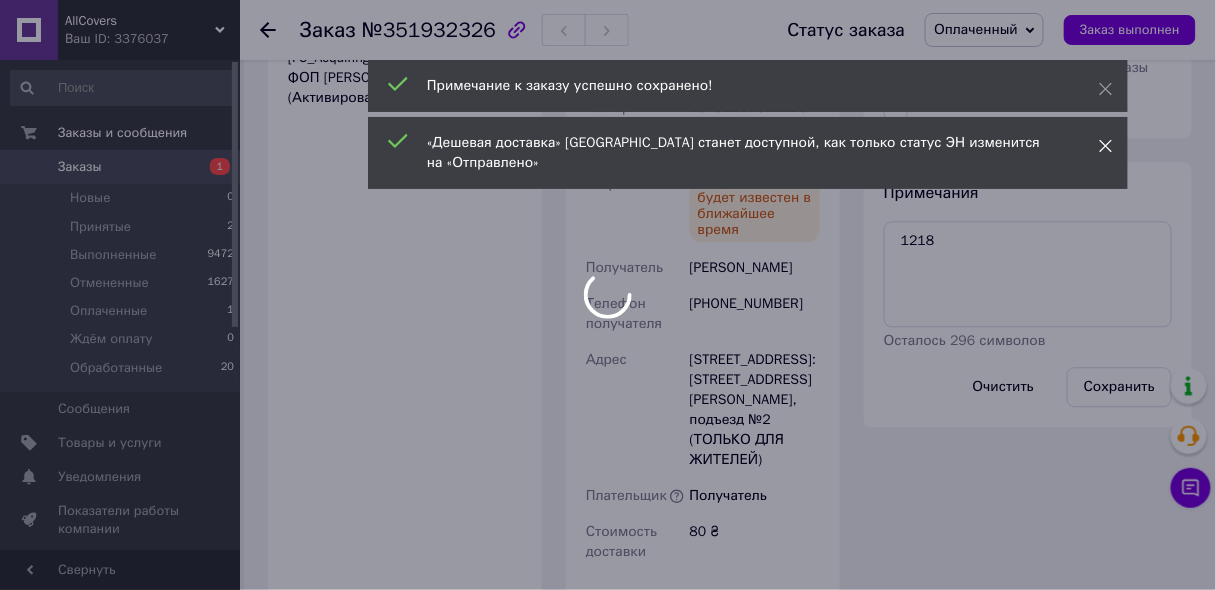 drag, startPoint x: 1103, startPoint y: 146, endPoint x: 1109, endPoint y: 93, distance: 53.338543 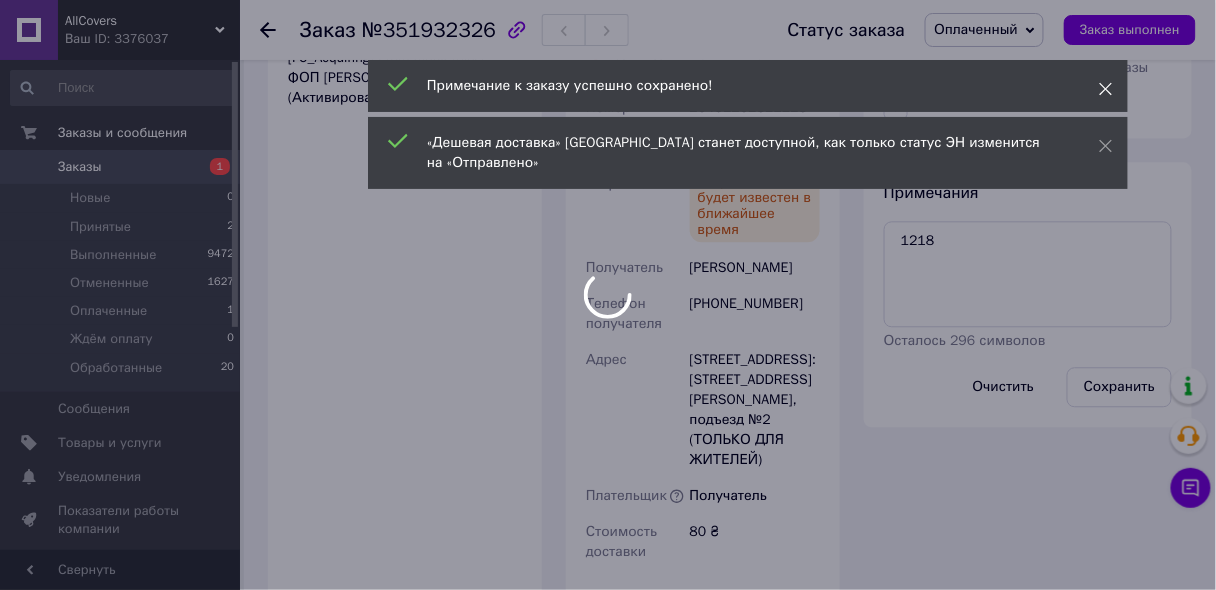 click 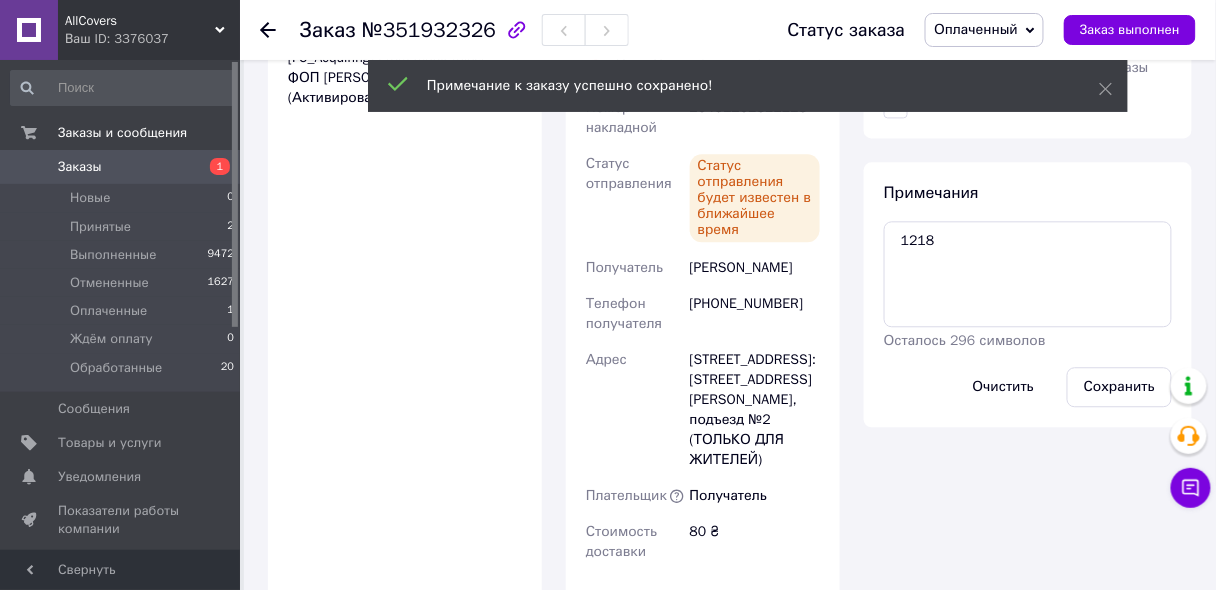 click on "Примечание к заказу успешно сохранено!" at bounding box center [748, 86] 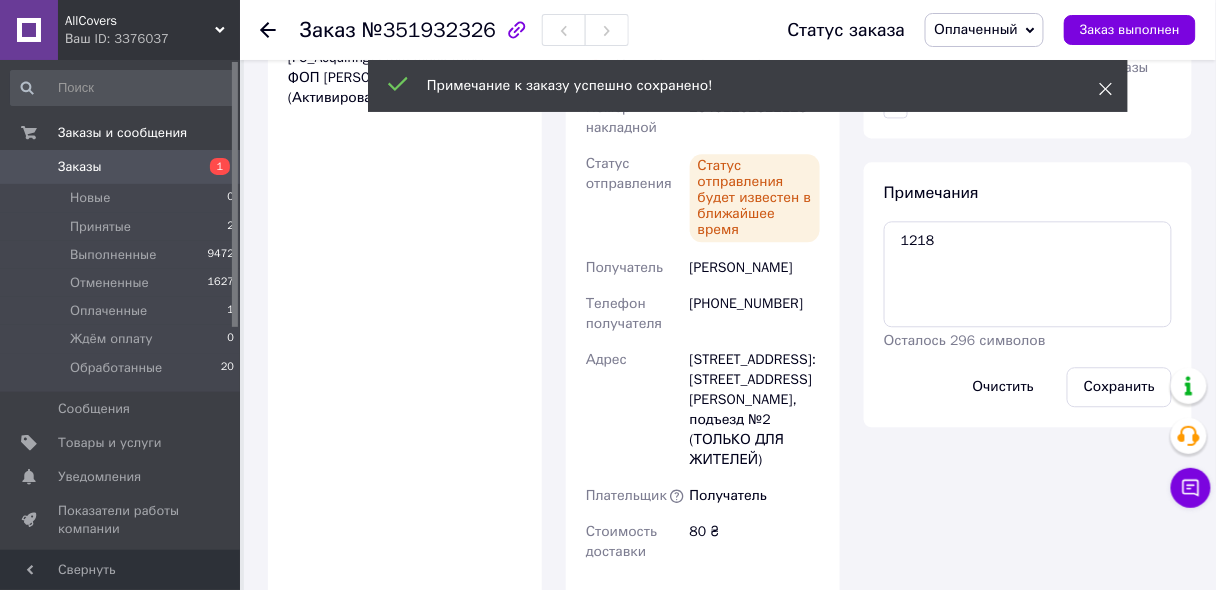 click 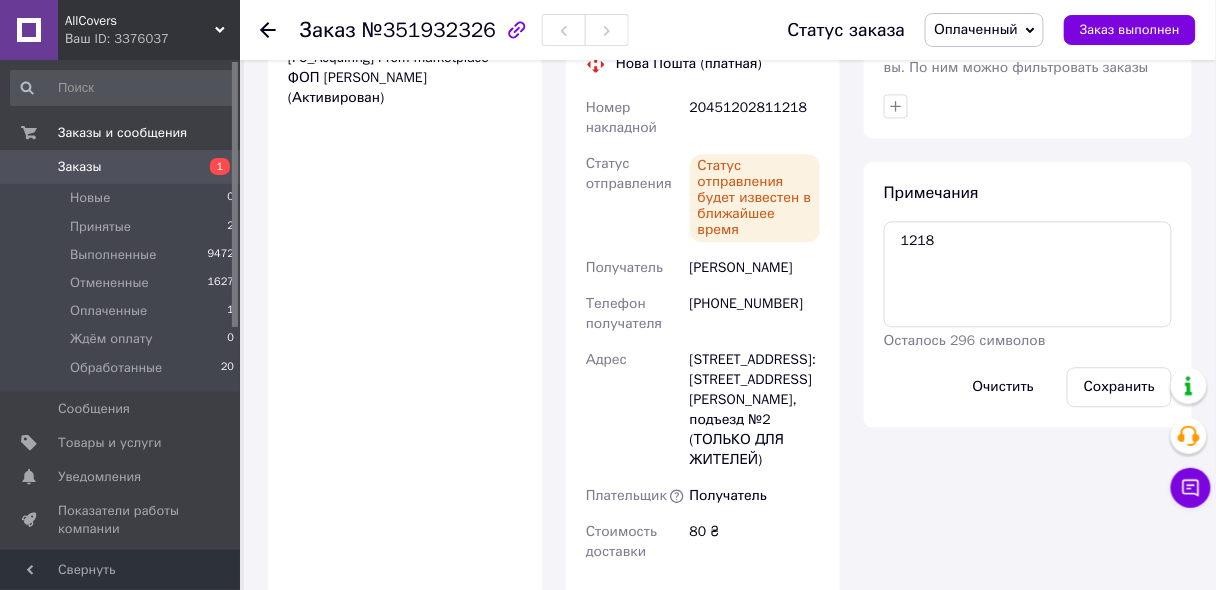 click on "Оплаченный" at bounding box center [984, 30] 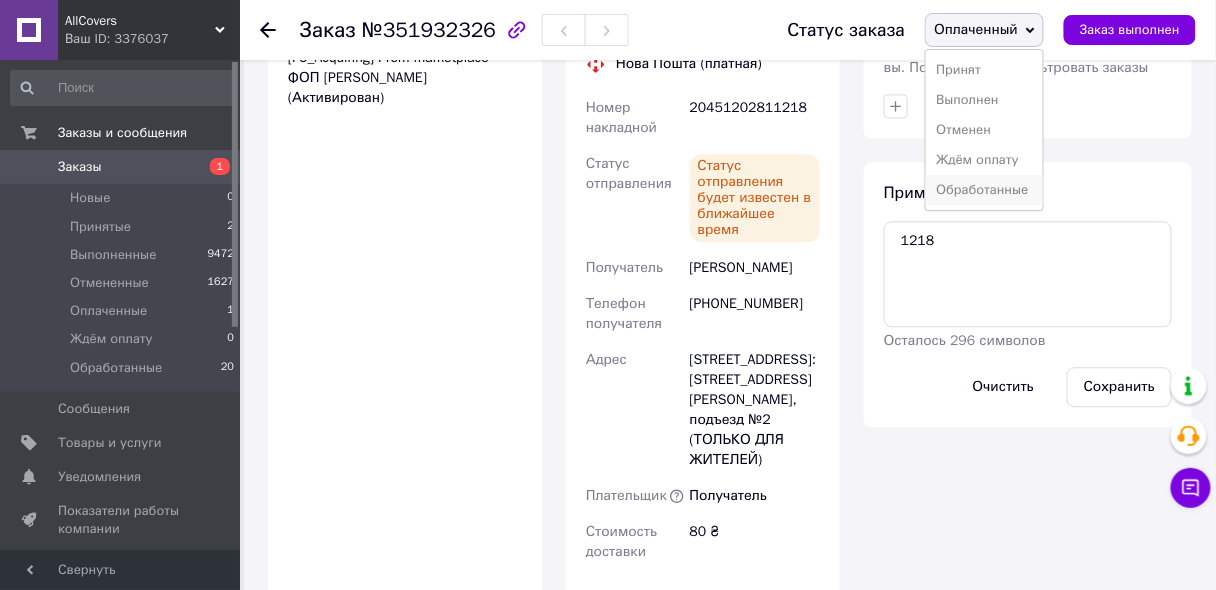 click on "Обработанные" at bounding box center (984, 190) 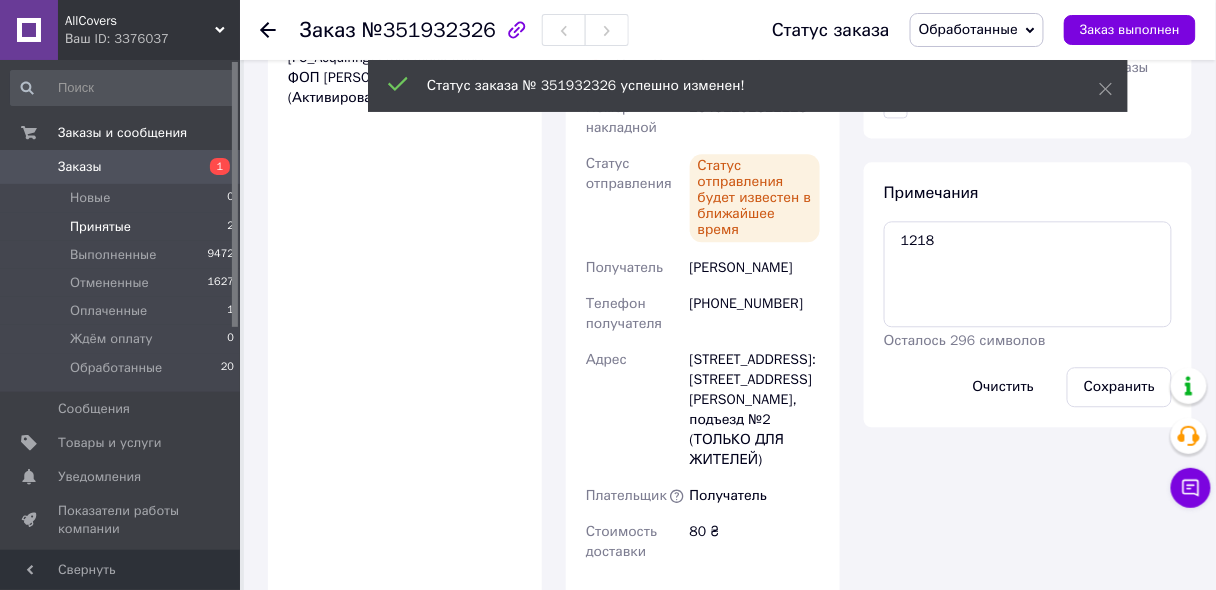 click on "Принятые" at bounding box center [100, 227] 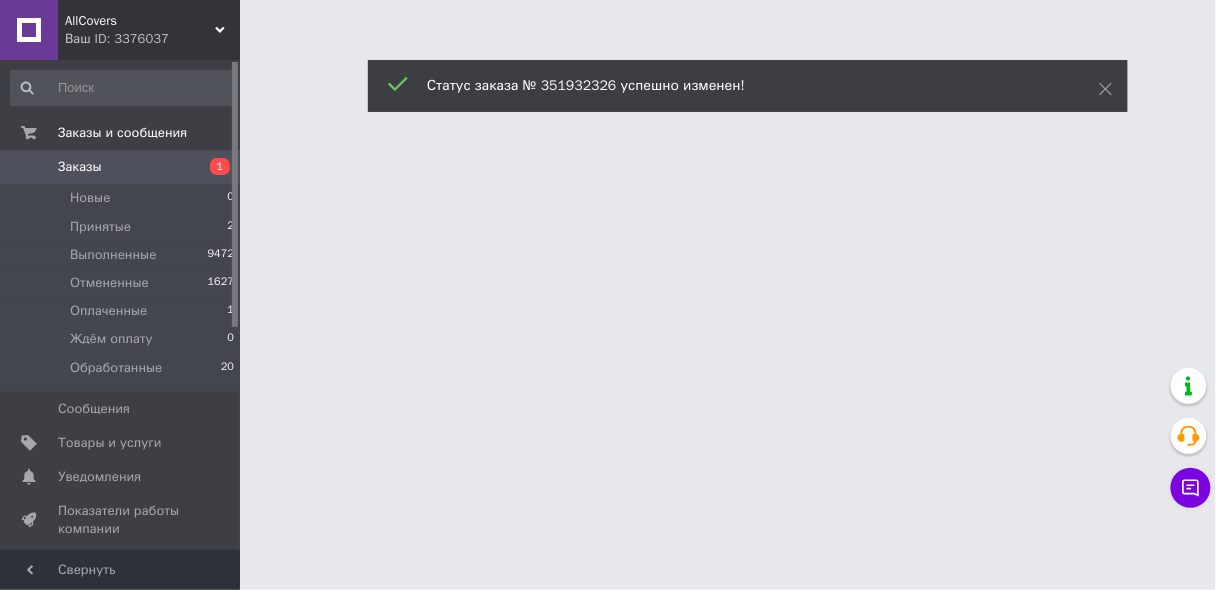 scroll, scrollTop: 0, scrollLeft: 0, axis: both 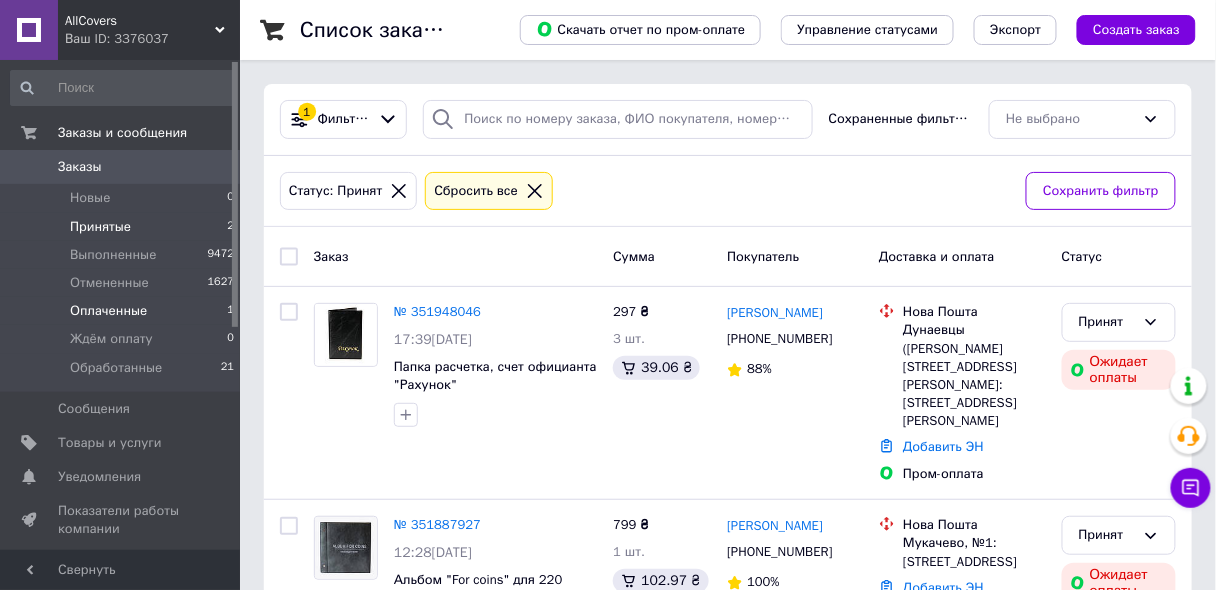 click on "Оплаченные" at bounding box center [108, 311] 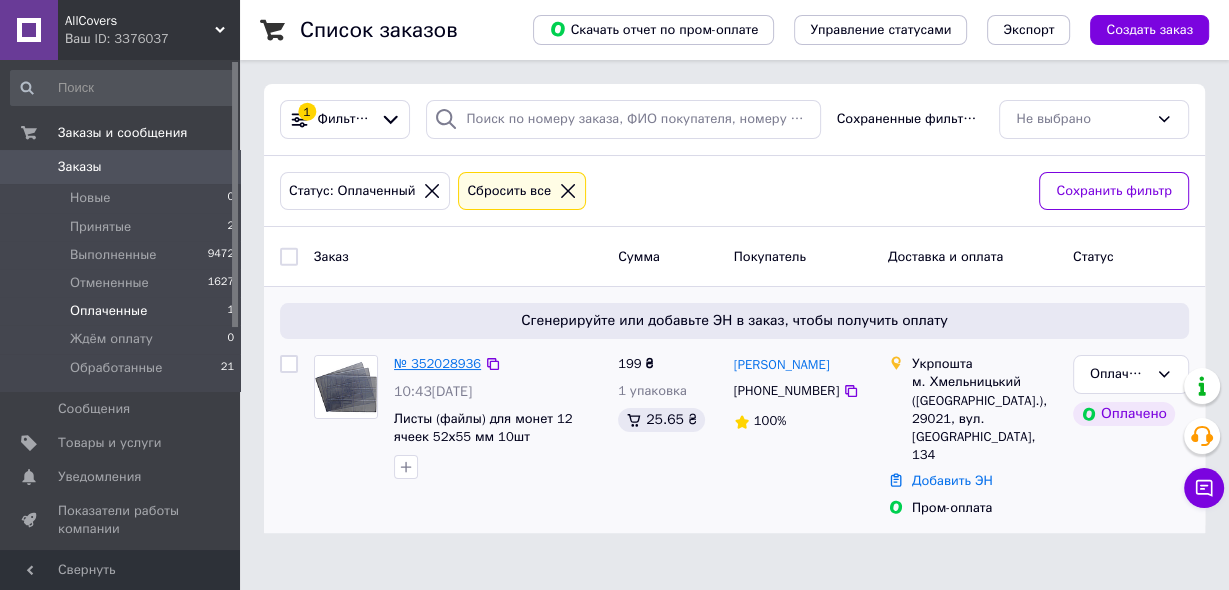 click on "№ 352028936" at bounding box center [437, 363] 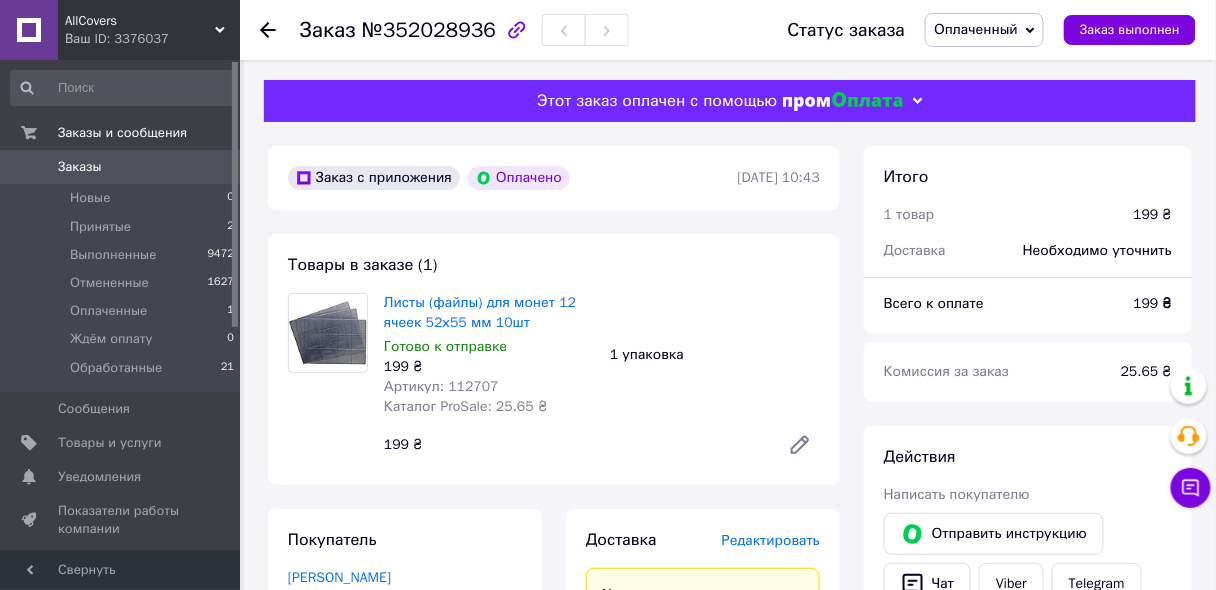 click on "№352028936" at bounding box center [429, 30] 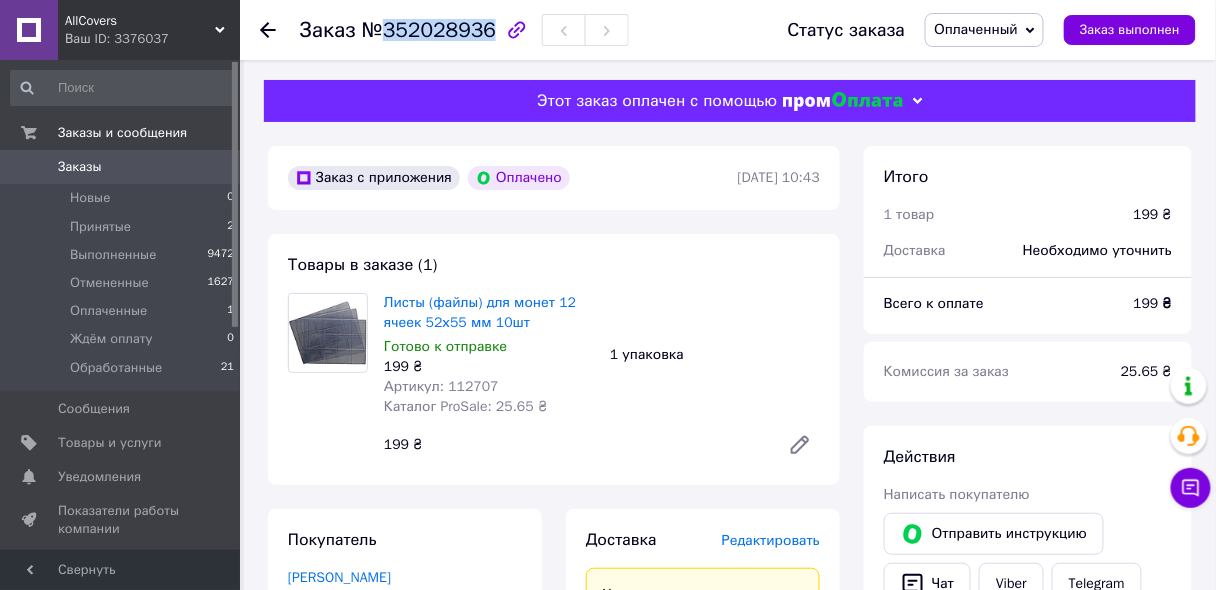 click on "№352028936" at bounding box center [429, 30] 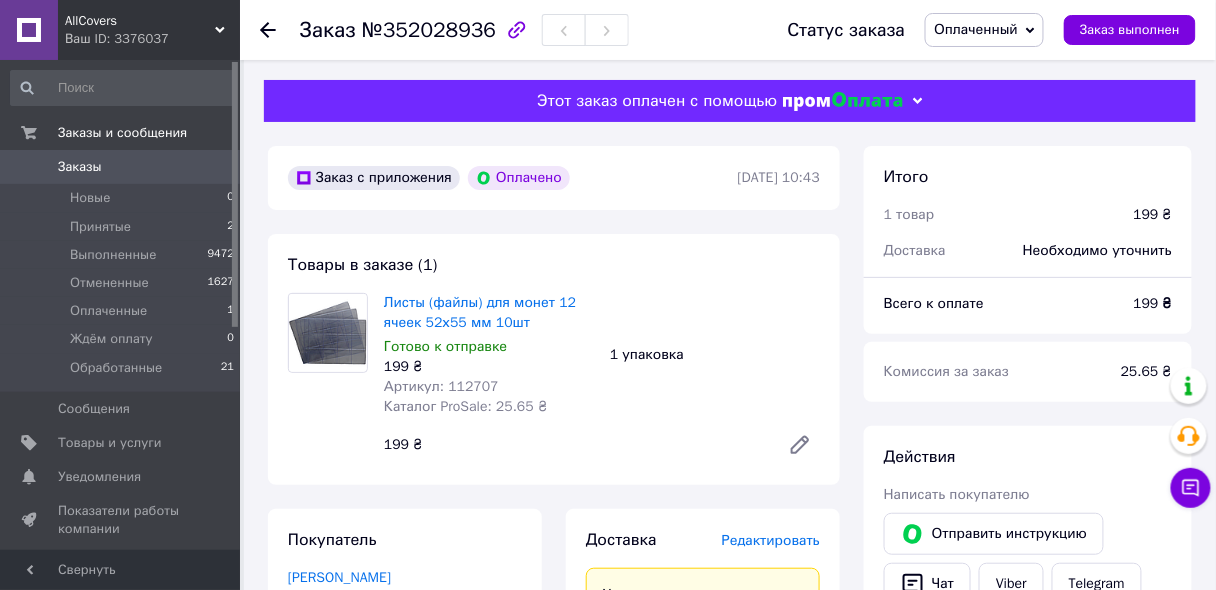 click on "Артикул: 112707" at bounding box center [441, 386] 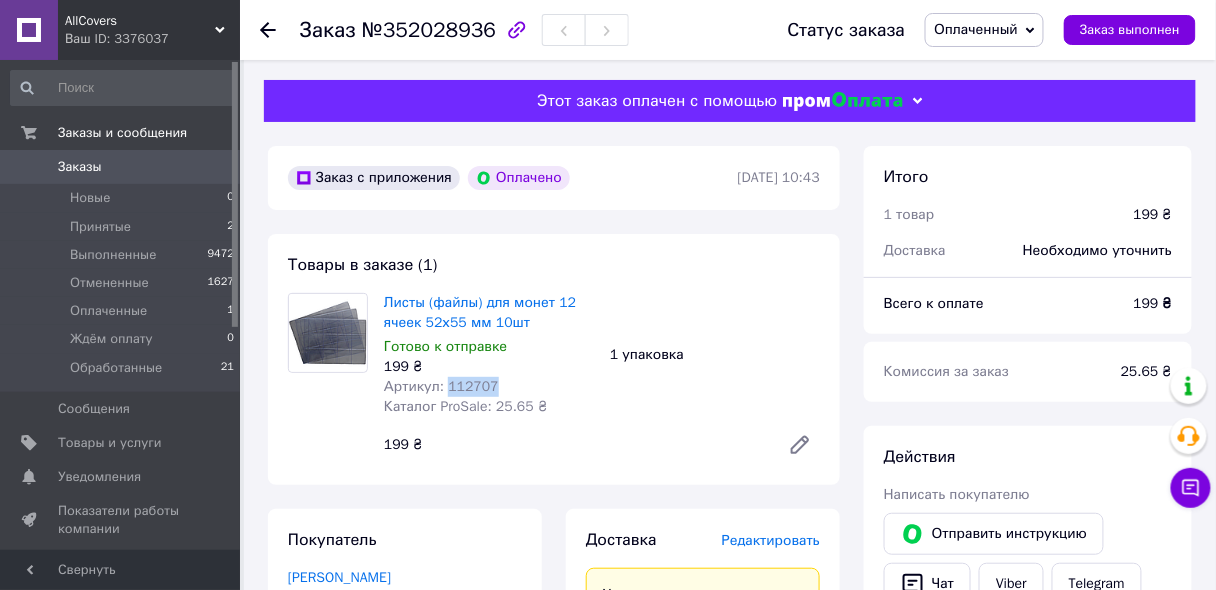 click on "Артикул: 112707" at bounding box center (441, 386) 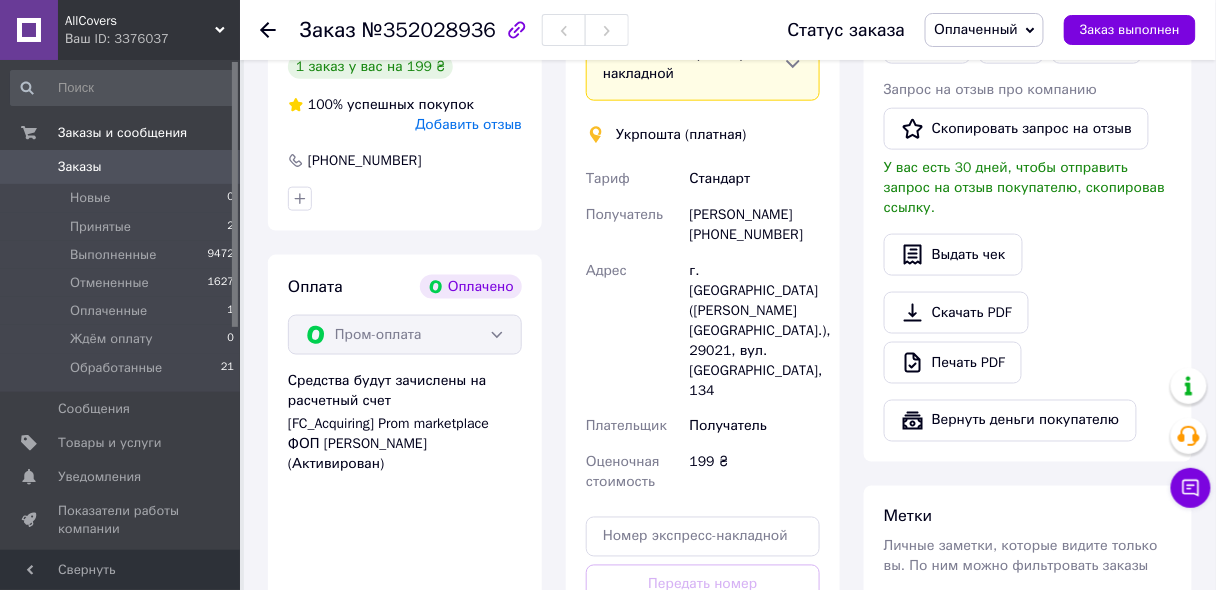 scroll, scrollTop: 560, scrollLeft: 0, axis: vertical 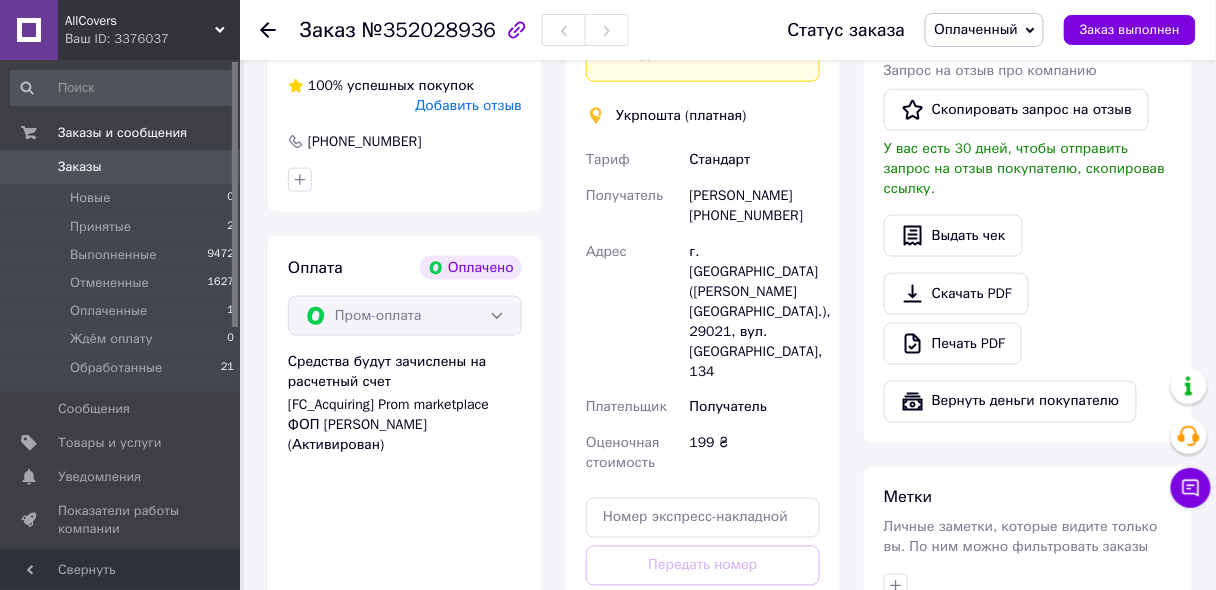 click on "Віталія Дячок +380975663177" at bounding box center [755, 206] 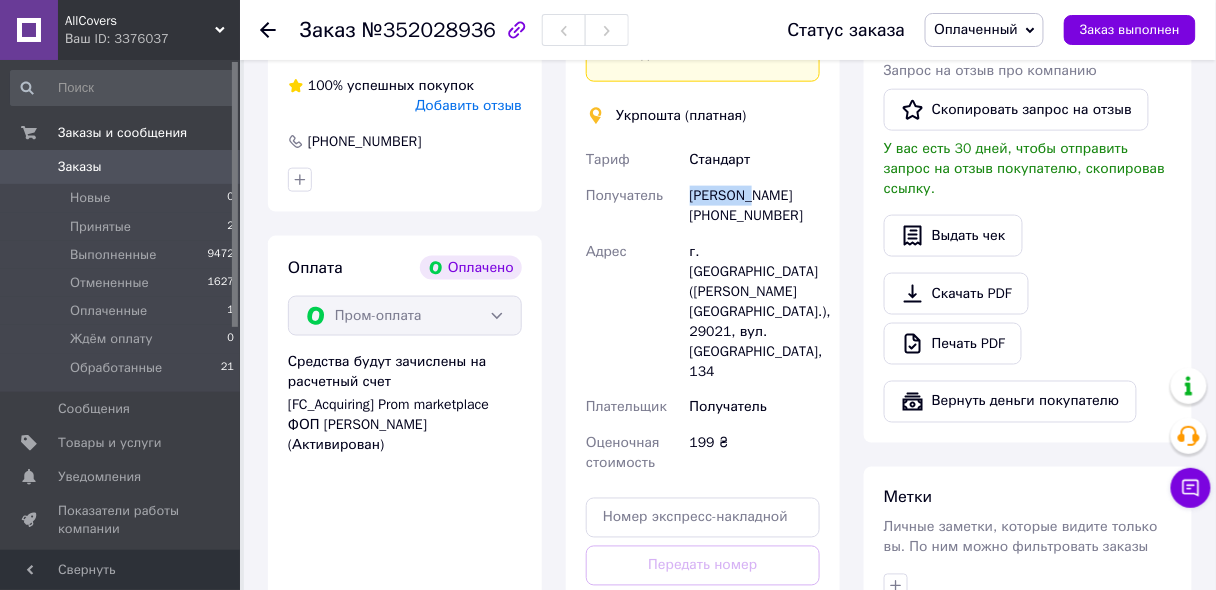 click on "[PERSON_NAME] [PHONE_NUMBER]" at bounding box center [755, 206] 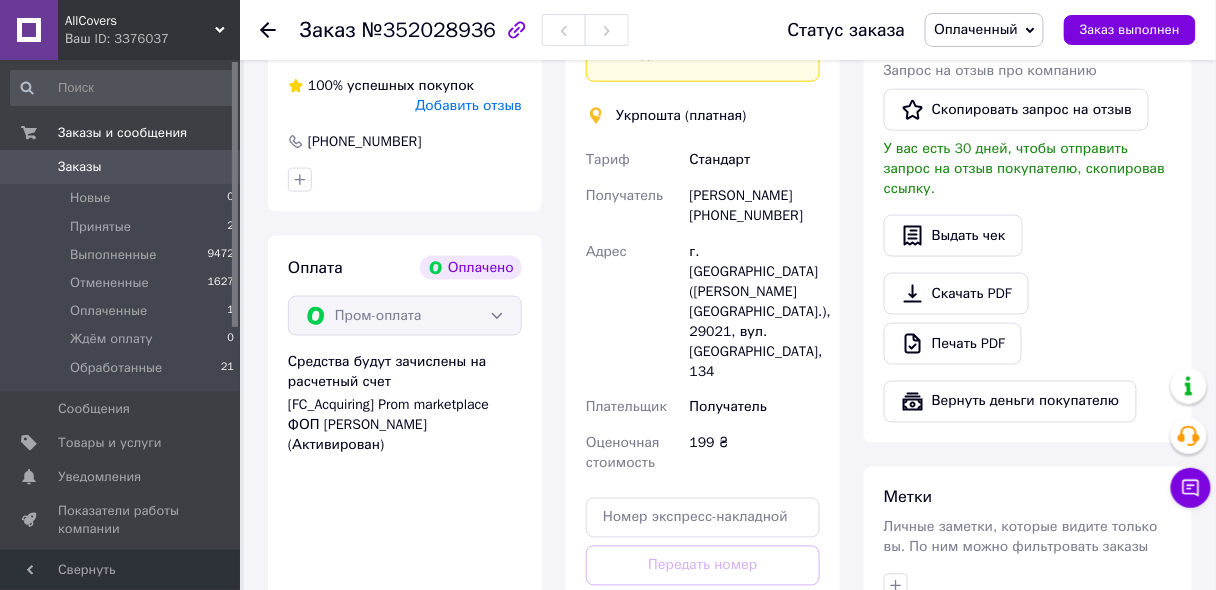 click on "[PERSON_NAME] [PHONE_NUMBER]" at bounding box center [755, 206] 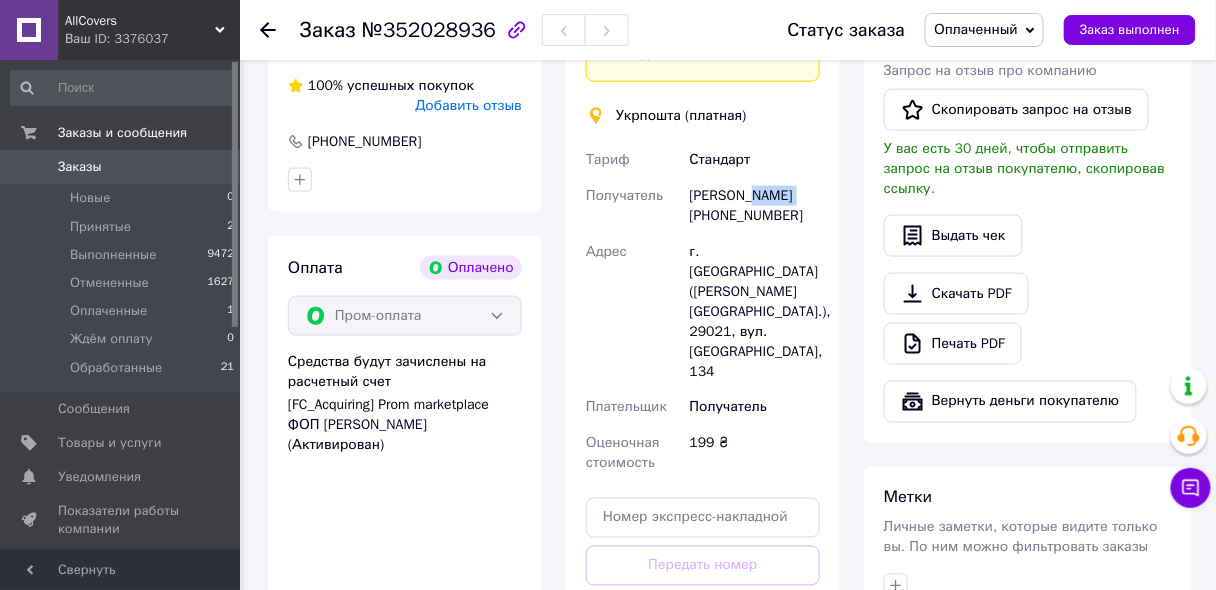 click on "[PERSON_NAME] [PHONE_NUMBER]" at bounding box center (755, 206) 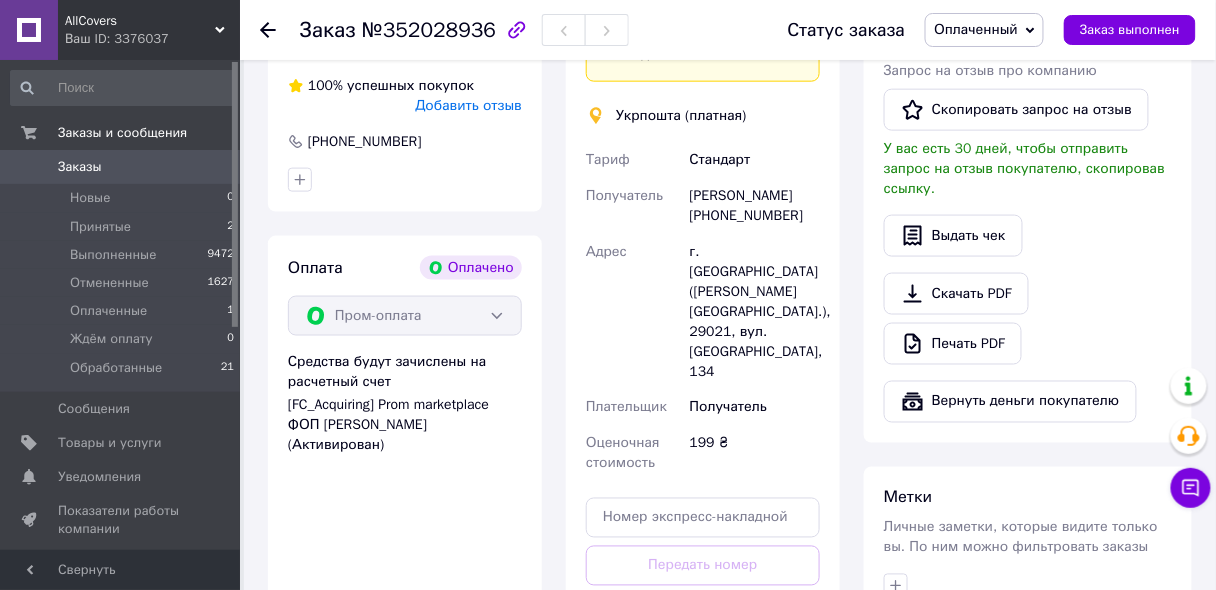 click on "[PERSON_NAME] [PHONE_NUMBER]" at bounding box center (755, 206) 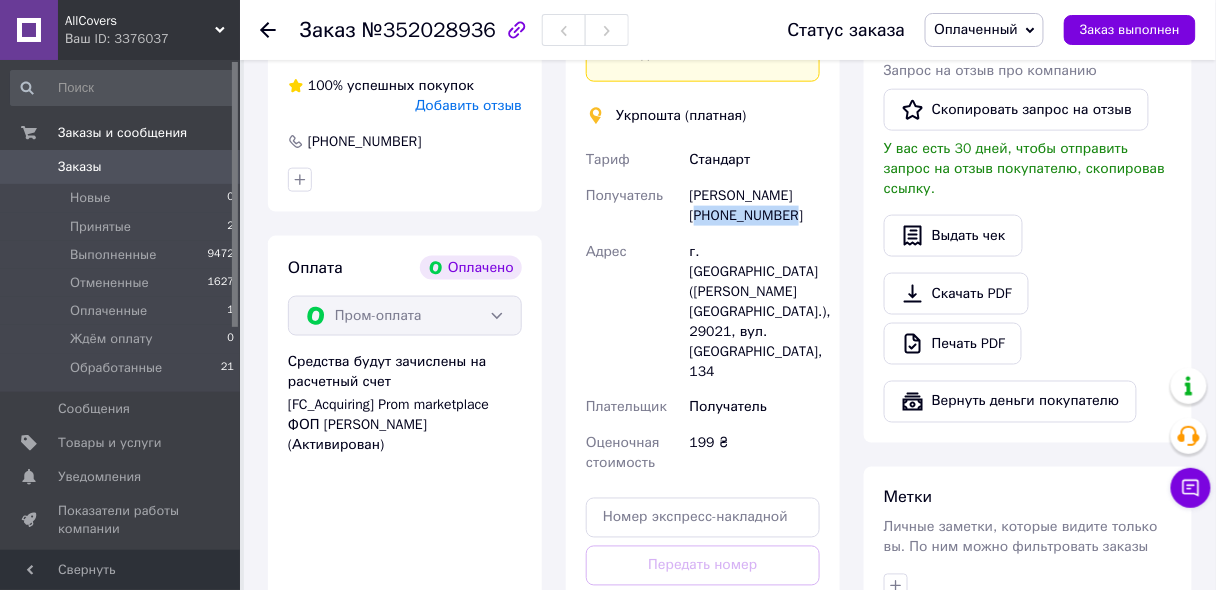 click on "[PERSON_NAME] [PHONE_NUMBER]" at bounding box center (755, 206) 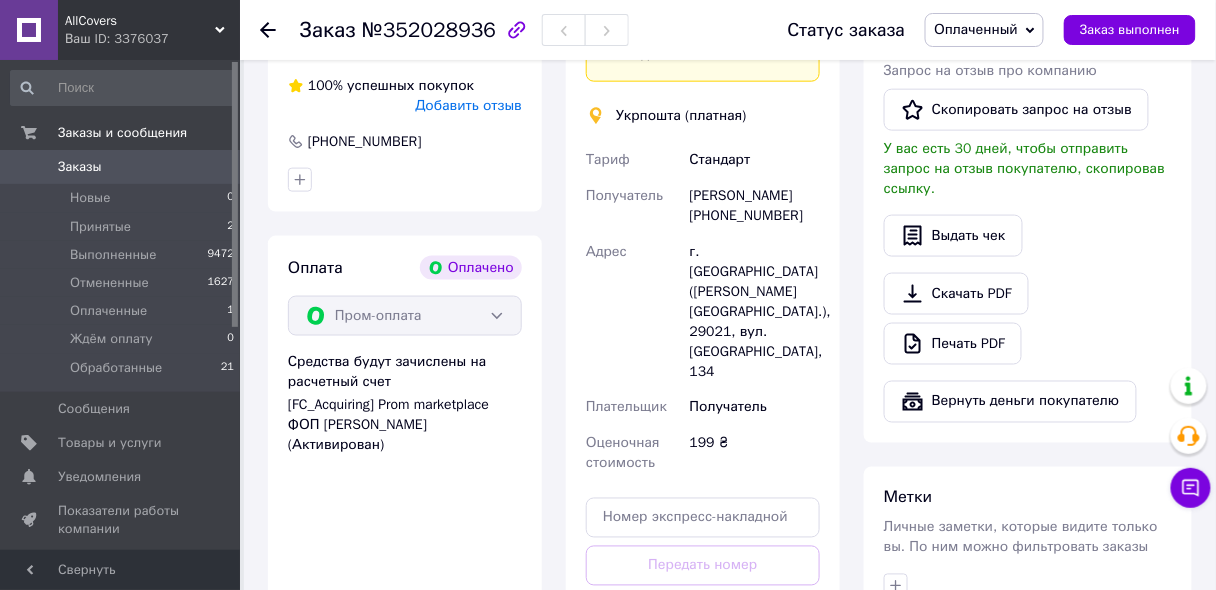 click on "г. [GEOGRAPHIC_DATA] ([PERSON_NAME][GEOGRAPHIC_DATA].), 29021, вул. [GEOGRAPHIC_DATA], 134" at bounding box center [755, 312] 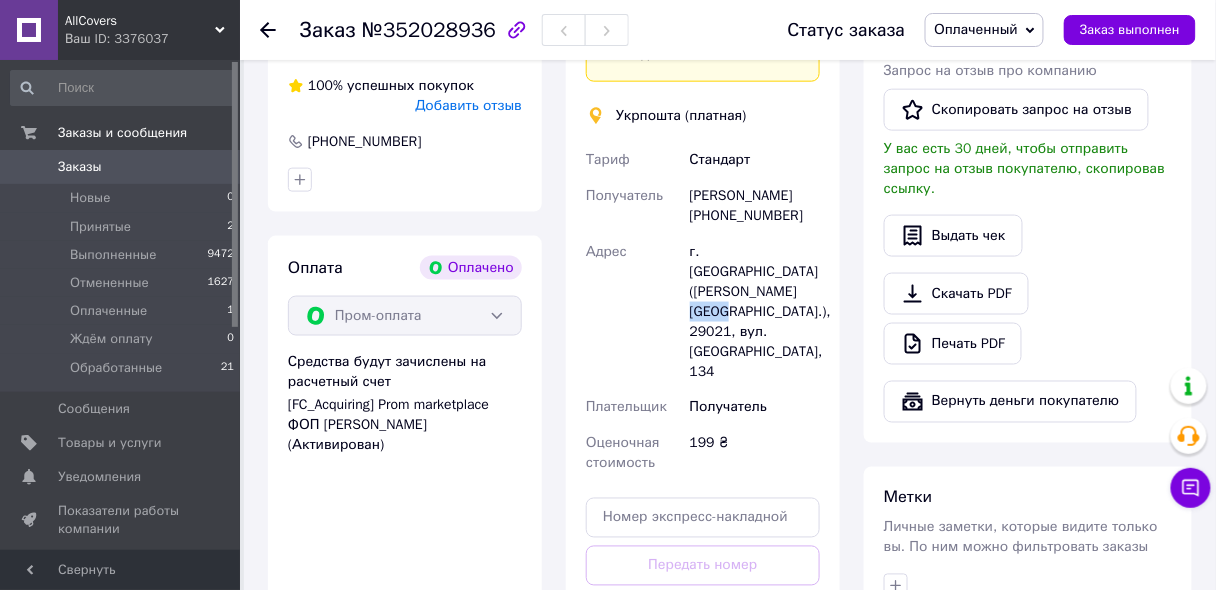 click on "г. [GEOGRAPHIC_DATA] ([PERSON_NAME][GEOGRAPHIC_DATA].), 29021, вул. [GEOGRAPHIC_DATA], 134" at bounding box center (755, 312) 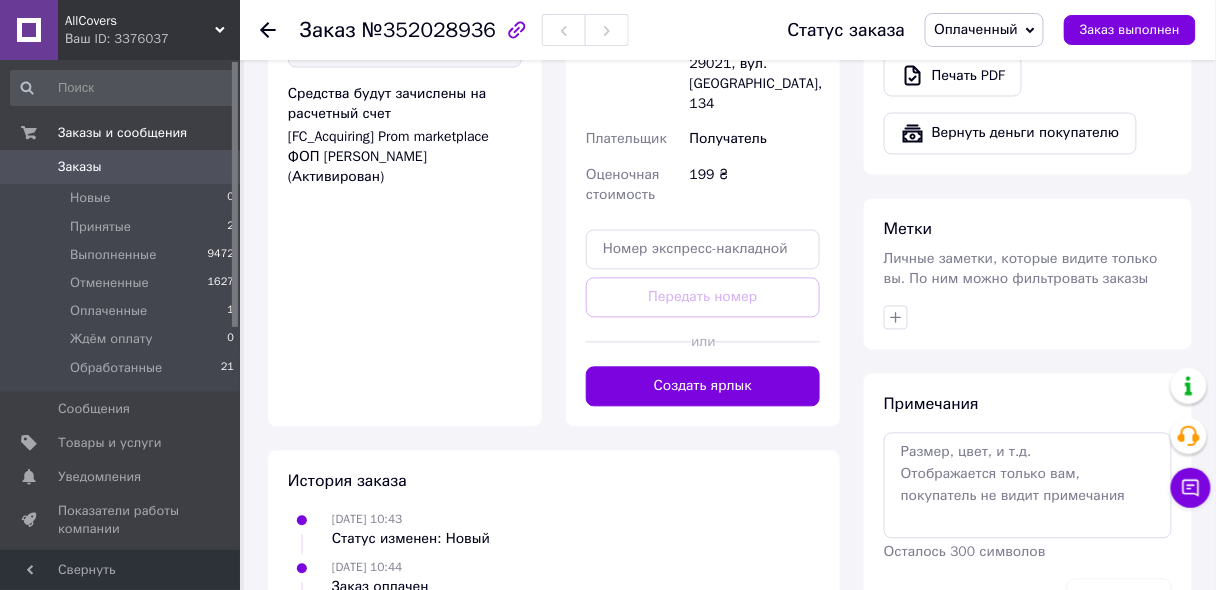 scroll, scrollTop: 877, scrollLeft: 0, axis: vertical 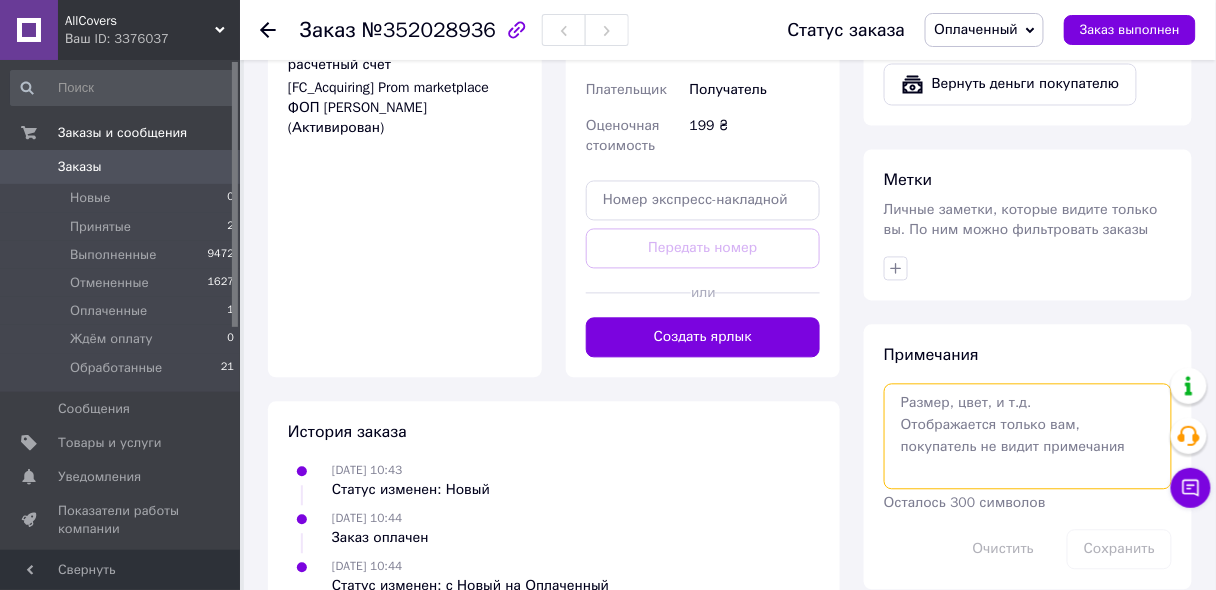 click at bounding box center [1028, 437] 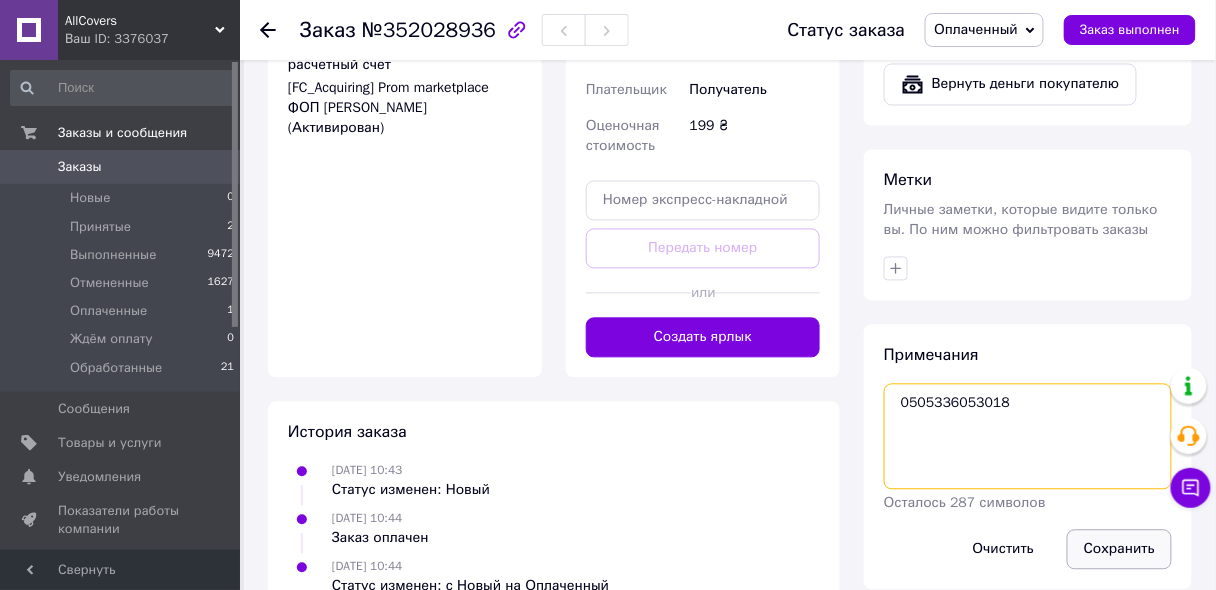 type on "0505336053018" 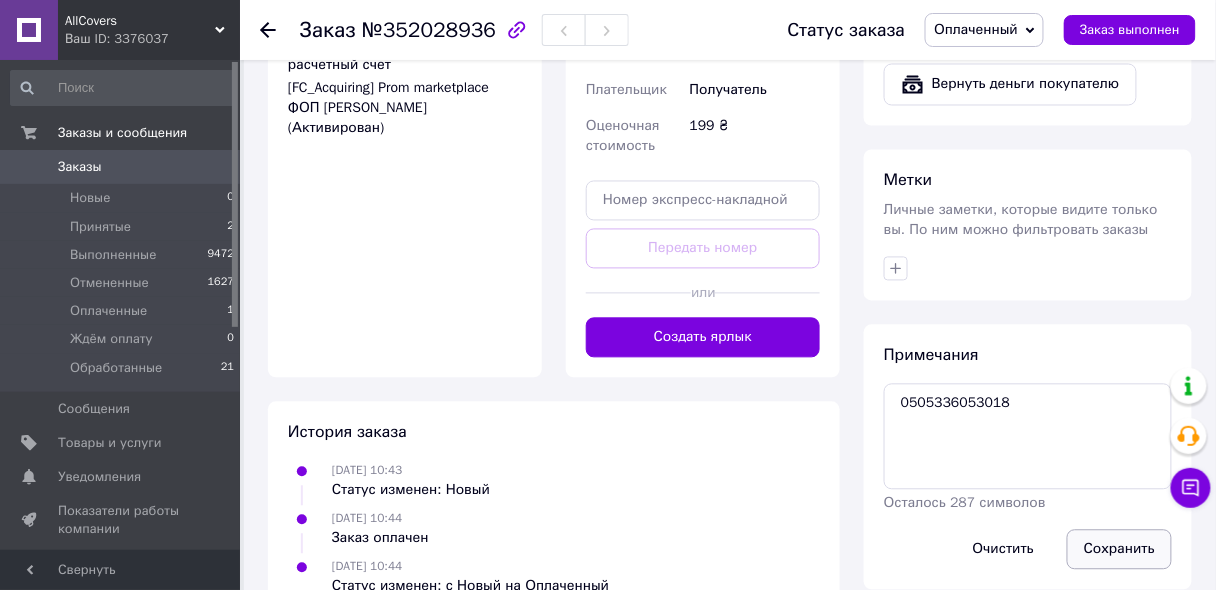 click on "Сохранить" at bounding box center [1119, 550] 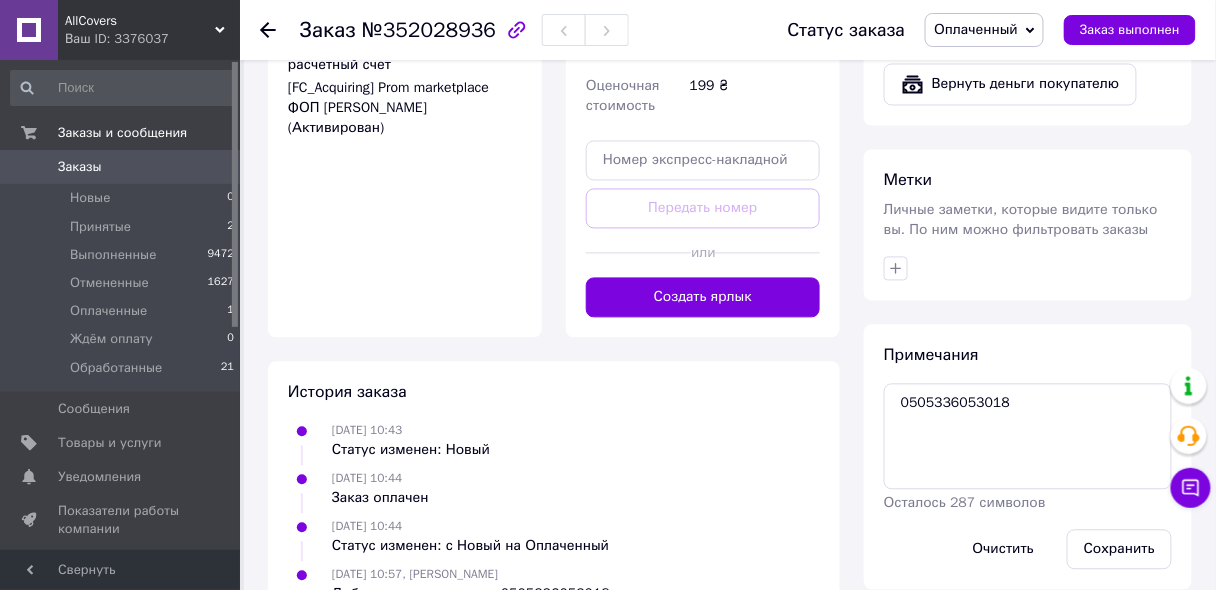 click on "Оплаченный" at bounding box center (976, 29) 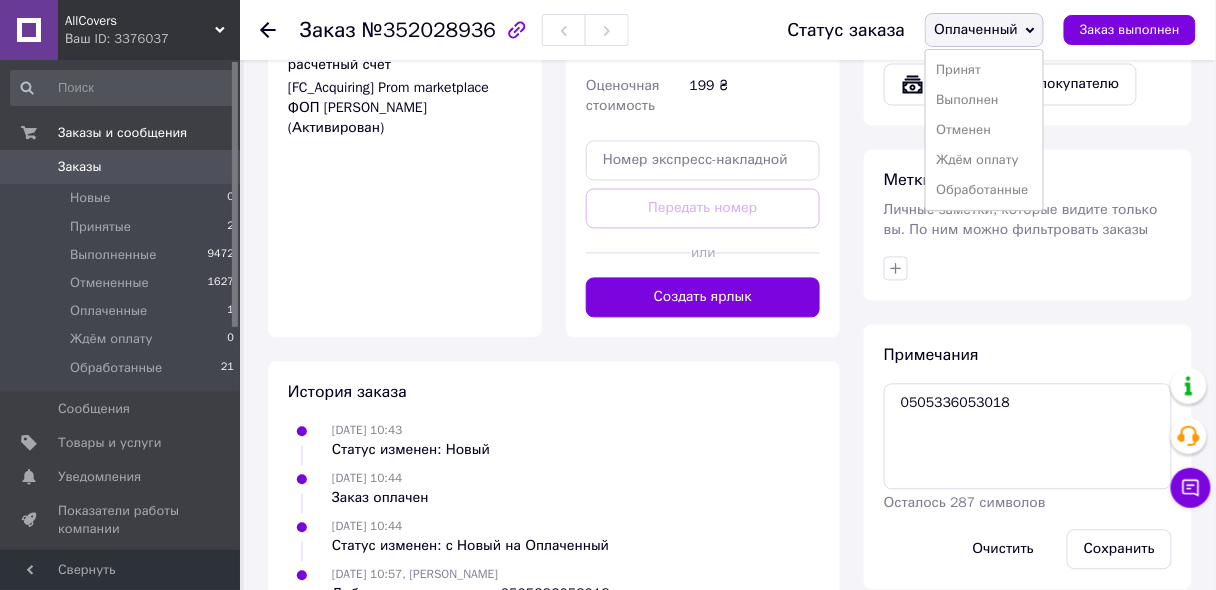 click on "Обработанные" at bounding box center (984, 190) 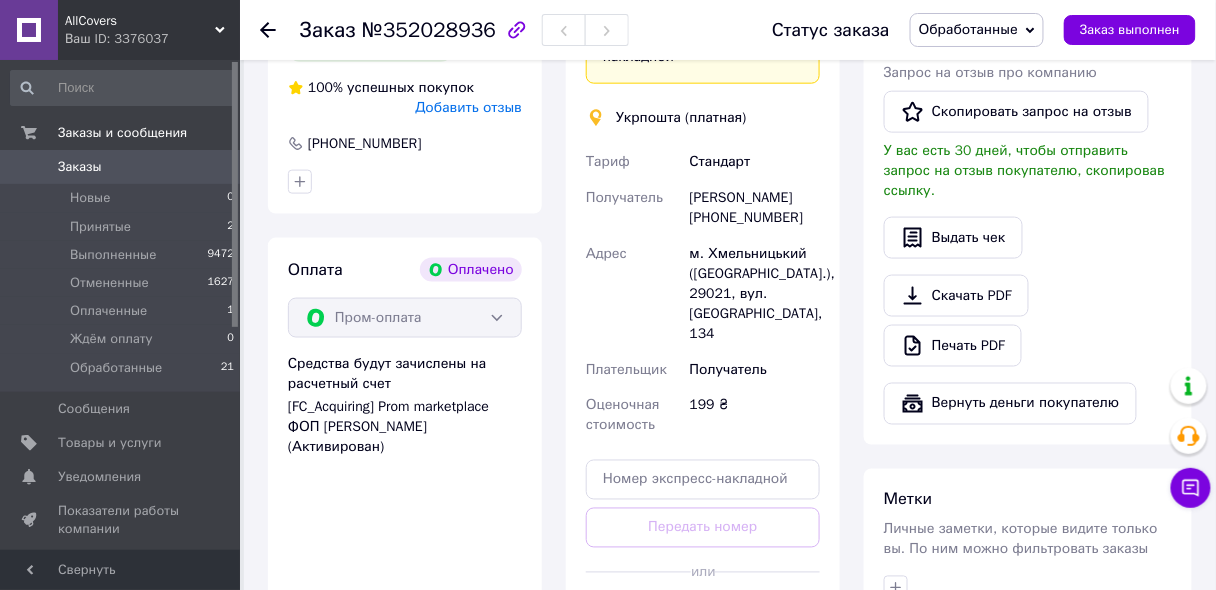 scroll, scrollTop: 317, scrollLeft: 0, axis: vertical 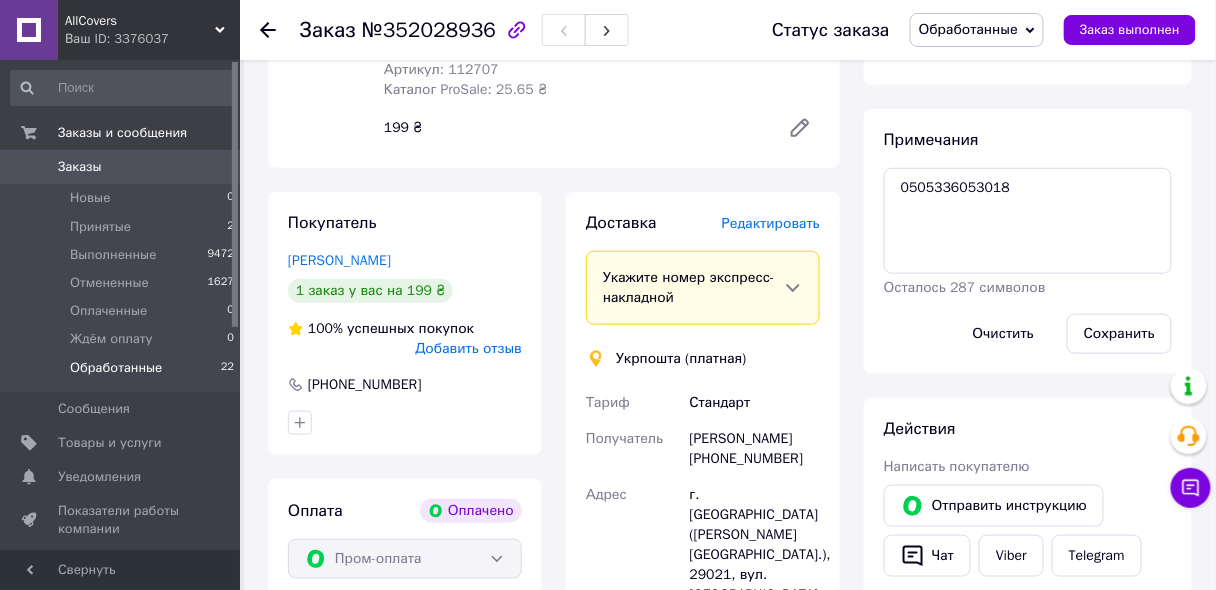 click on "Обработанные 22" at bounding box center (123, 373) 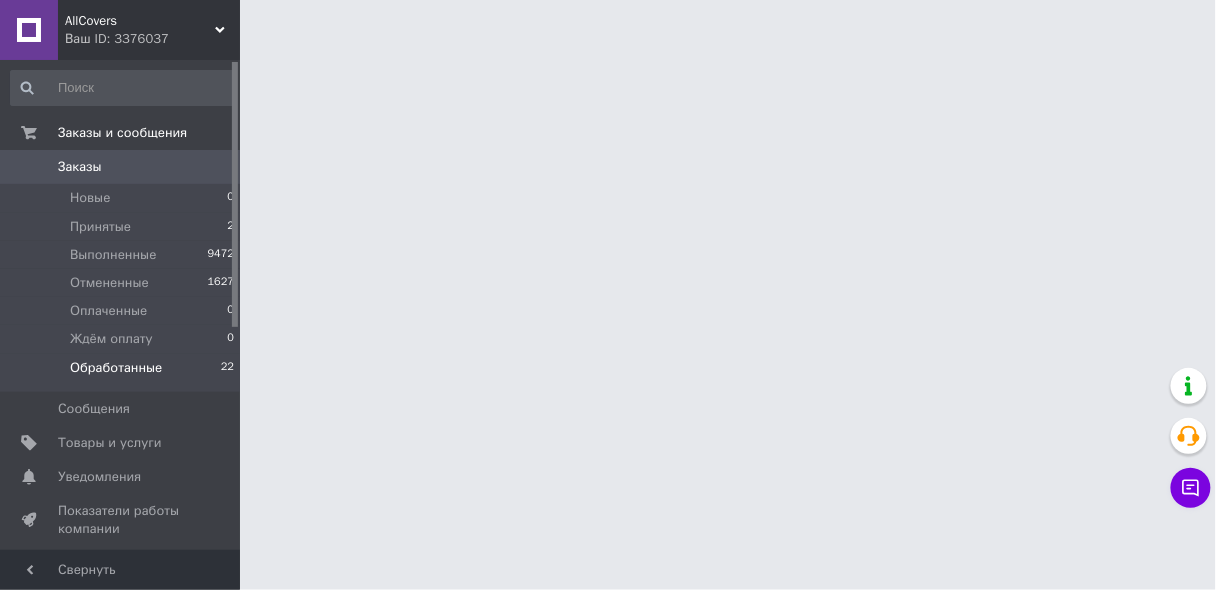 scroll, scrollTop: 0, scrollLeft: 0, axis: both 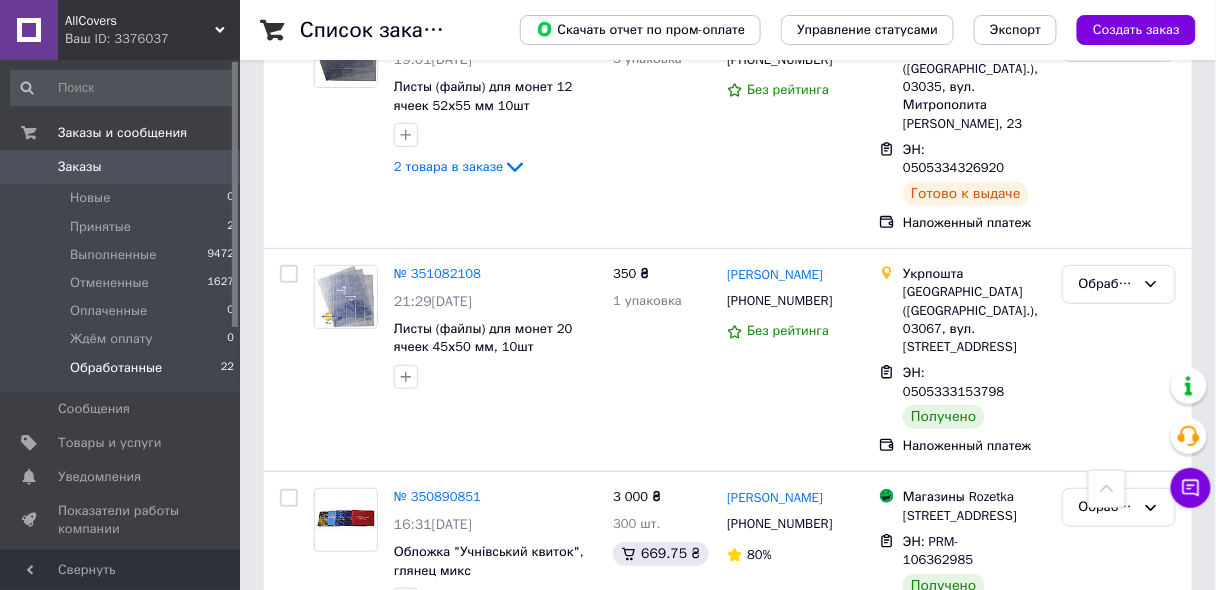 click on "Обработанные" at bounding box center (1107, 918) 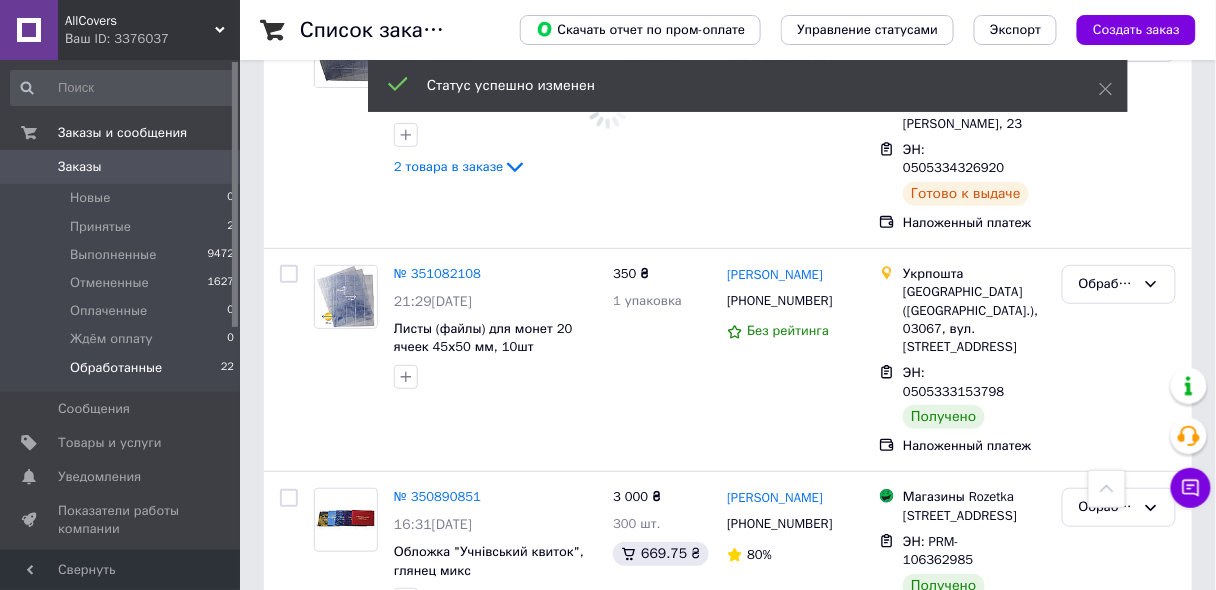 click on "Обработанные" at bounding box center (1107, 676) 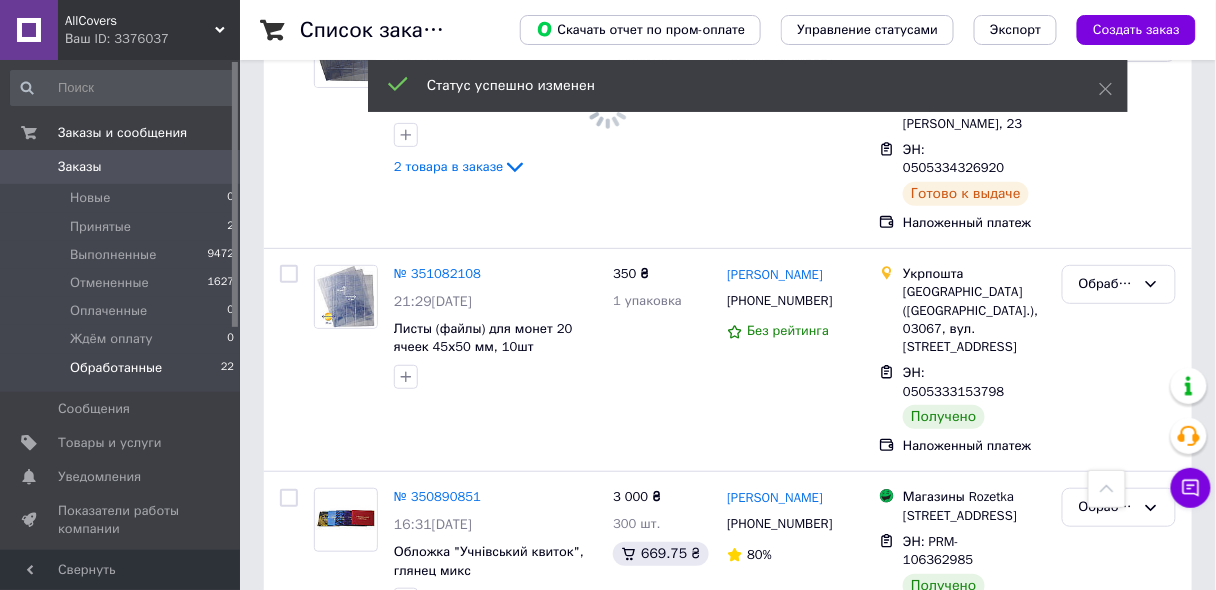 click on "Выполнен" at bounding box center (1119, 754) 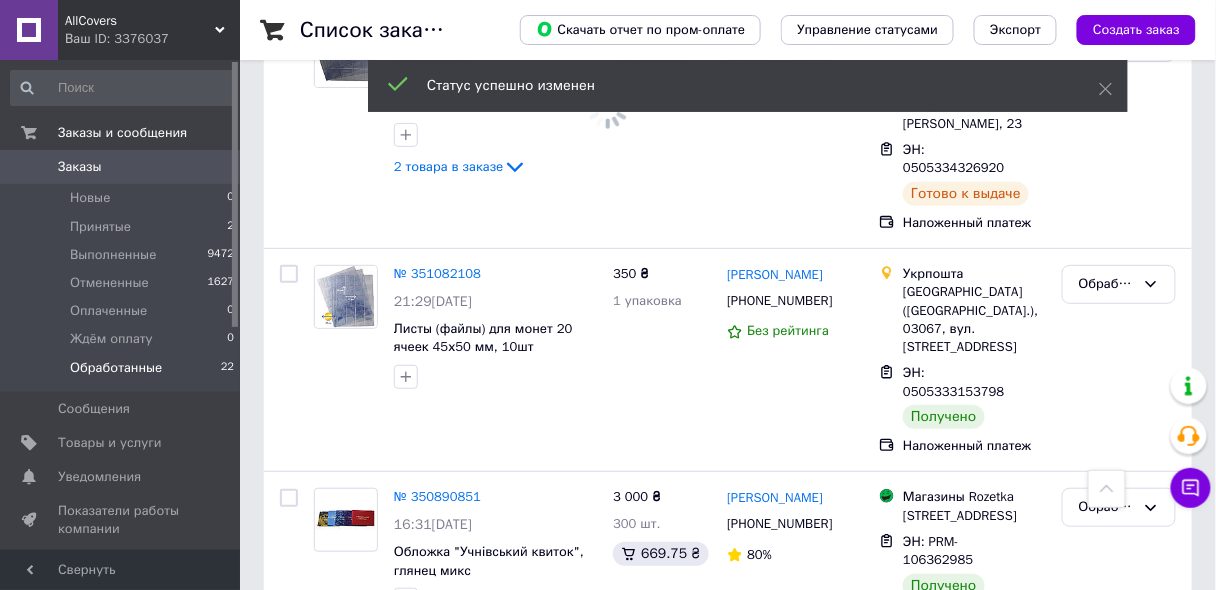 scroll, scrollTop: 3705, scrollLeft: 0, axis: vertical 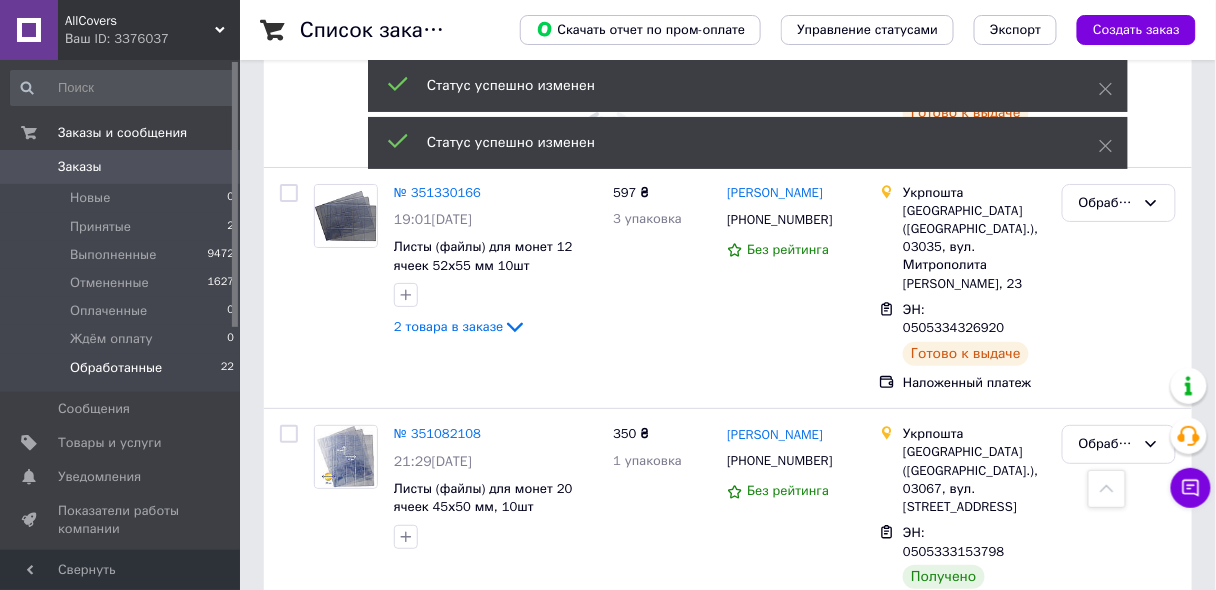 click on "Обработанные" at bounding box center [1119, 667] 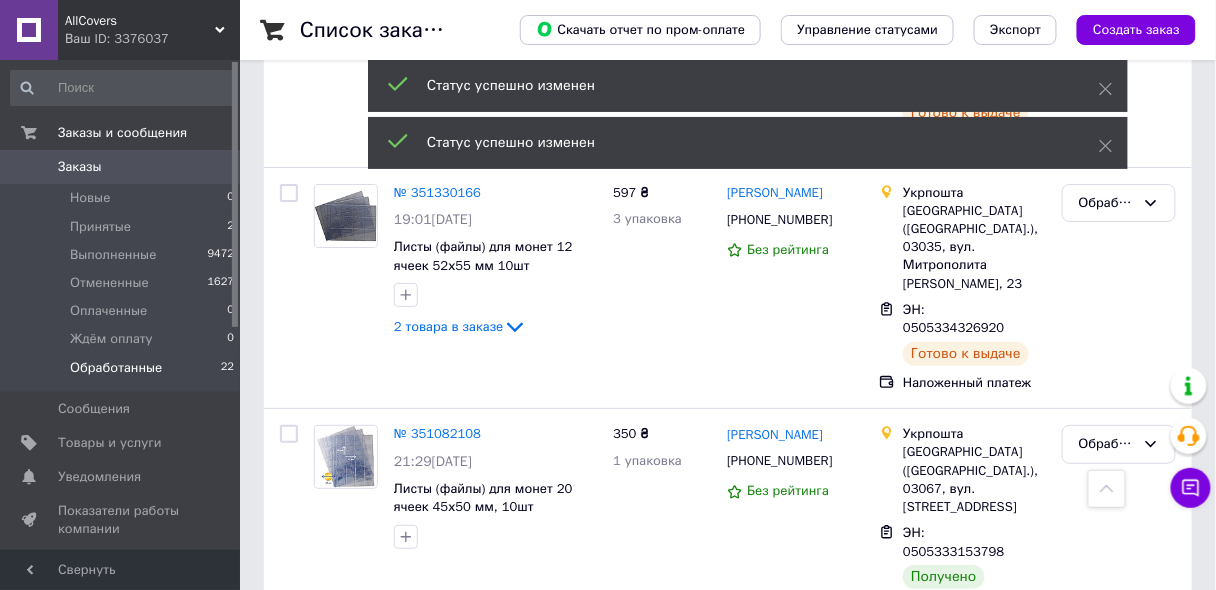 click on "Выполнен" at bounding box center [1119, 746] 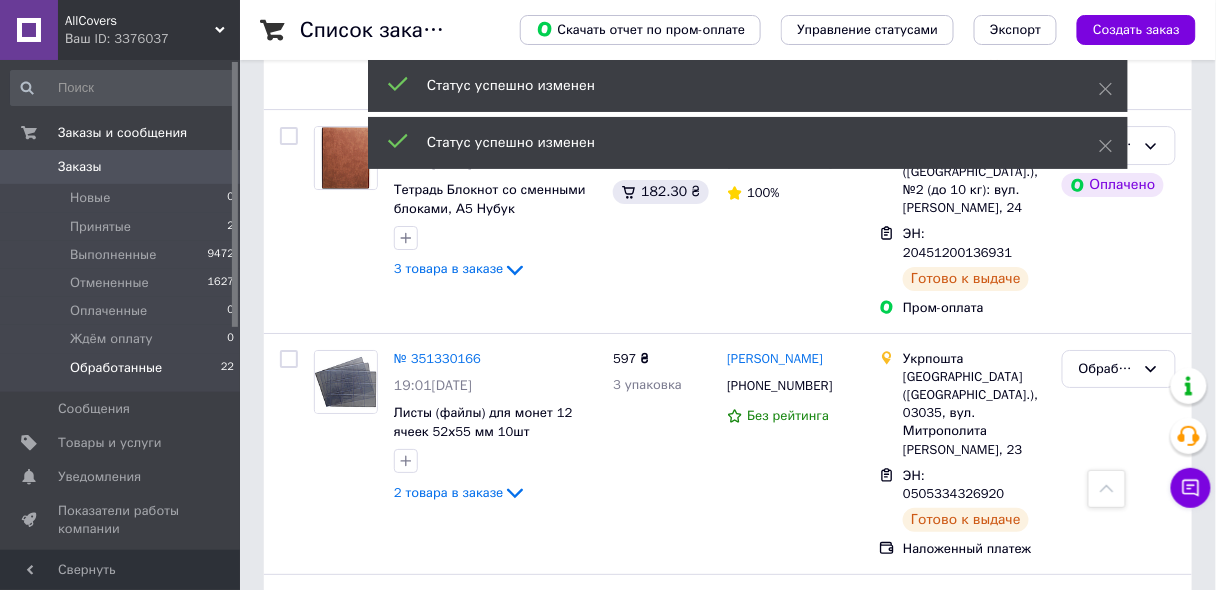 scroll, scrollTop: 3465, scrollLeft: 0, axis: vertical 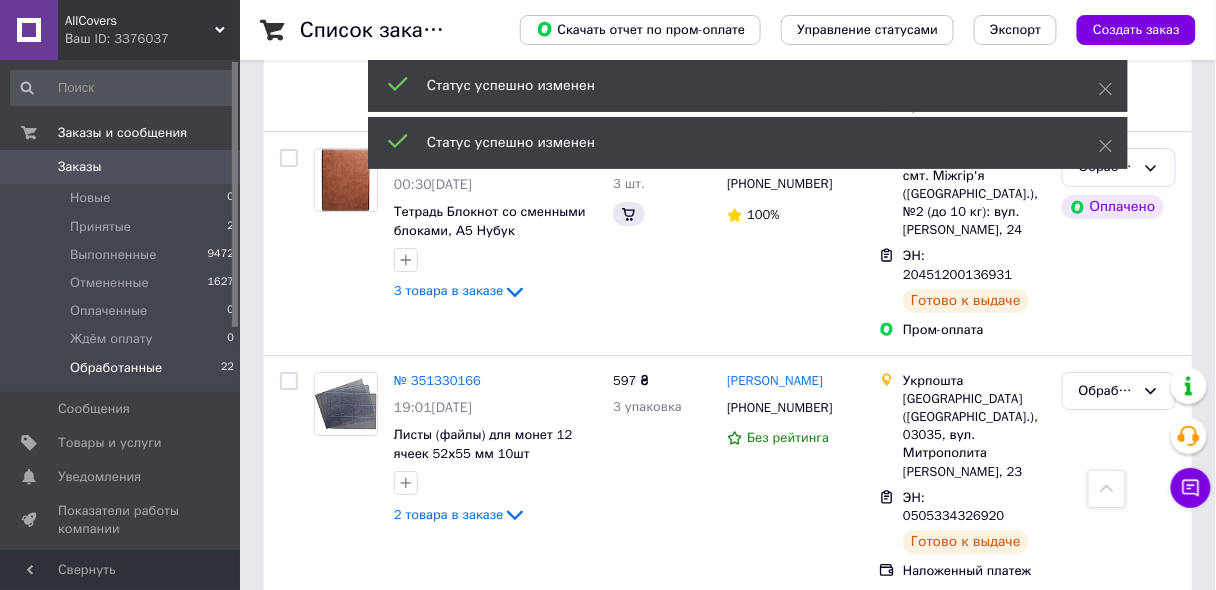 click 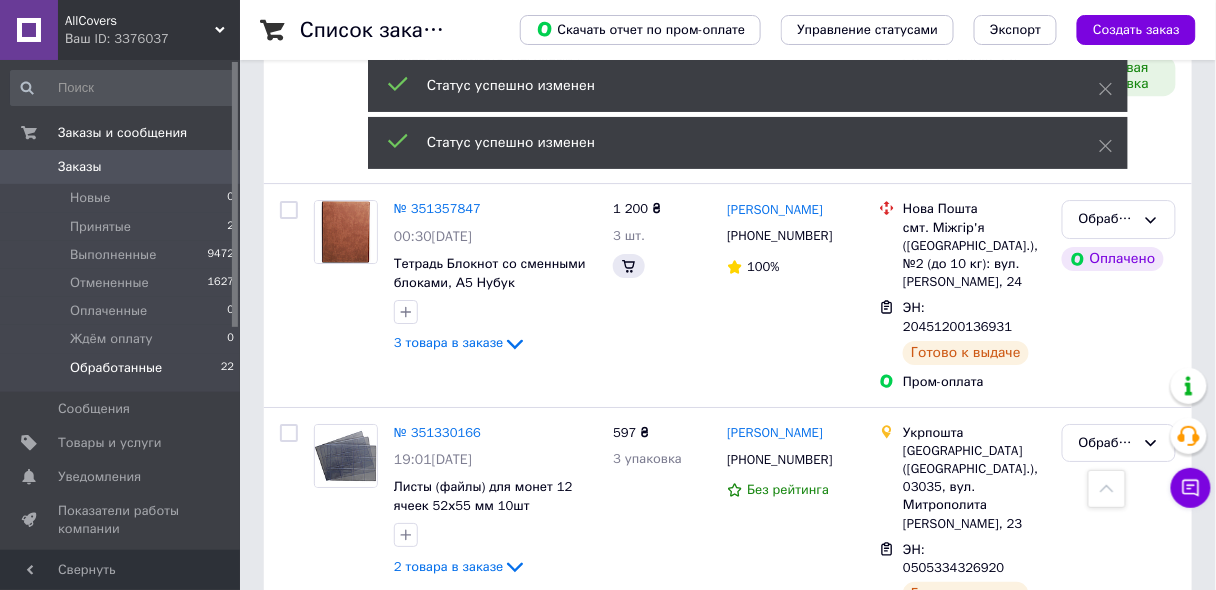 click on "Выполнен" at bounding box center (1119, 762) 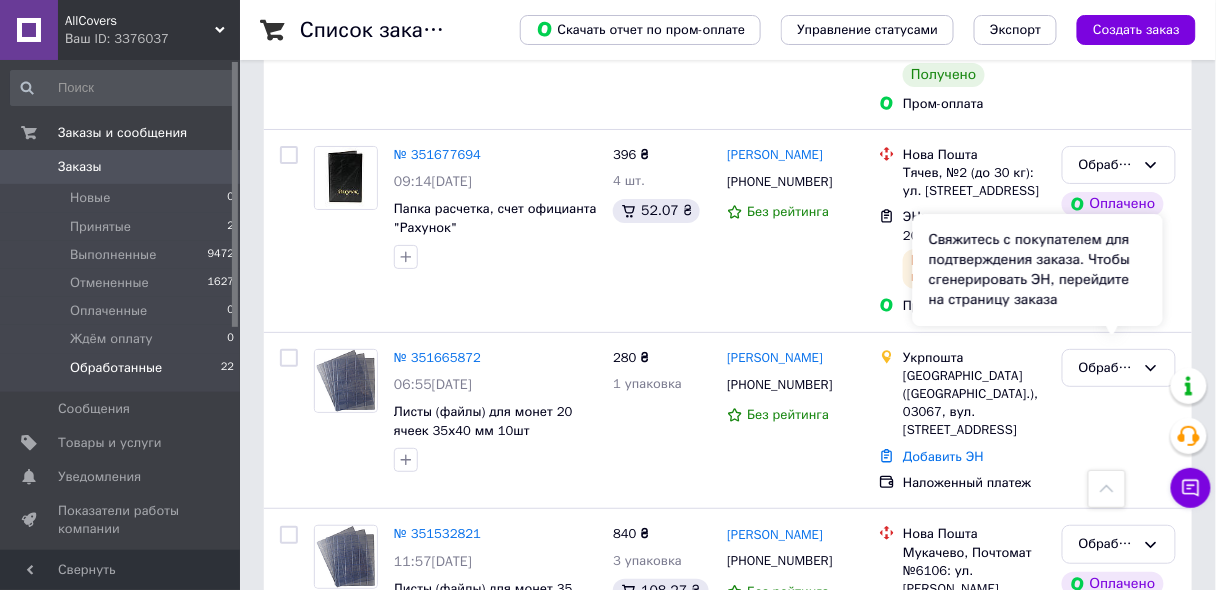 scroll, scrollTop: 1785, scrollLeft: 0, axis: vertical 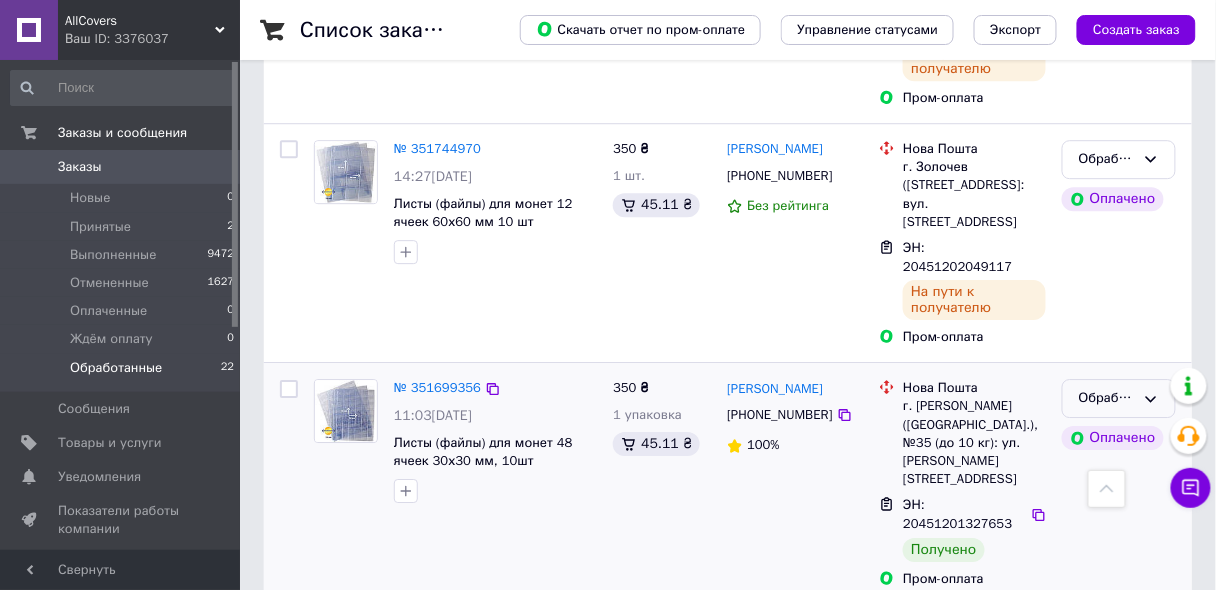 click on "Обработанные" at bounding box center (1107, 398) 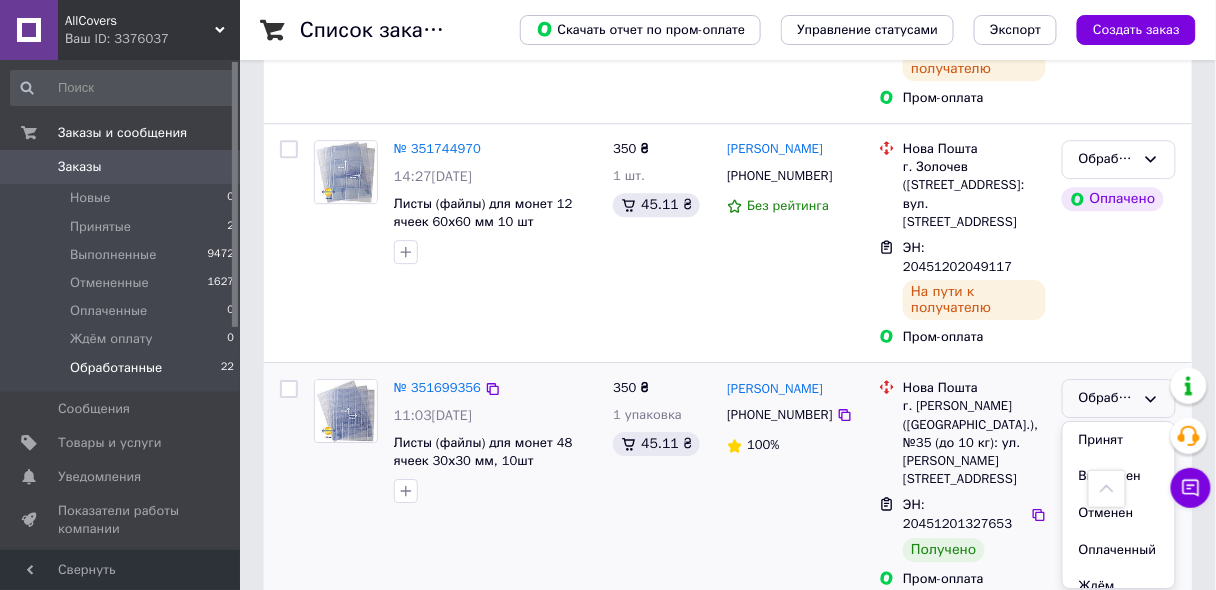 click on "Выполнен" at bounding box center (1119, 476) 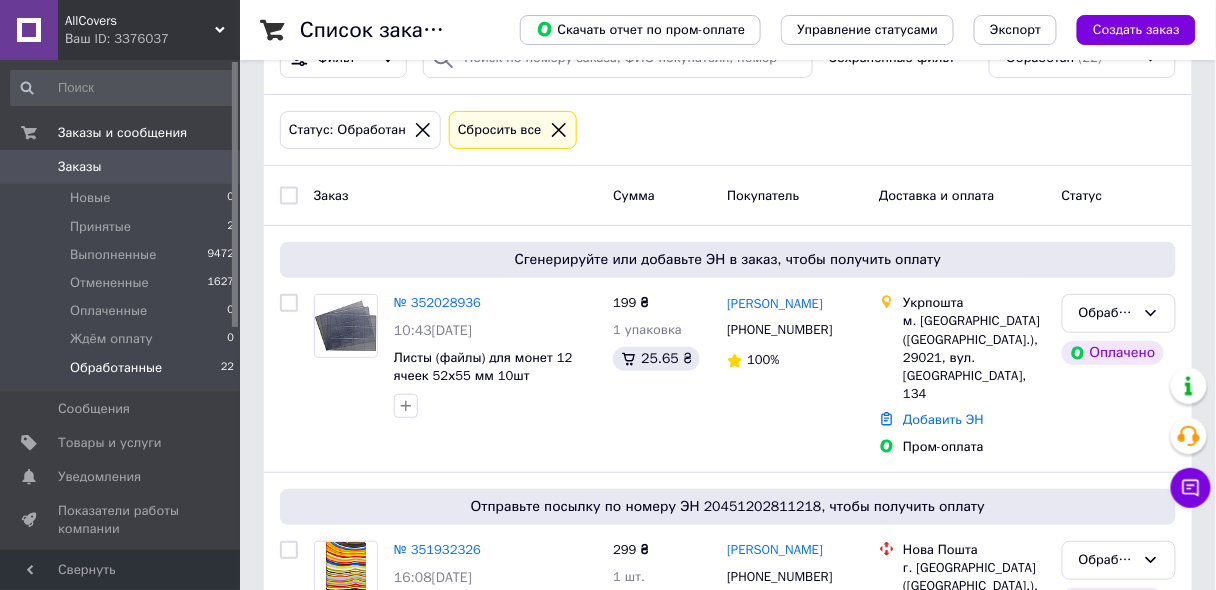 scroll, scrollTop: 0, scrollLeft: 0, axis: both 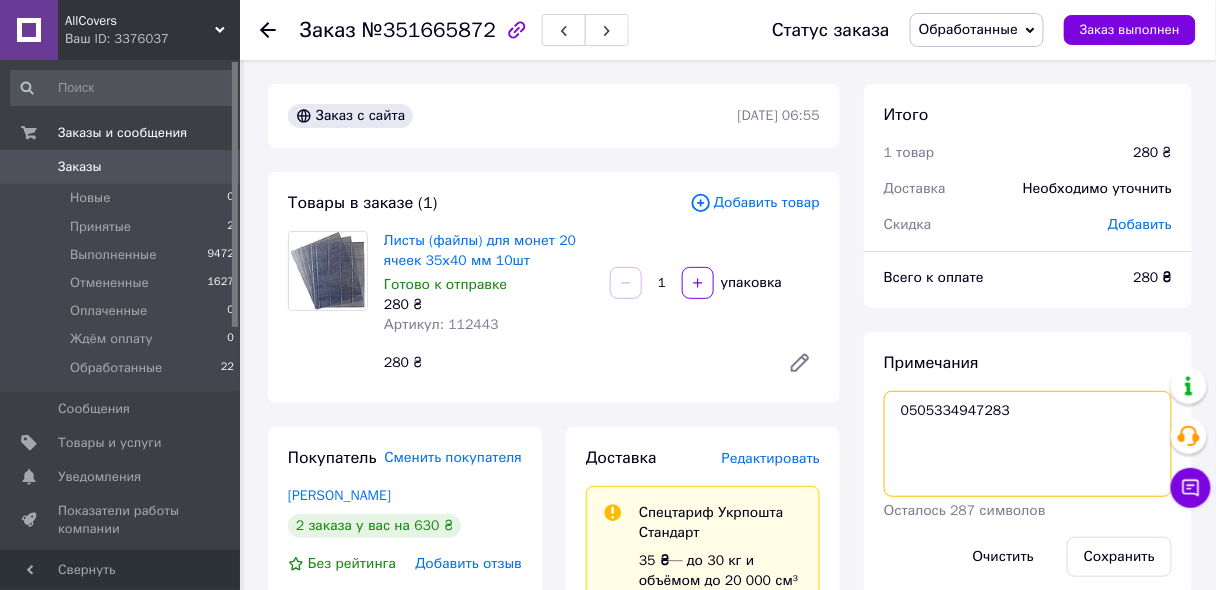 click on "0505334947283" at bounding box center [1028, 444] 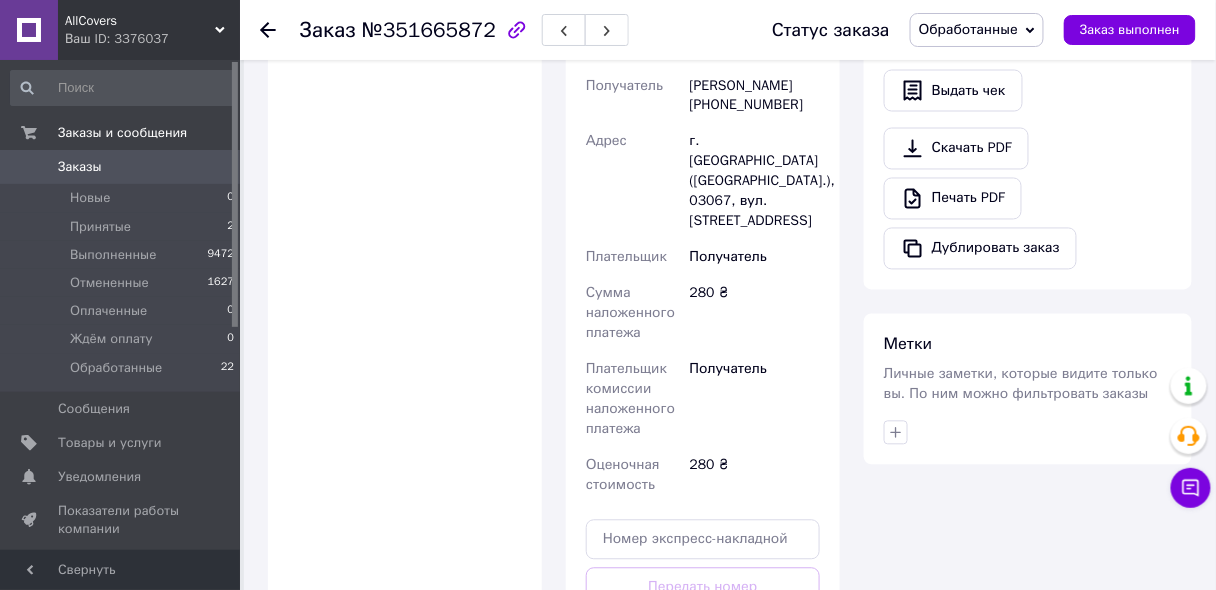 scroll, scrollTop: 1040, scrollLeft: 0, axis: vertical 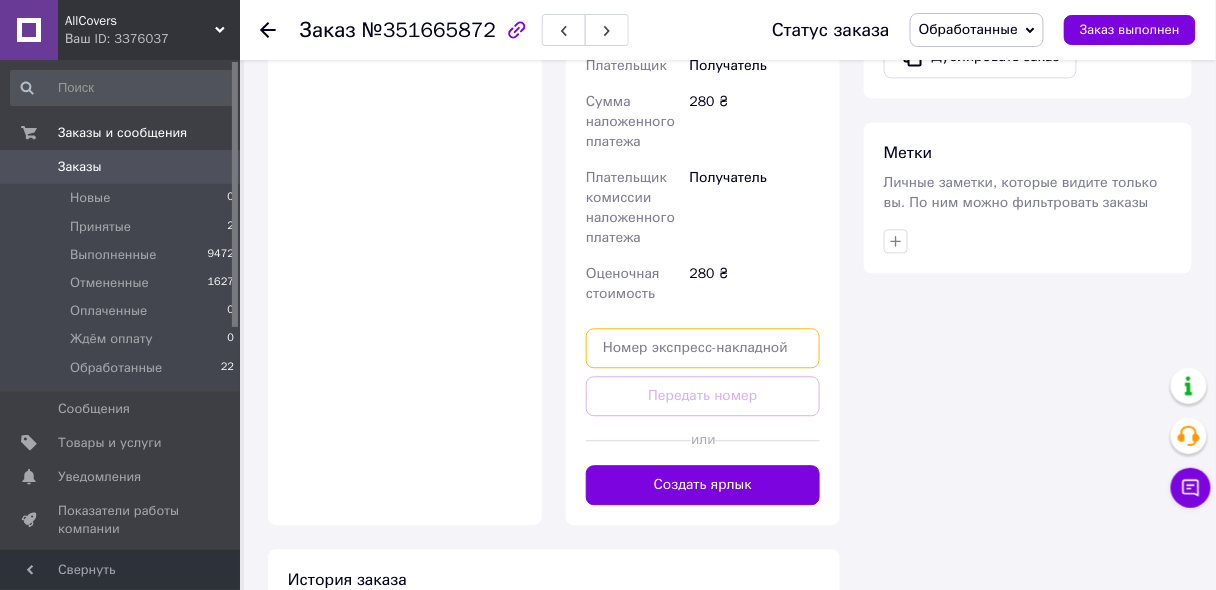 click at bounding box center [703, 348] 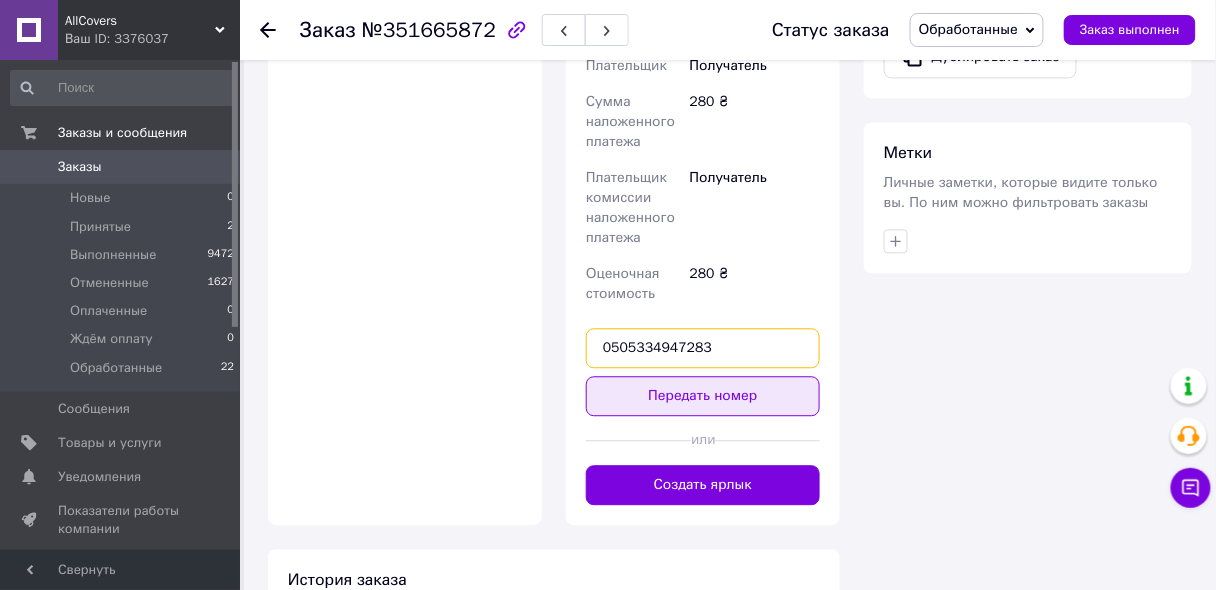 type on "0505334947283" 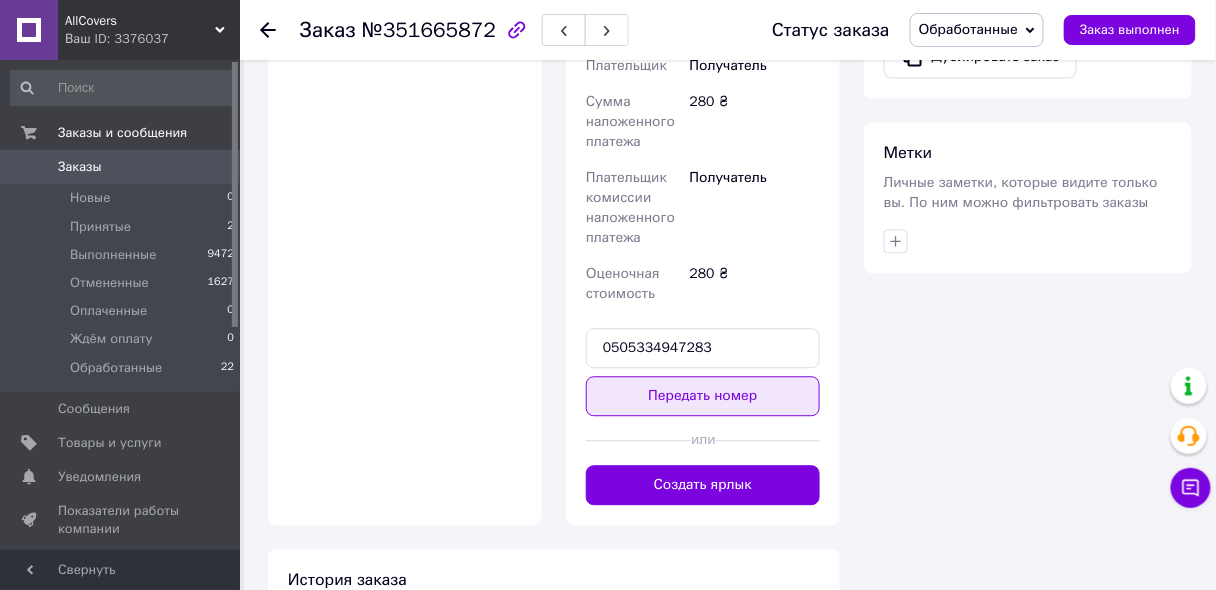 click on "Передать номер" at bounding box center (703, 396) 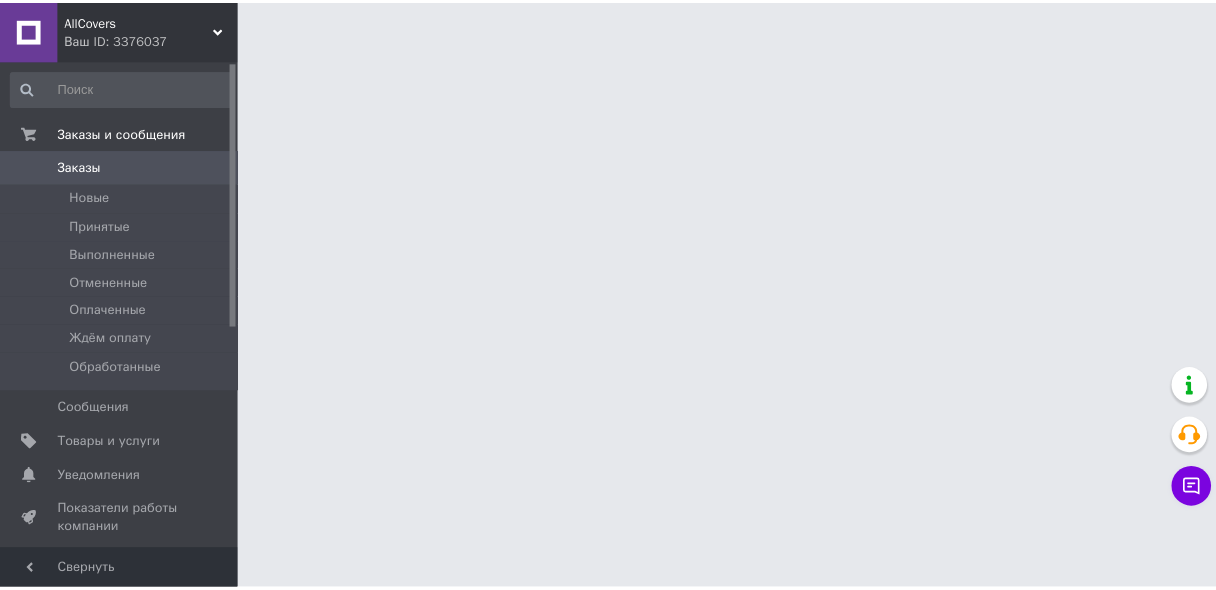 scroll, scrollTop: 0, scrollLeft: 0, axis: both 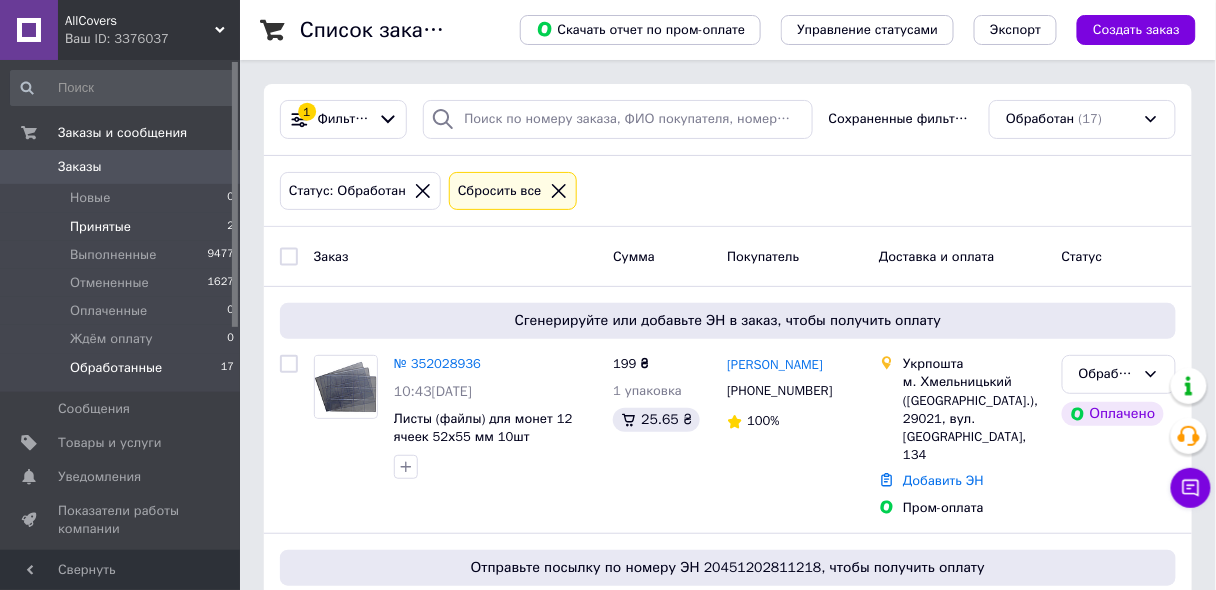 click on "Принятые 2" at bounding box center (123, 227) 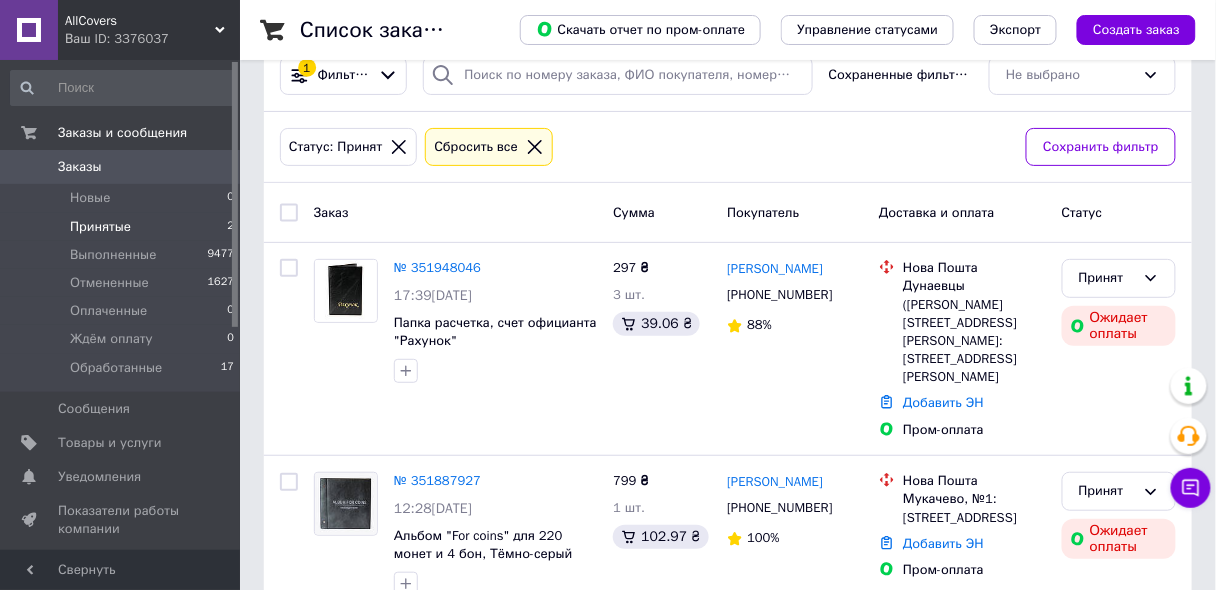 scroll, scrollTop: 69, scrollLeft: 0, axis: vertical 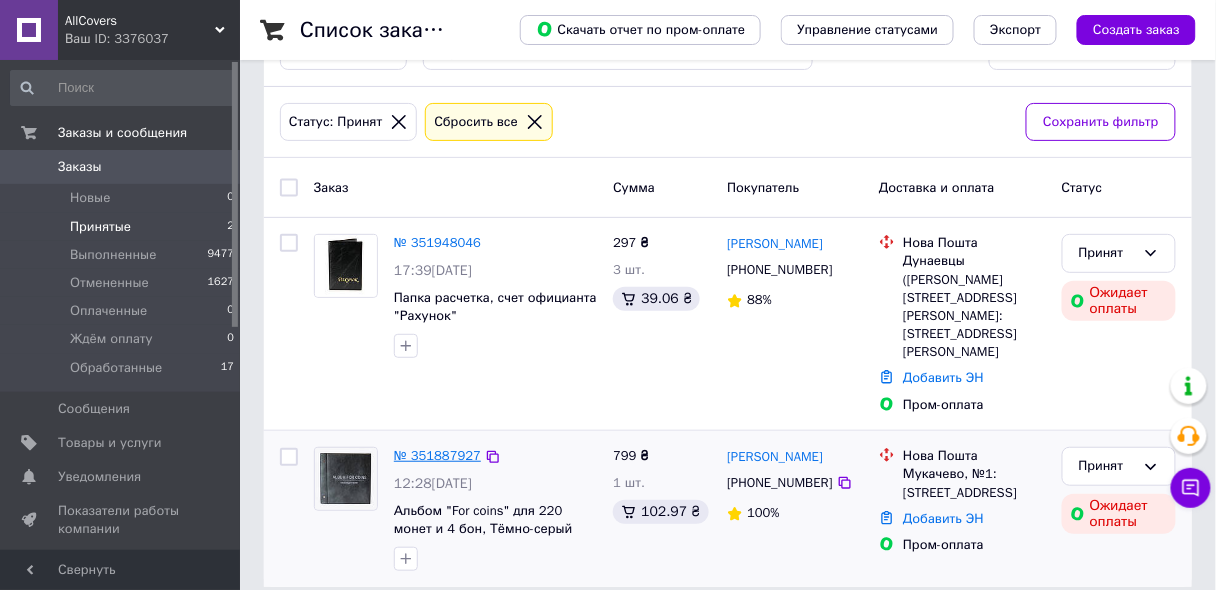 click on "№ 351887927" at bounding box center [437, 455] 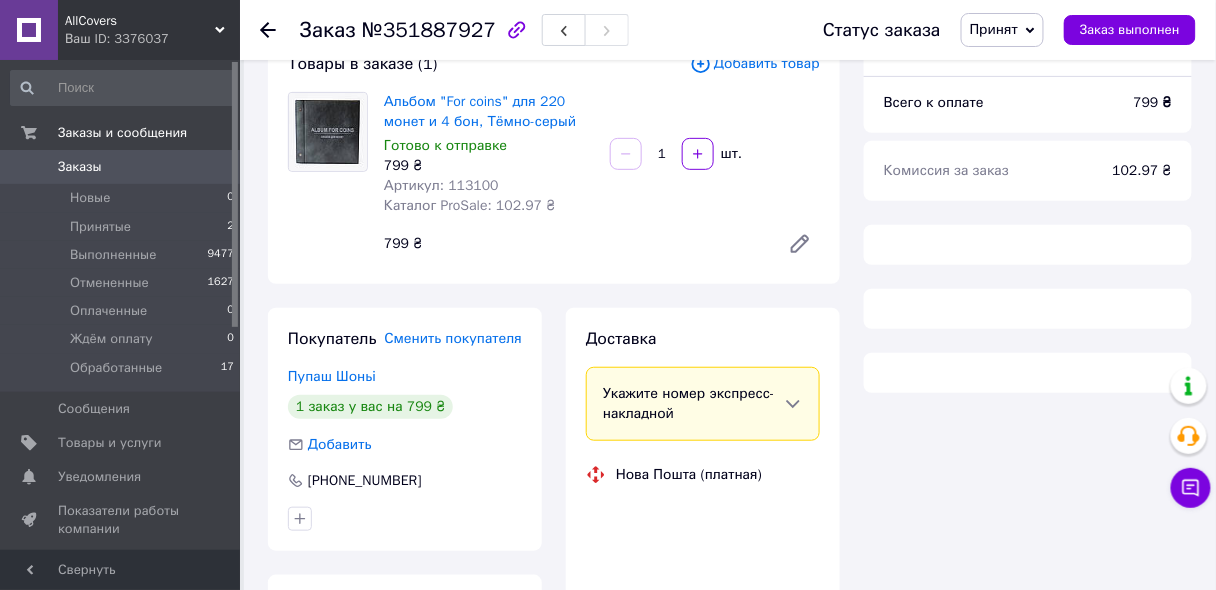 scroll, scrollTop: 480, scrollLeft: 0, axis: vertical 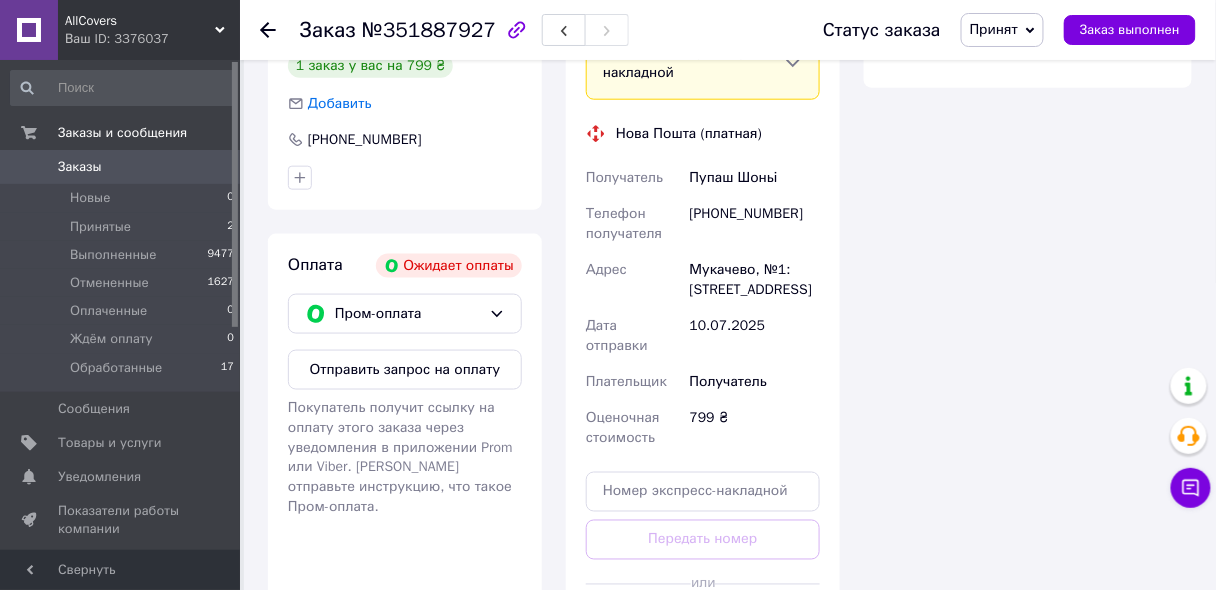 click on "[PHONE_NUMBER]" at bounding box center (755, 224) 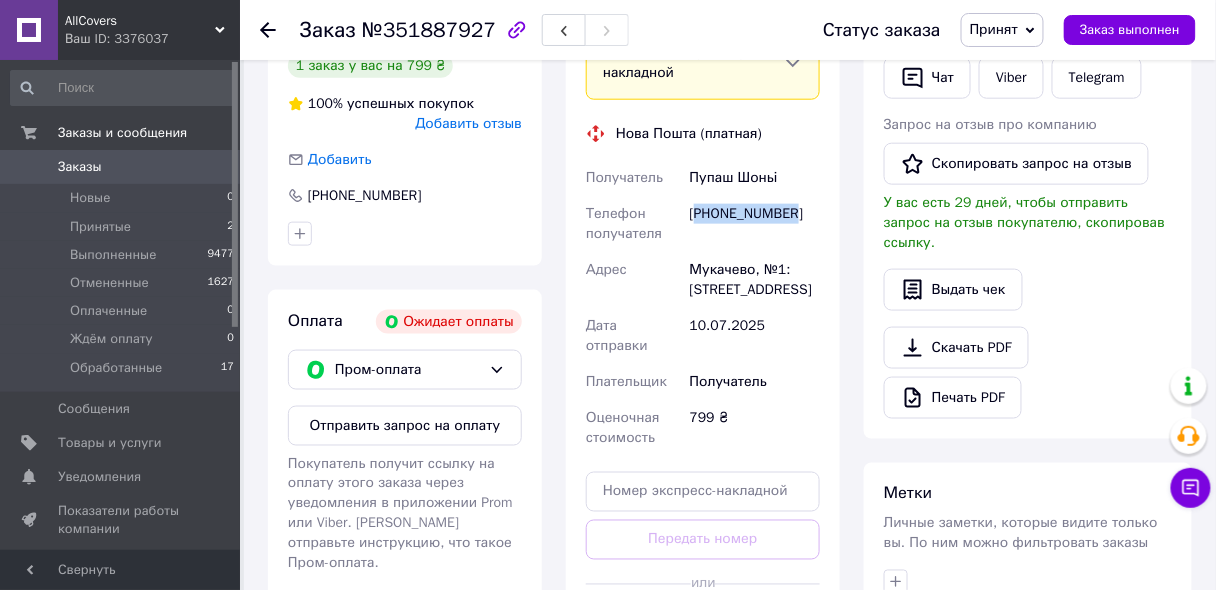 click on "[PHONE_NUMBER]" at bounding box center [755, 224] 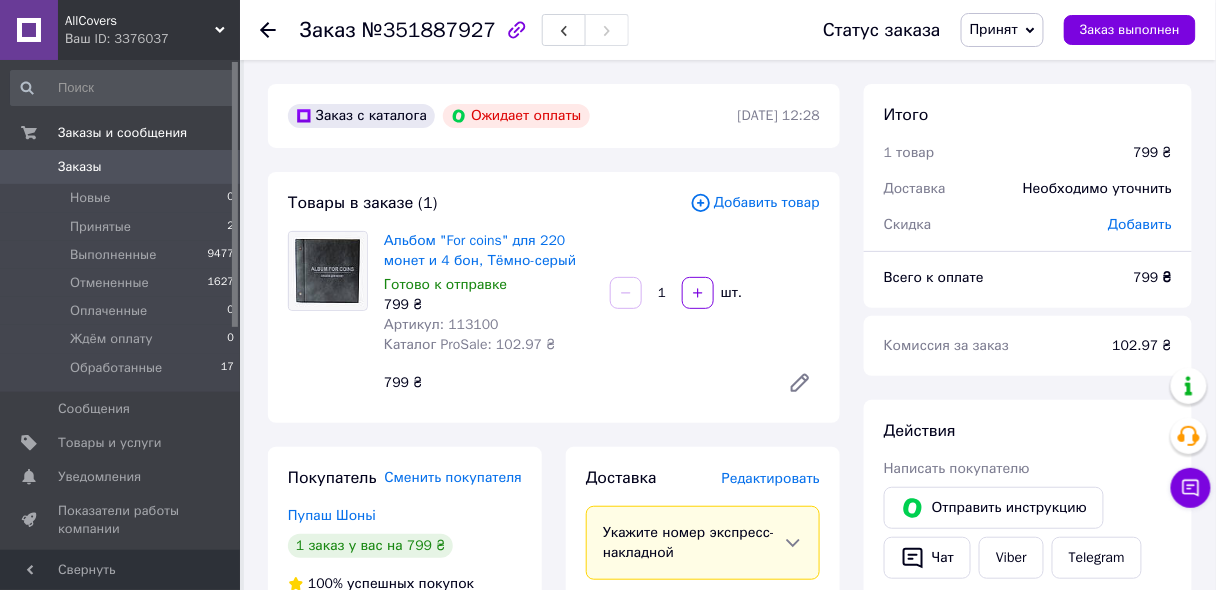 scroll, scrollTop: 480, scrollLeft: 0, axis: vertical 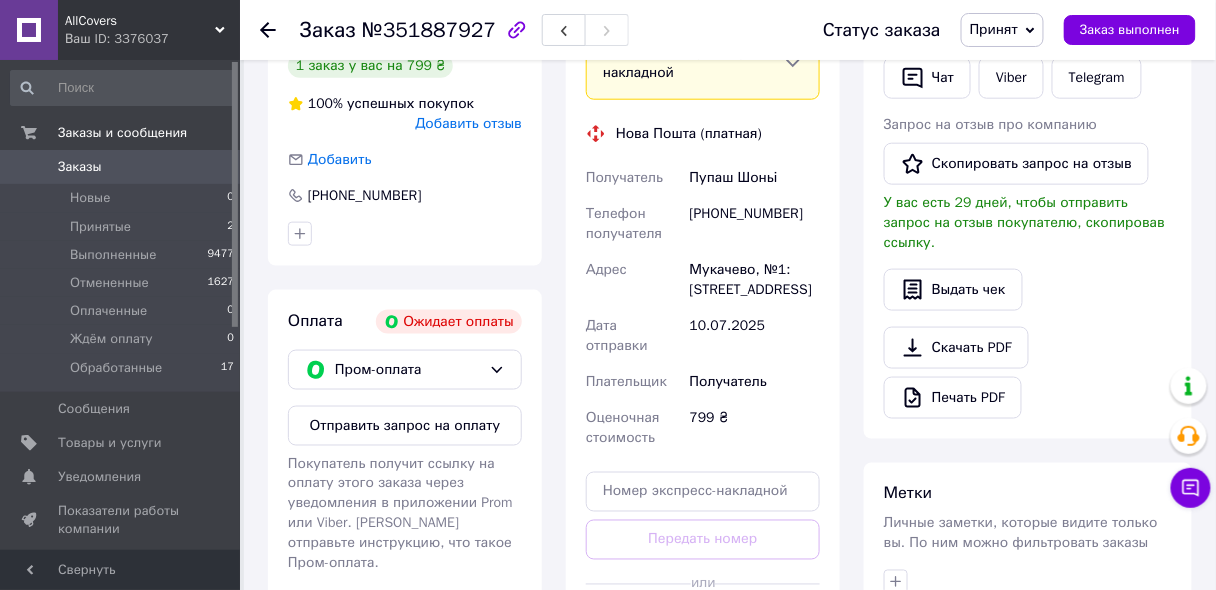 click on "Мукачево, №1: [STREET_ADDRESS]" at bounding box center [755, 280] 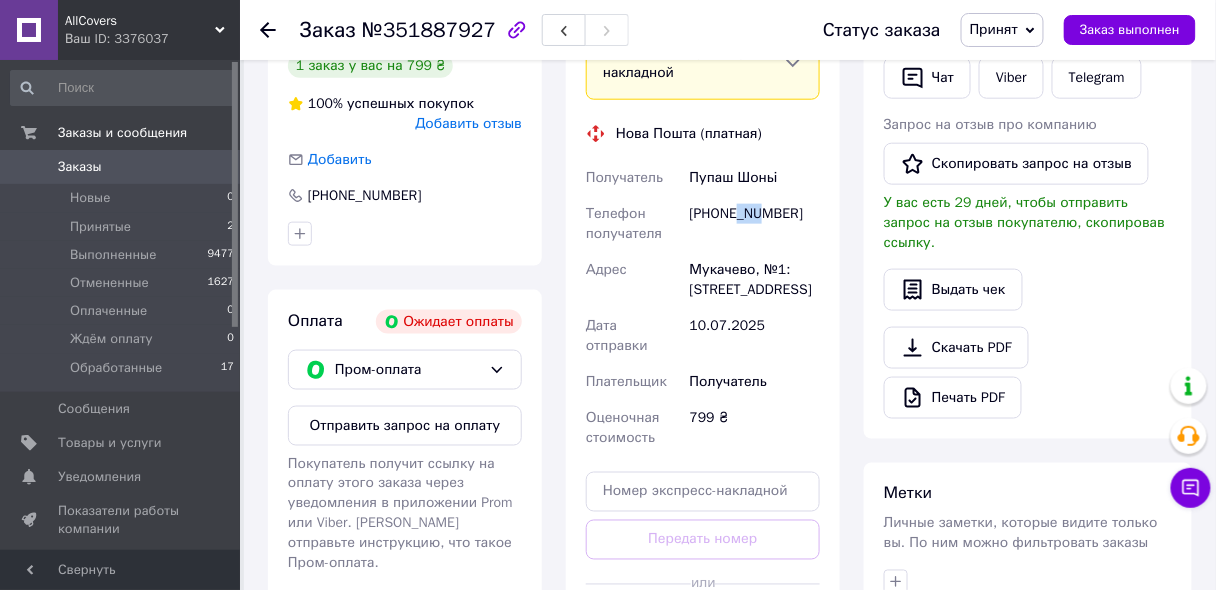 drag, startPoint x: 744, startPoint y: 212, endPoint x: 760, endPoint y: 212, distance: 16 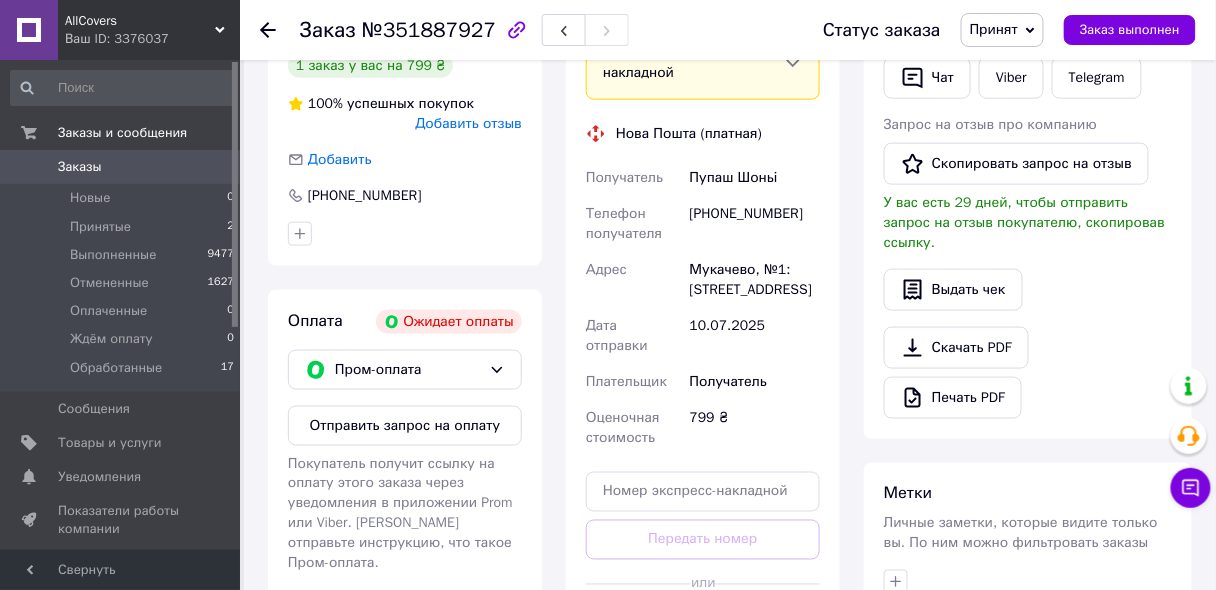 click on "Мукачево, №1: [STREET_ADDRESS]" at bounding box center (755, 280) 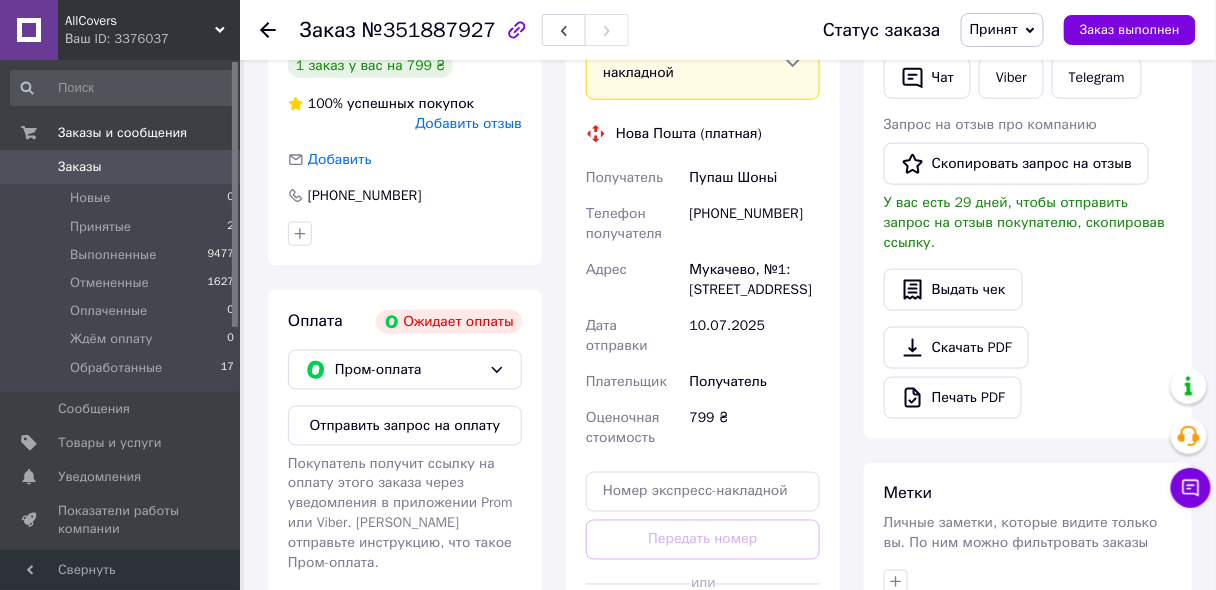 click on "[PHONE_NUMBER]" at bounding box center (755, 224) 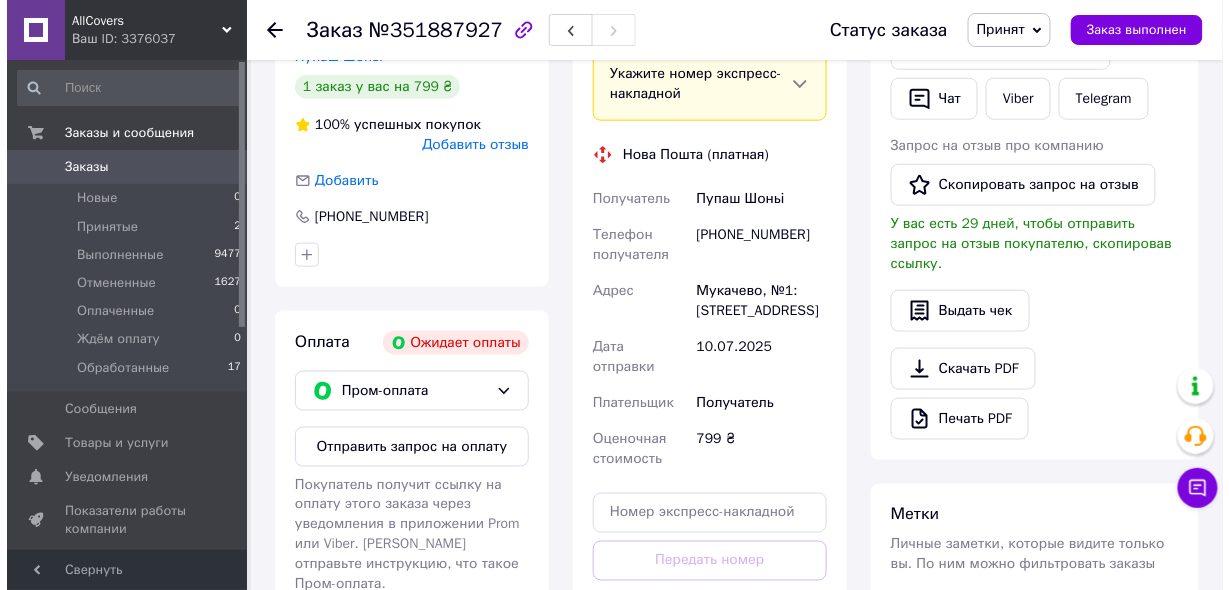 scroll, scrollTop: 400, scrollLeft: 0, axis: vertical 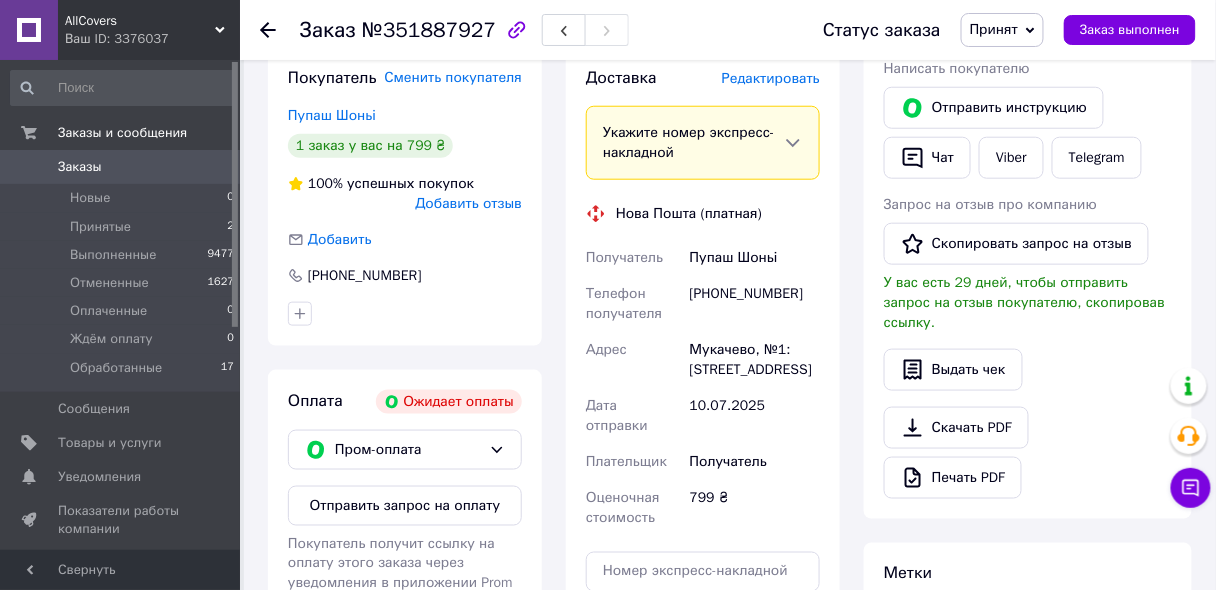 click on "Получатель" at bounding box center (634, 258) 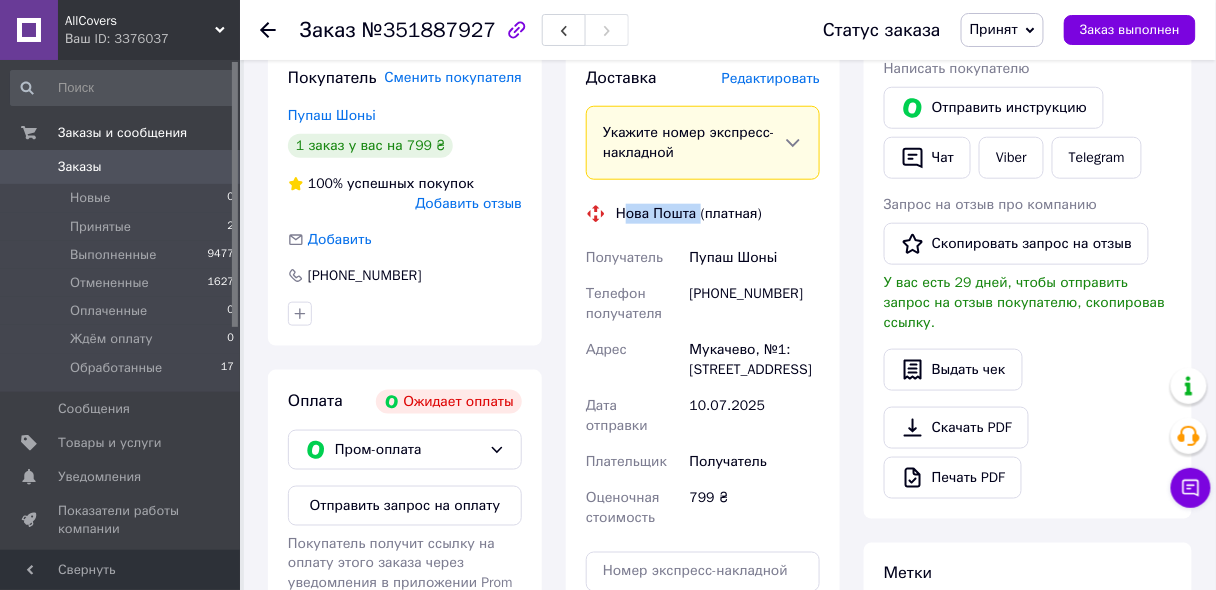 drag, startPoint x: 698, startPoint y: 215, endPoint x: 621, endPoint y: 218, distance: 77.05842 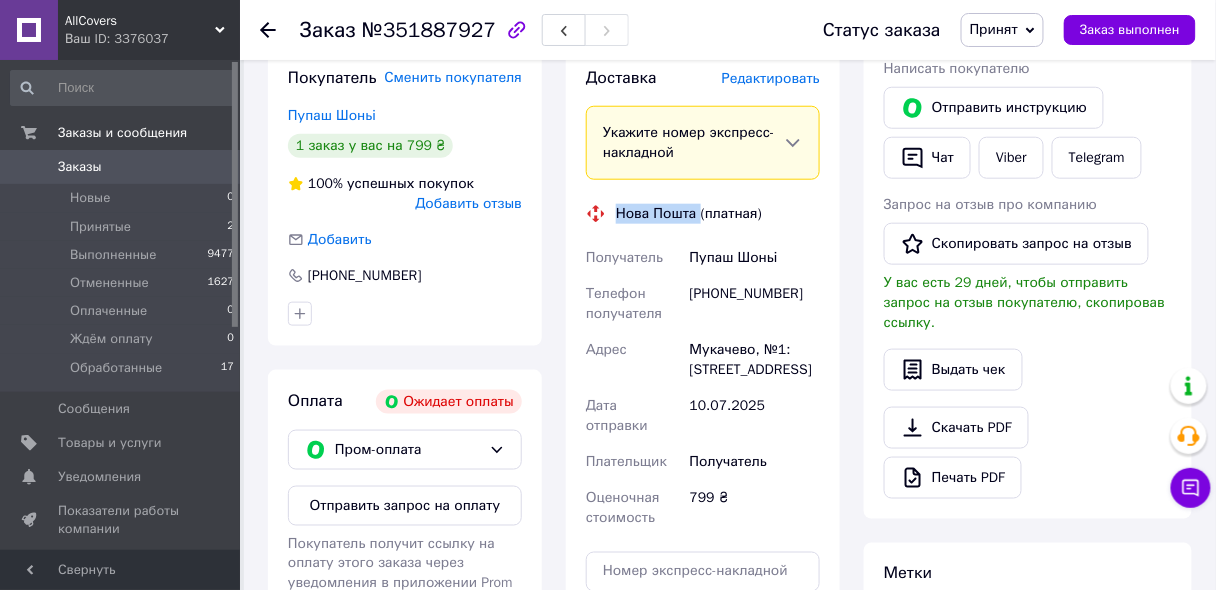 drag, startPoint x: 618, startPoint y: 216, endPoint x: 698, endPoint y: 207, distance: 80.50466 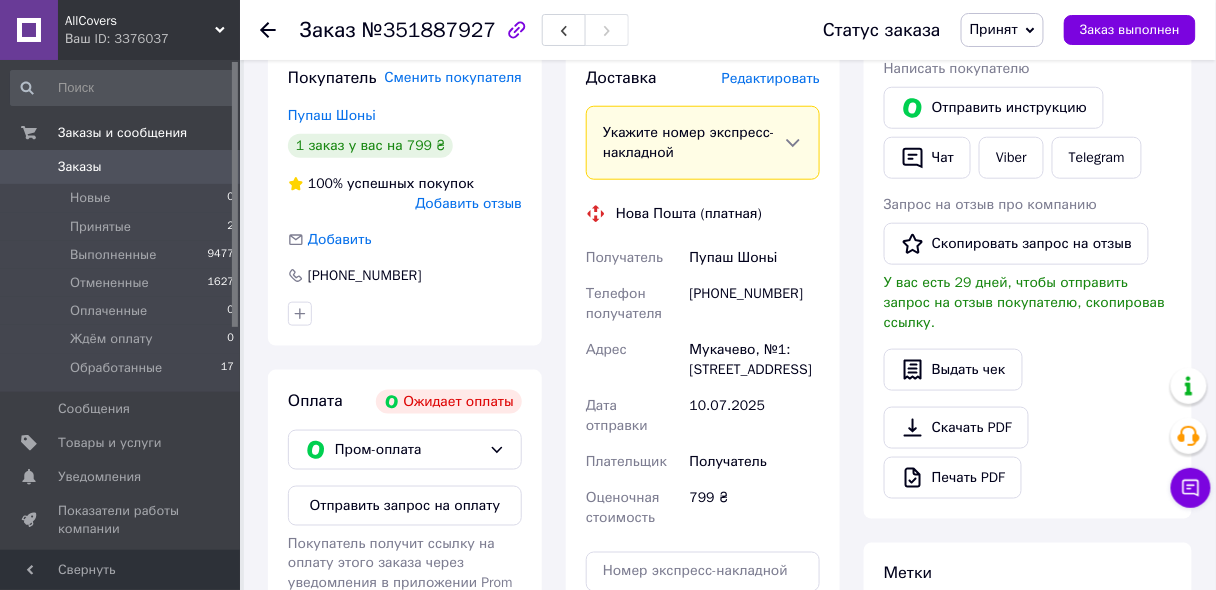 click on "Редактировать" at bounding box center (771, 78) 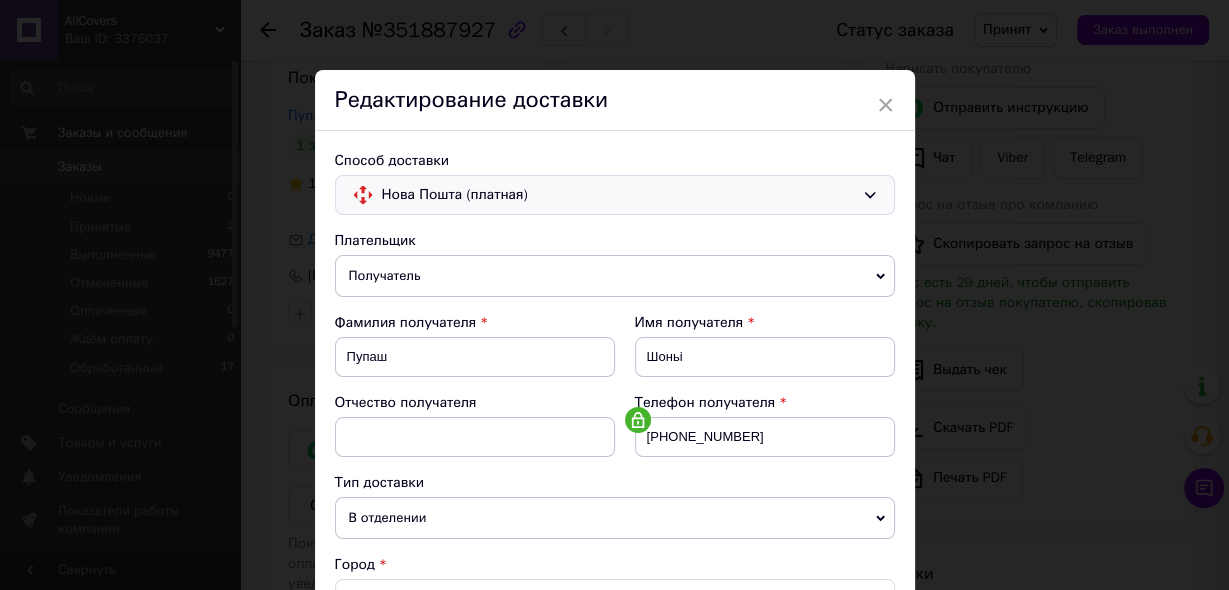 click on "Нова Пошта (платная)" at bounding box center (618, 195) 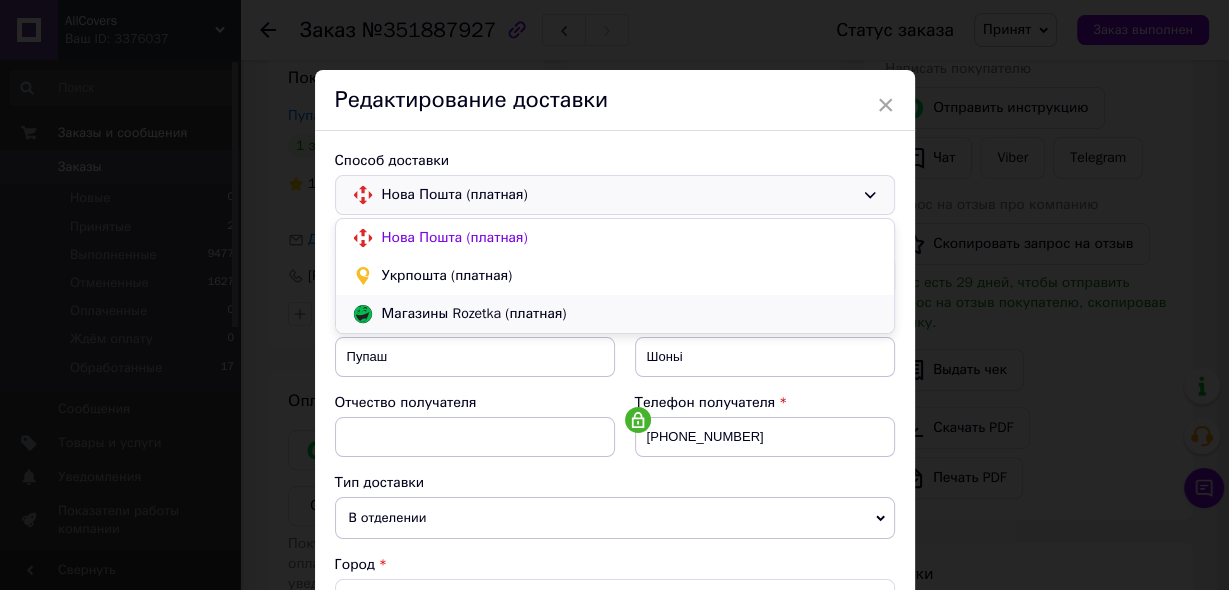 click on "Магазины Rozetka (платная)" at bounding box center [630, 314] 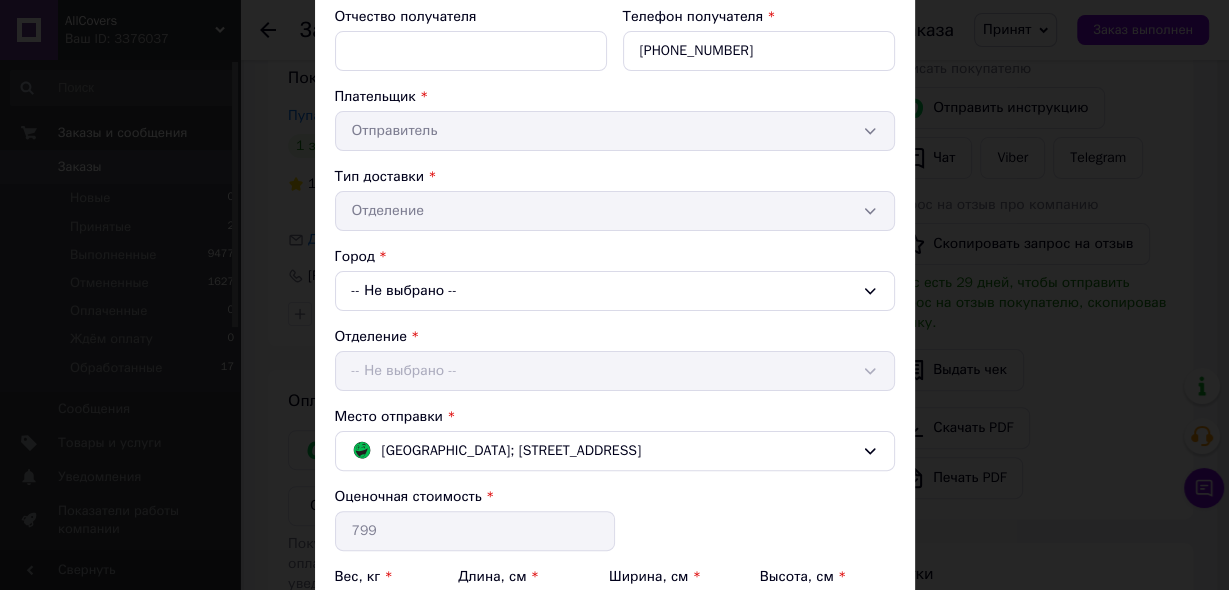scroll, scrollTop: 320, scrollLeft: 0, axis: vertical 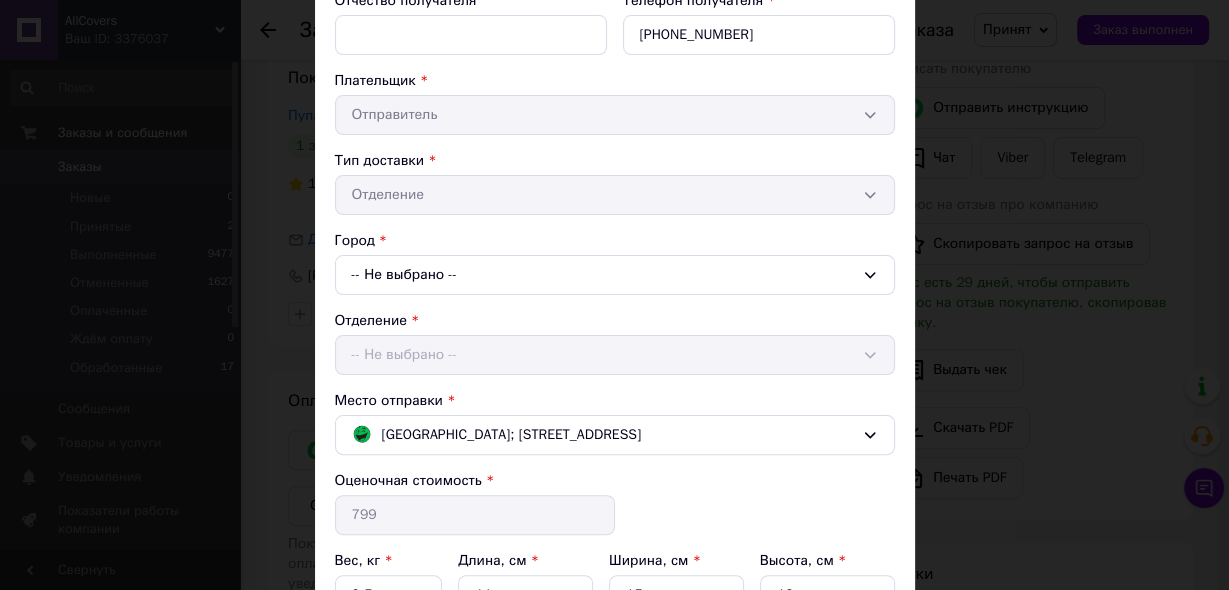 click on "-- Не выбрано --" at bounding box center (615, 275) 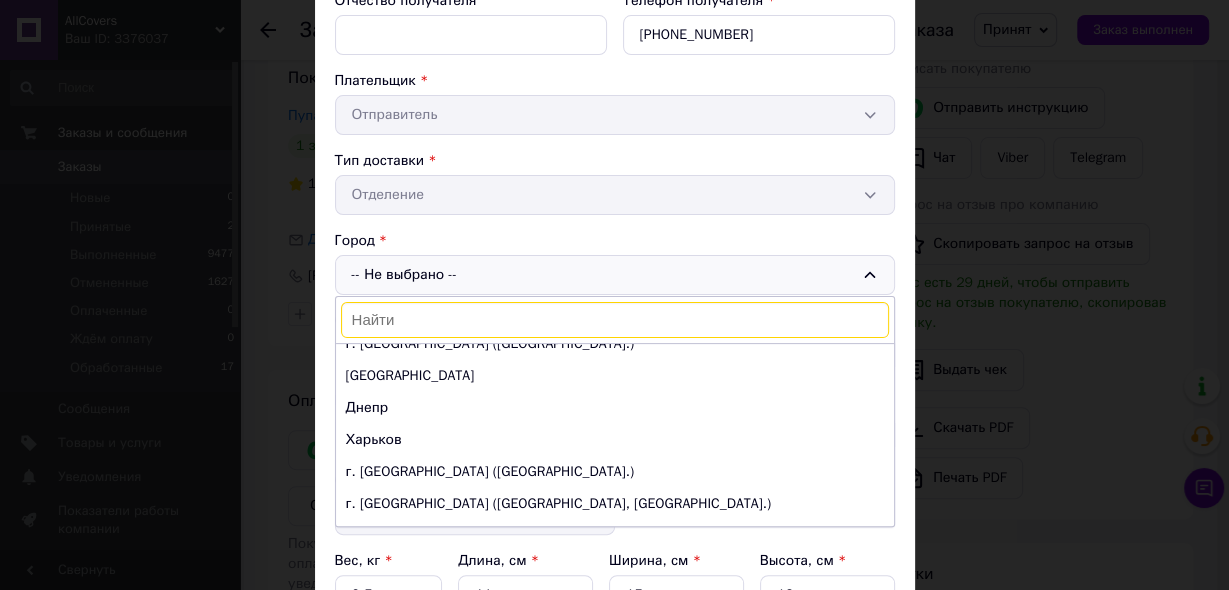 scroll, scrollTop: 0, scrollLeft: 0, axis: both 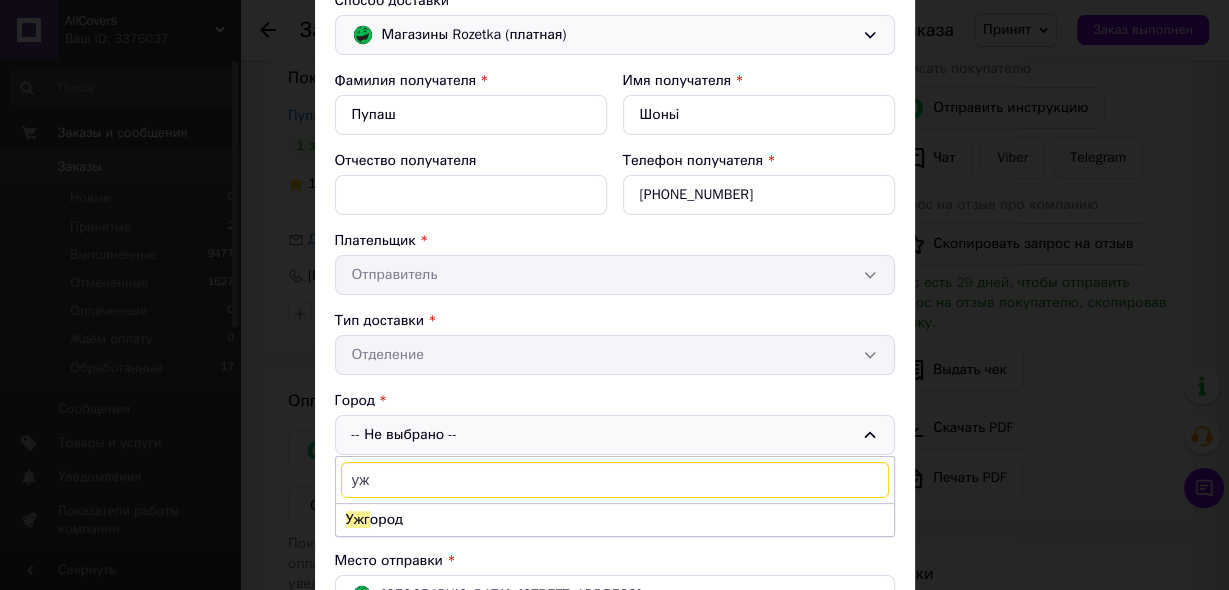 type on "у" 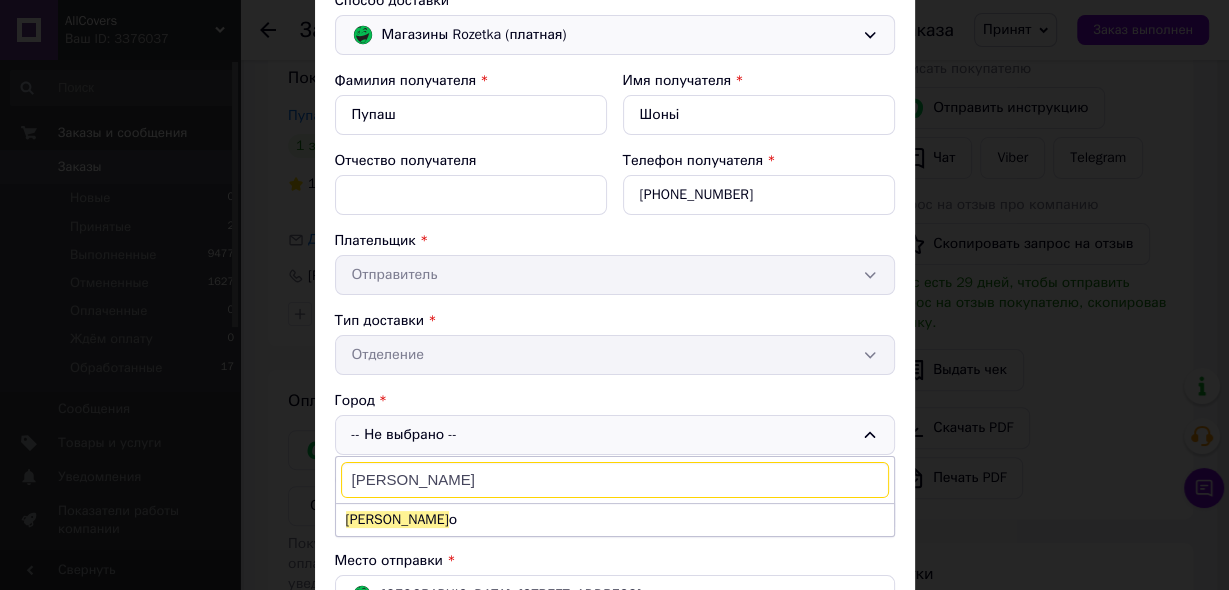 type on "мукачев" 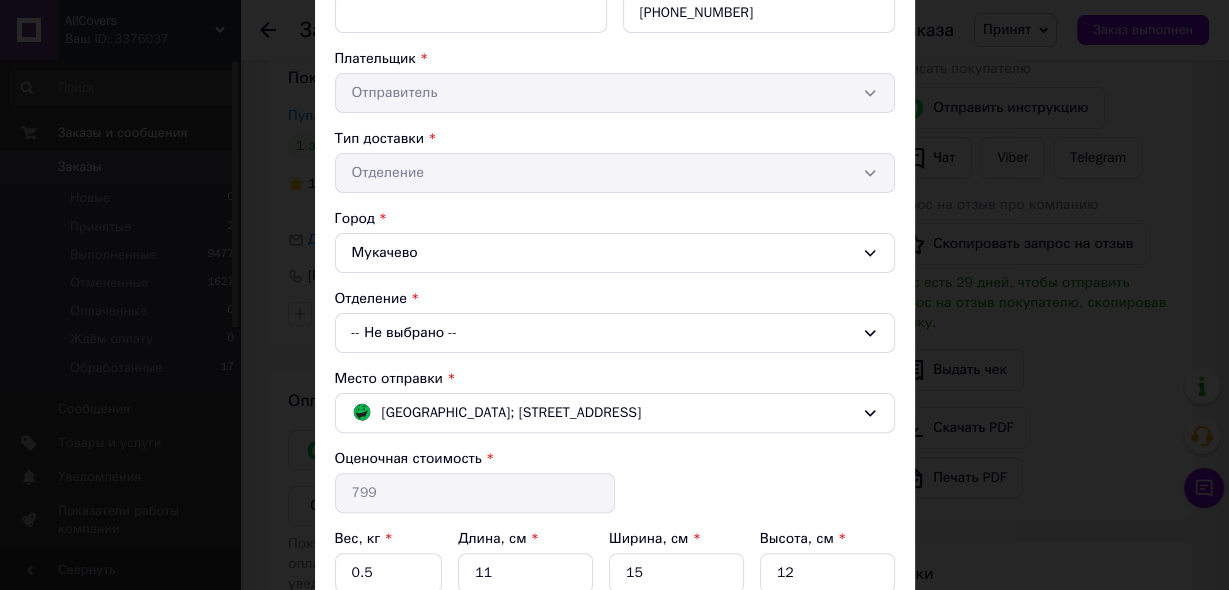scroll, scrollTop: 480, scrollLeft: 0, axis: vertical 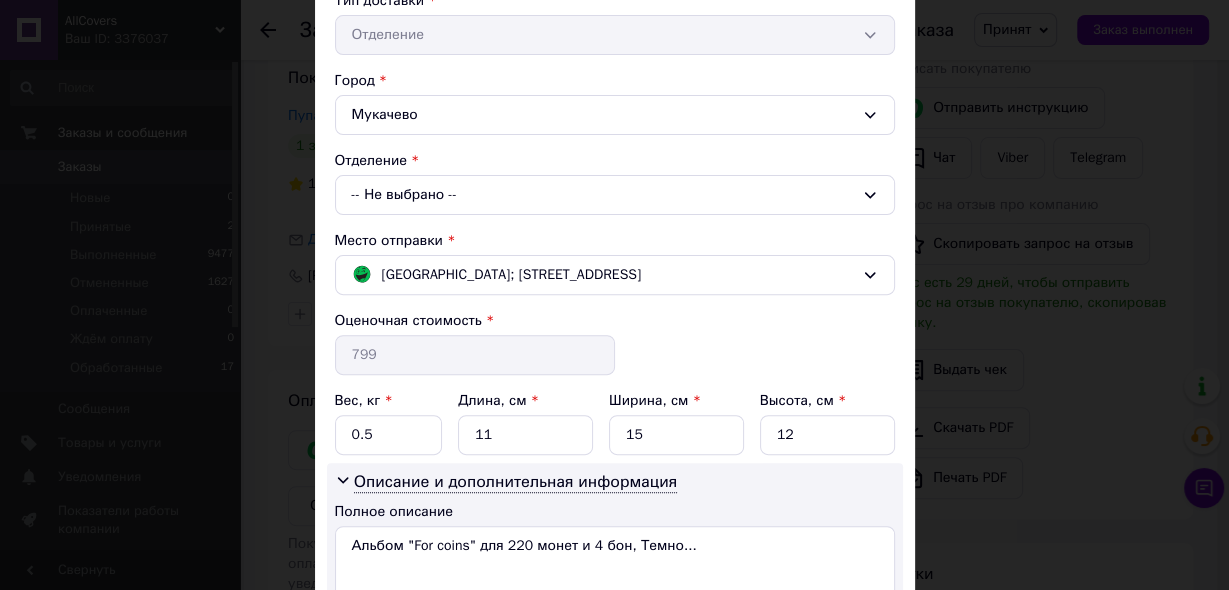 click on "-- Не выбрано --" at bounding box center (615, 195) 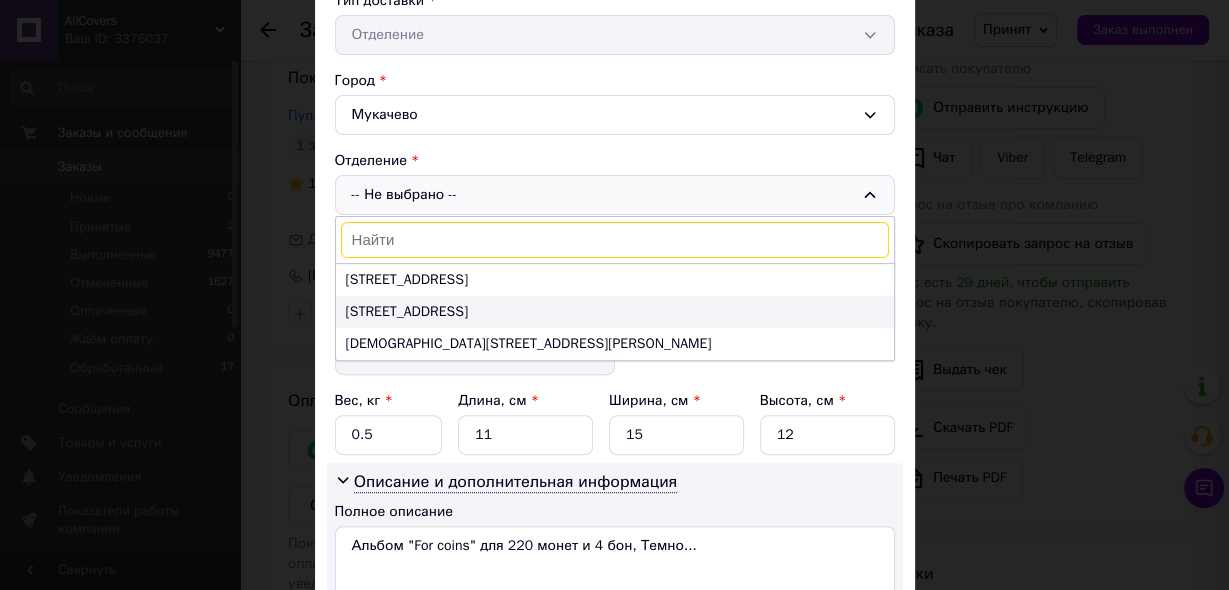 click on "Духновича ул., 22" at bounding box center [615, 312] 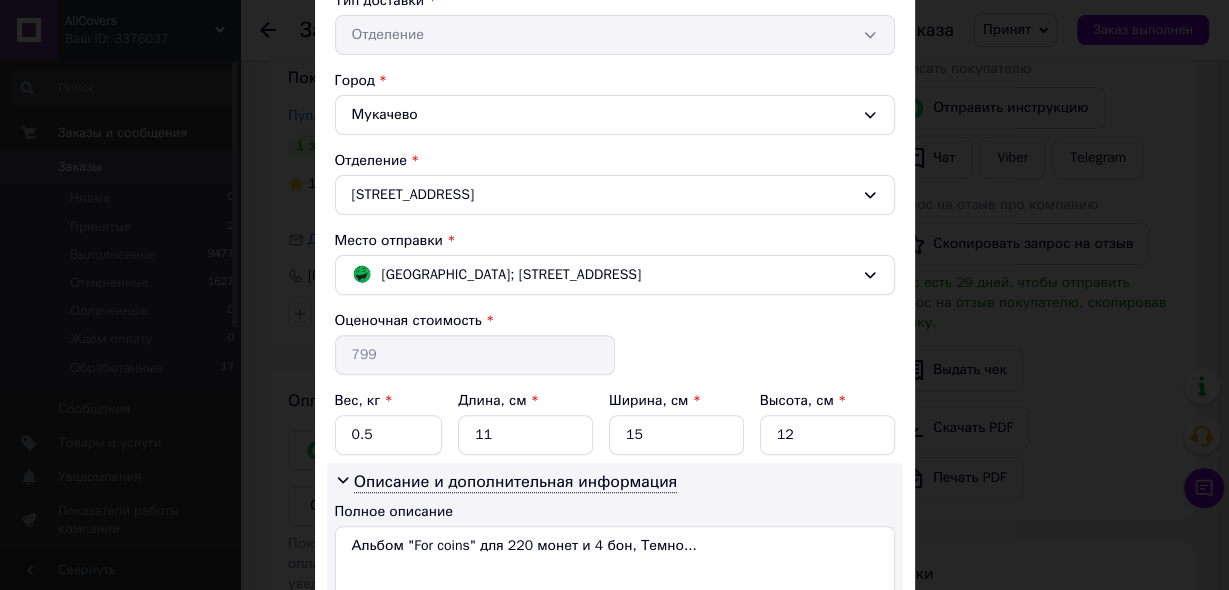 scroll, scrollTop: 641, scrollLeft: 0, axis: vertical 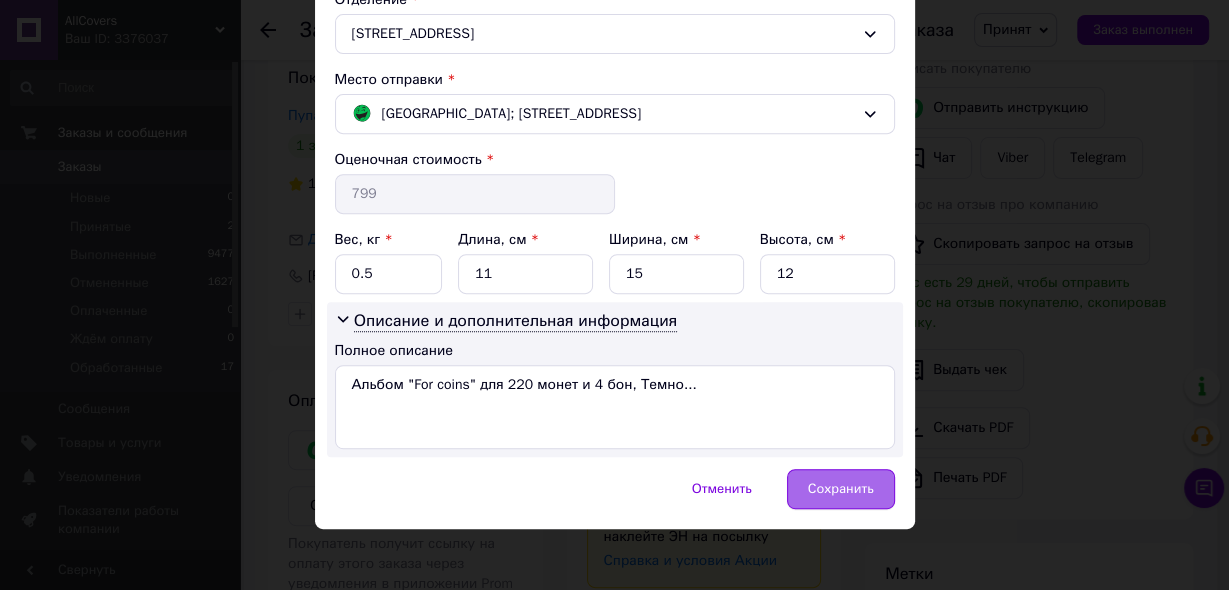 click on "Сохранить" at bounding box center [841, 489] 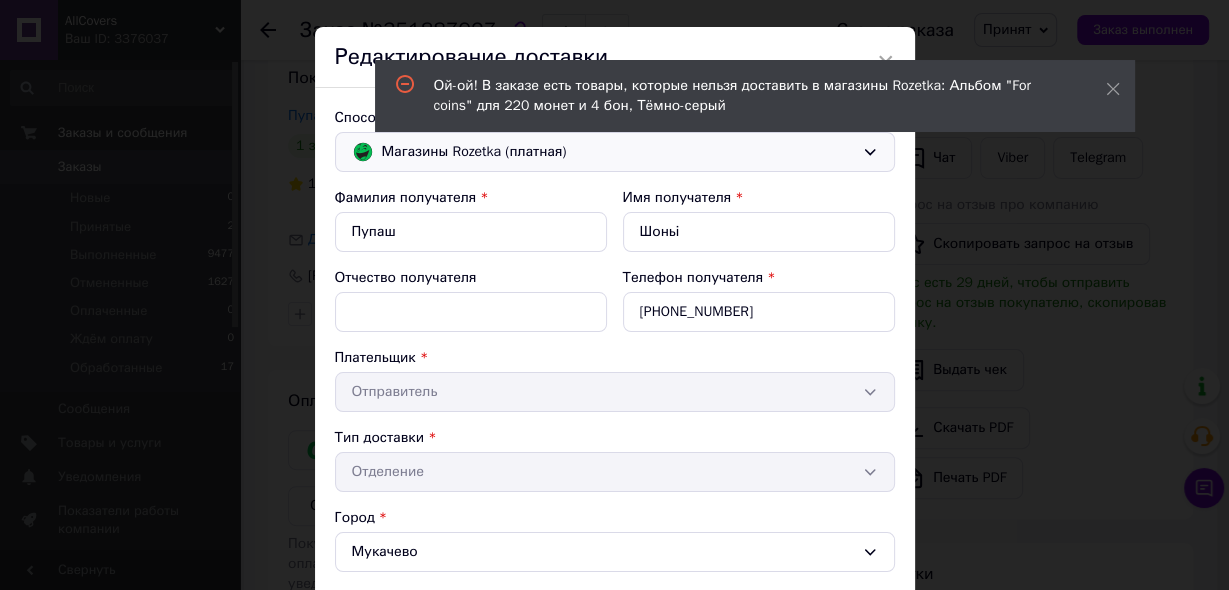 scroll, scrollTop: 0, scrollLeft: 0, axis: both 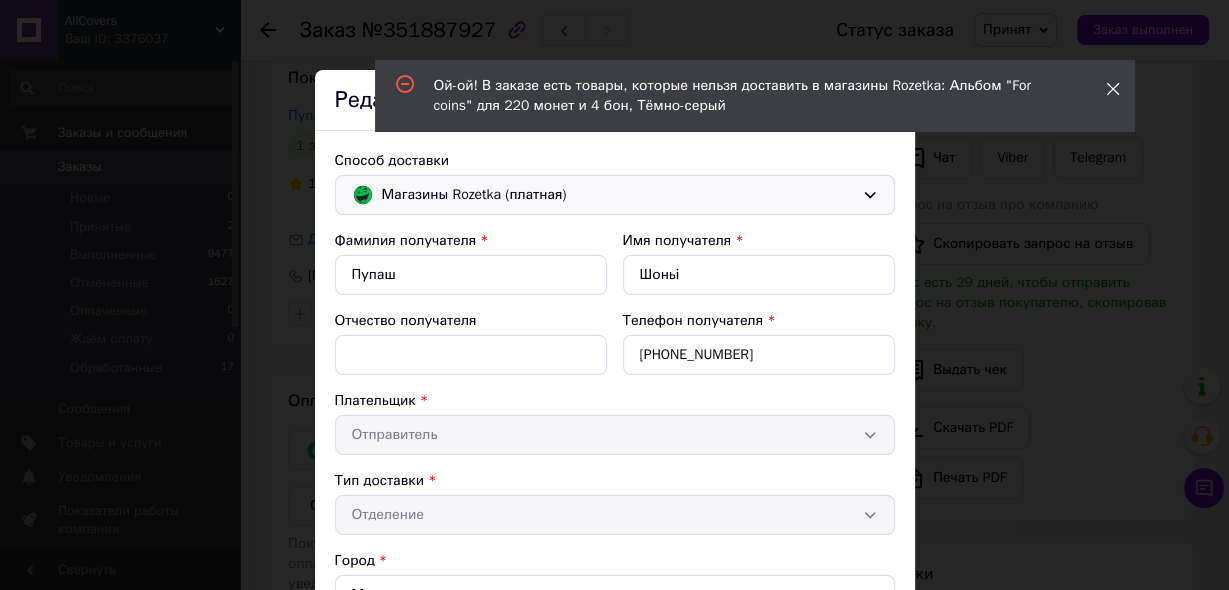 click 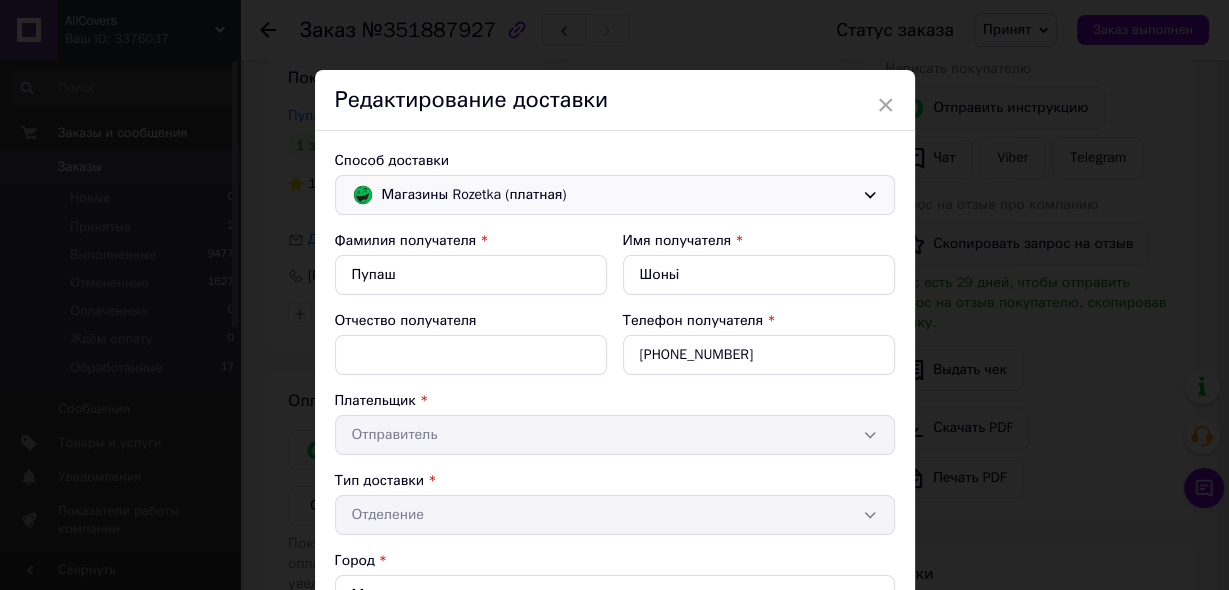 click on "Способ доставки Магазины Rozetka (платная) Фамилия получателя   * Пупаш Имя получателя   * Шоньі Отчество получателя Телефон получателя   * +380661232299 Плательщик   * Отправитель Тип доставки   * Отделение Город Мукачево Отделение Духновича ул., 22 Место отправки   * Харьков; Золочівська вул., 23 Оценочная стоимость   * 799 Вес, кг   * 0.5 Длина, см   * 11 Ширина, см   * 15 Высота, см   * 12   Описание и дополнительная информация Полное описание Альбом "For coins" для 220 монет и 4 бон, Темно..." at bounding box center [615, 620] 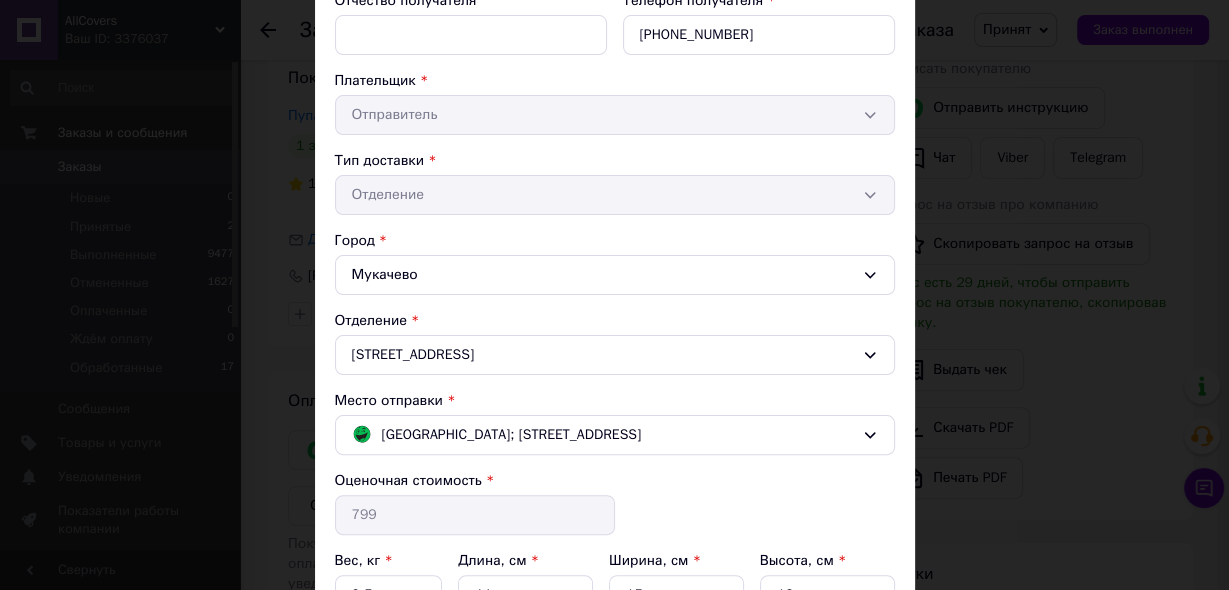 click on "Тип доставки   * Отделение" at bounding box center (615, 183) 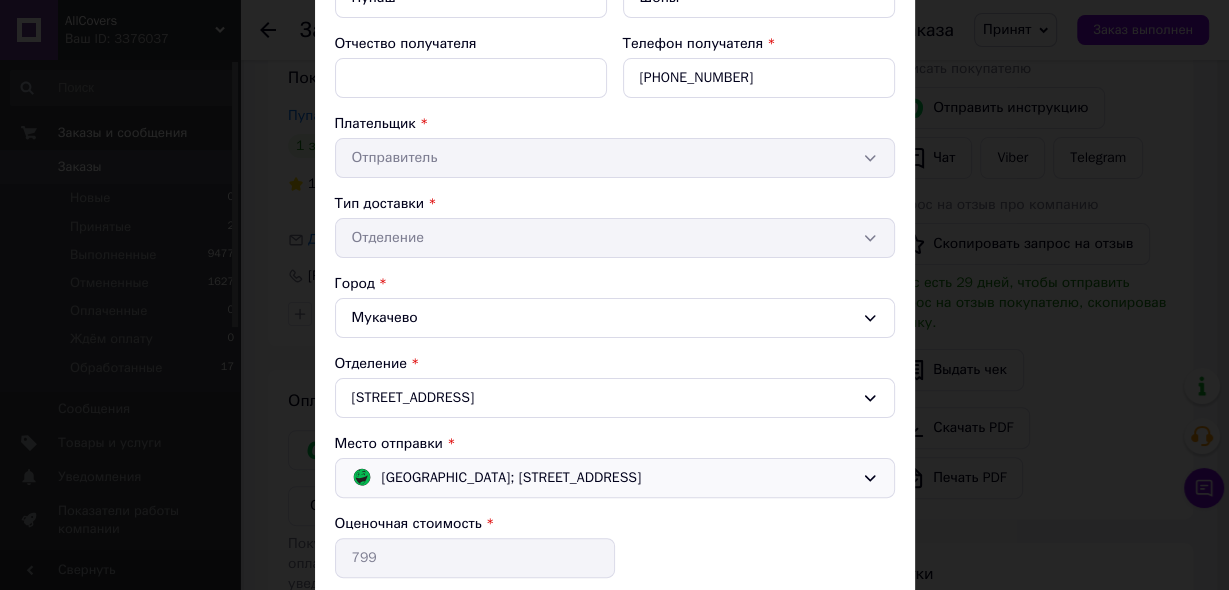scroll, scrollTop: 640, scrollLeft: 0, axis: vertical 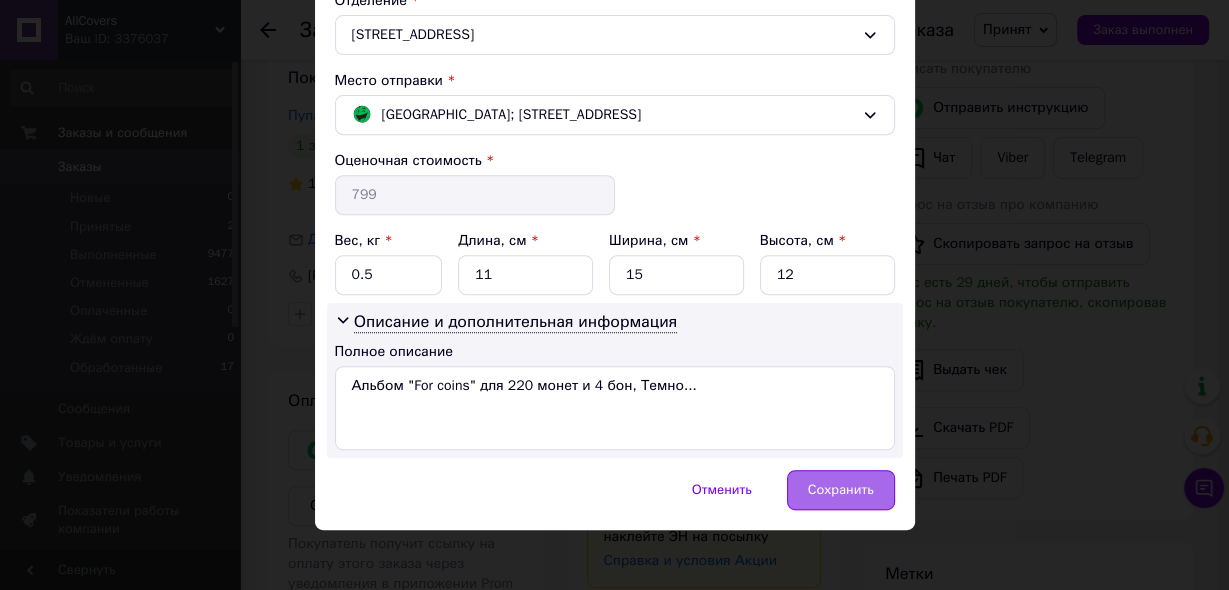 click on "Сохранить" at bounding box center [841, 490] 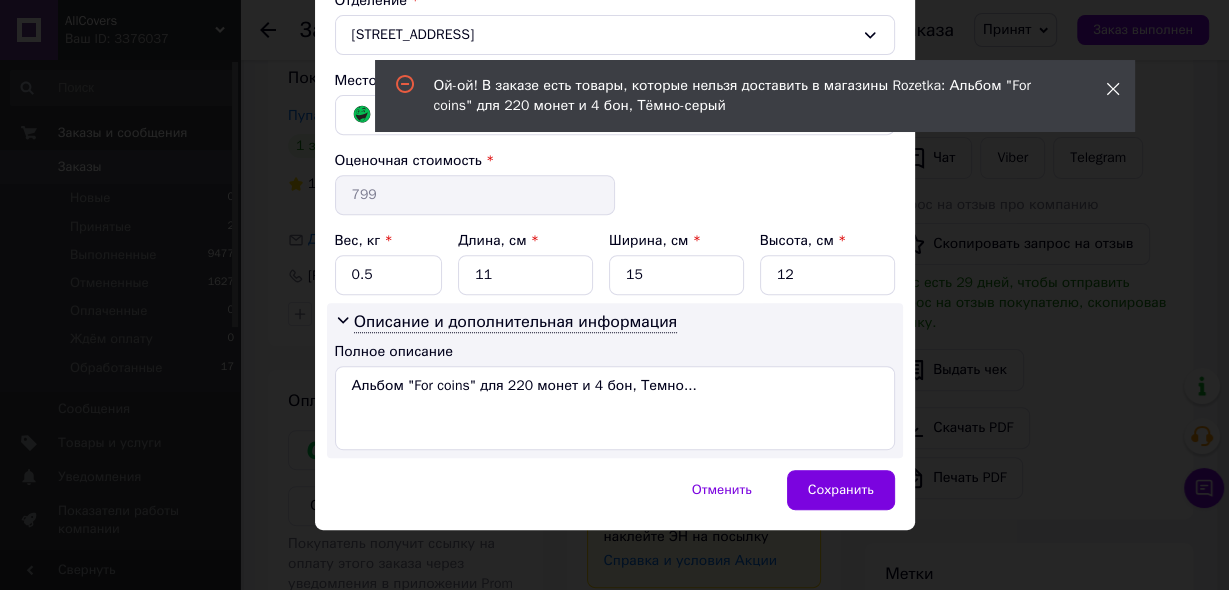 click 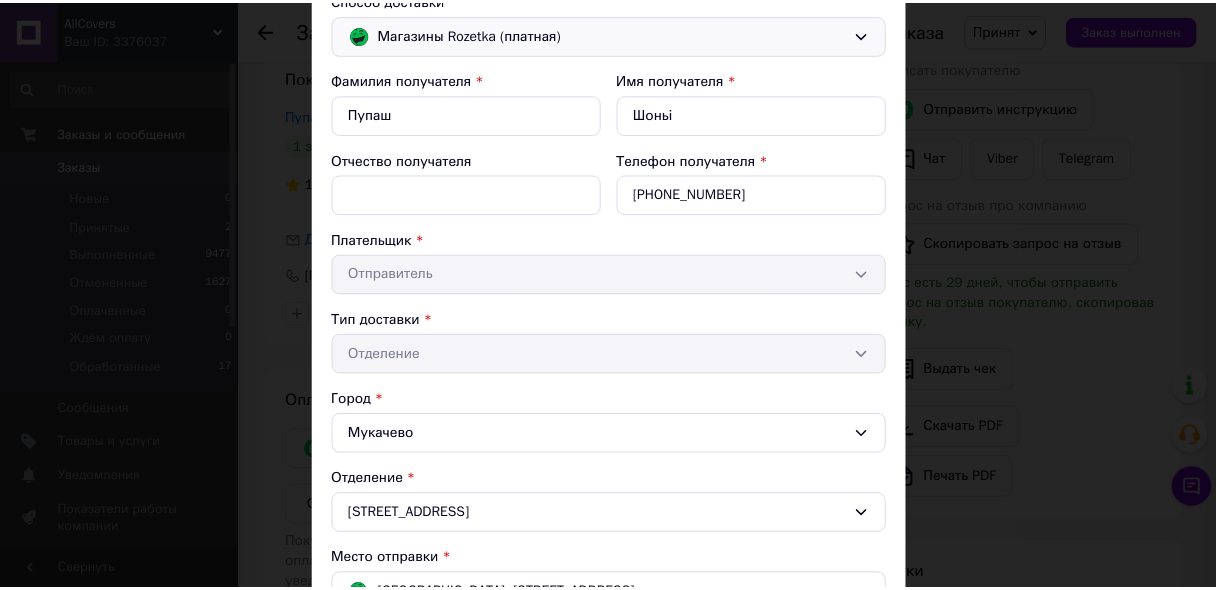 scroll, scrollTop: 0, scrollLeft: 0, axis: both 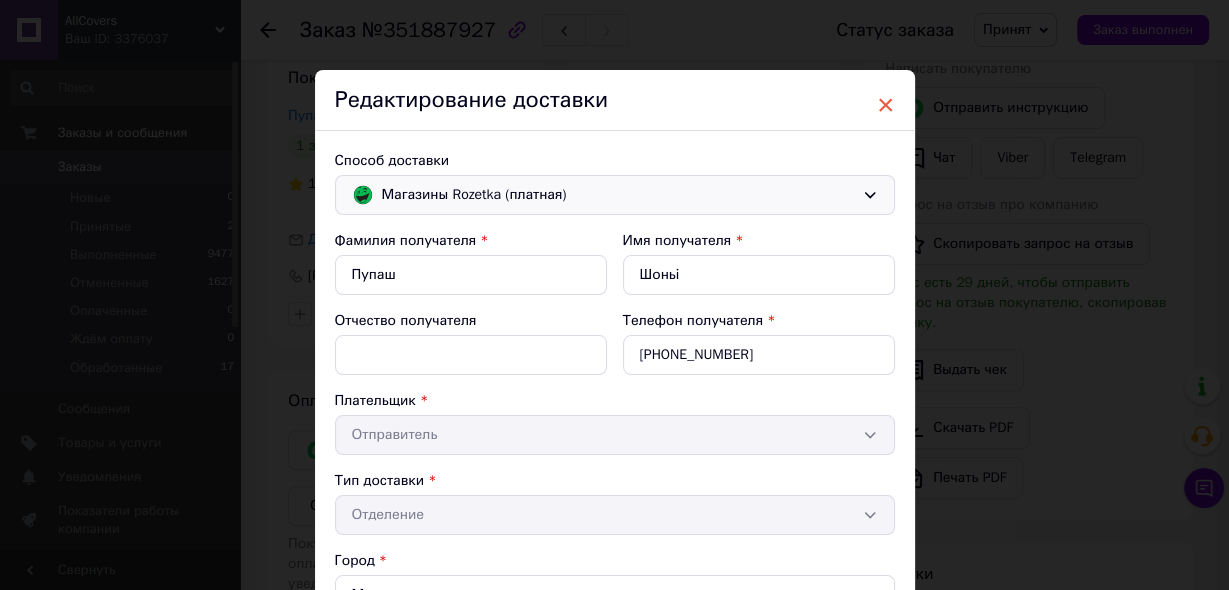 click on "×" at bounding box center (886, 105) 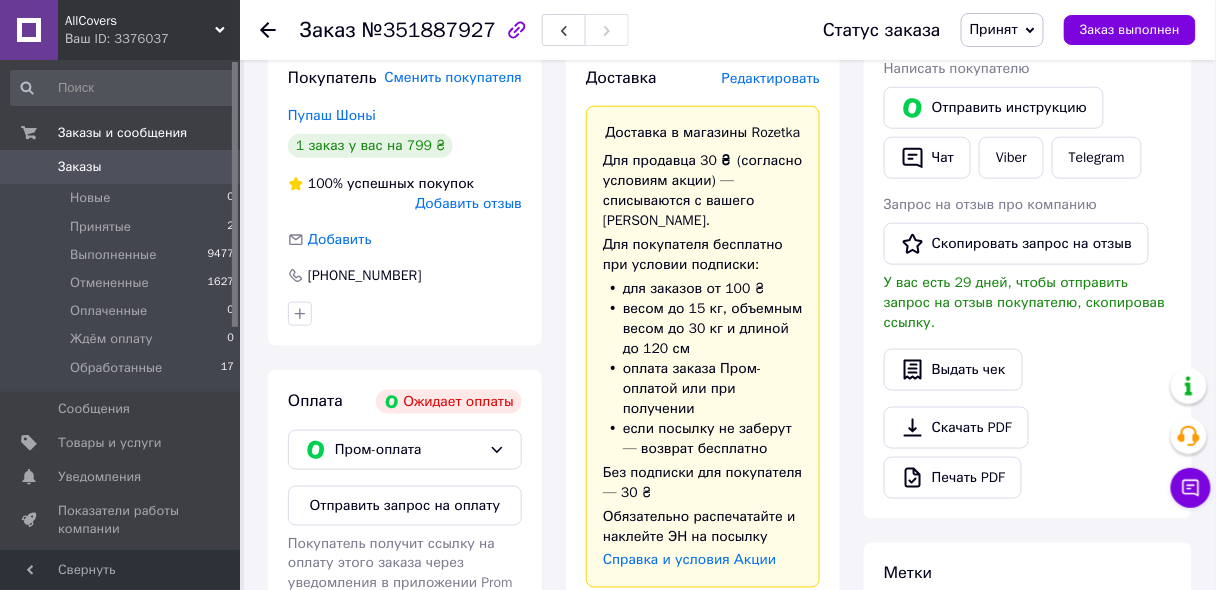 click on "весом до 15 кг,
объемным весом до 30 кг
и длиной до 120 см" at bounding box center [703, 329] 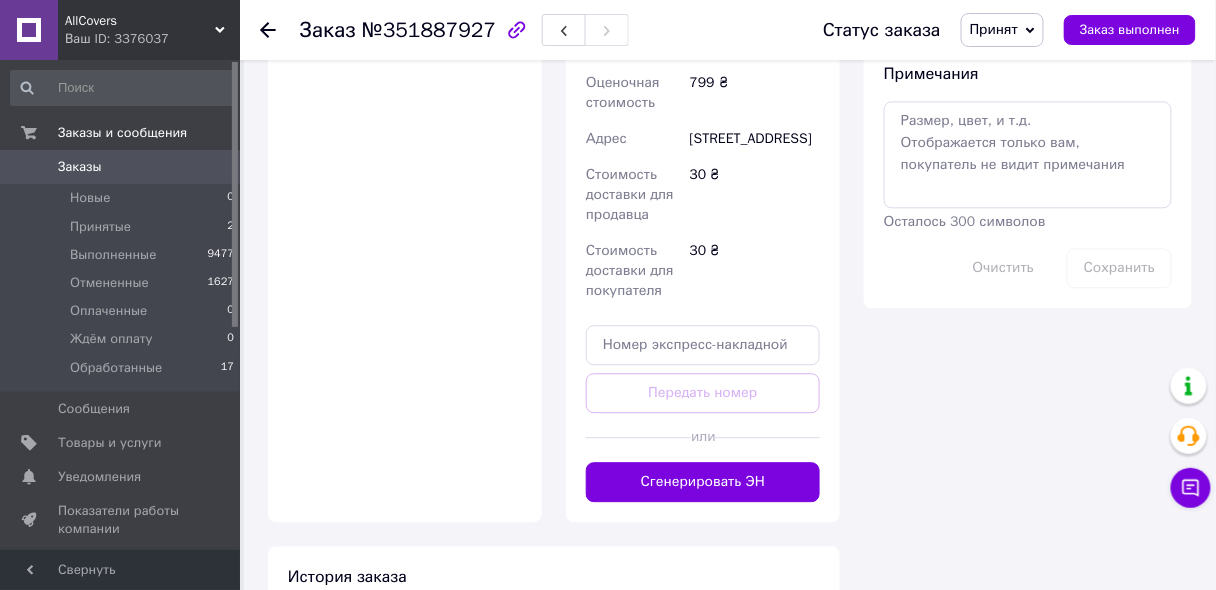scroll, scrollTop: 1200, scrollLeft: 0, axis: vertical 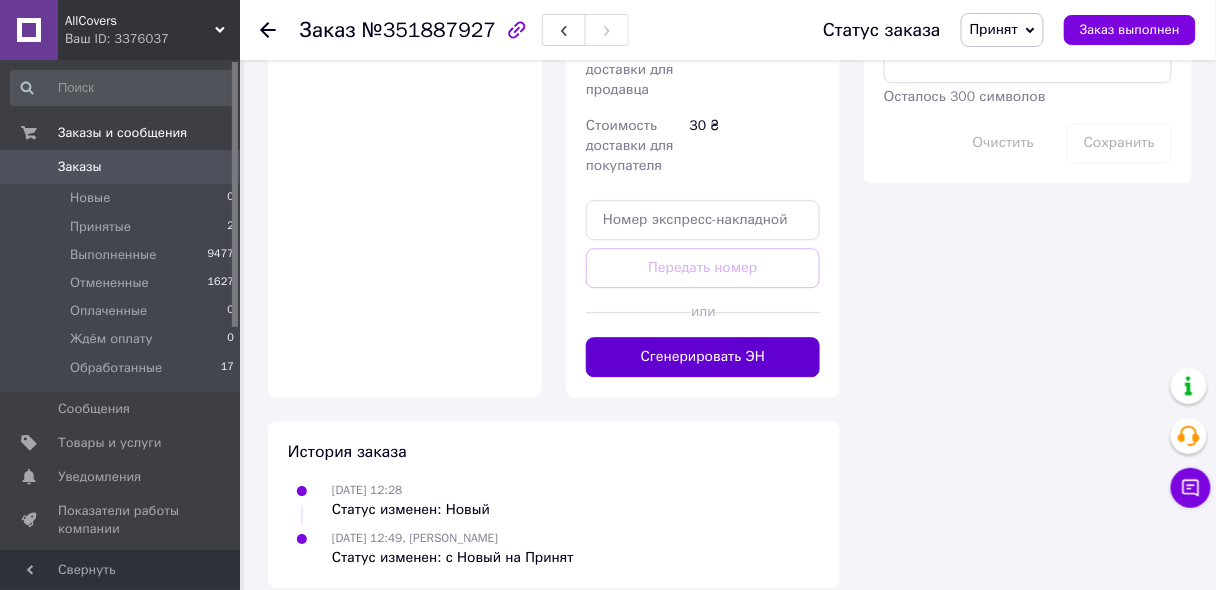 click on "Сгенерировать ЭН" at bounding box center (703, 357) 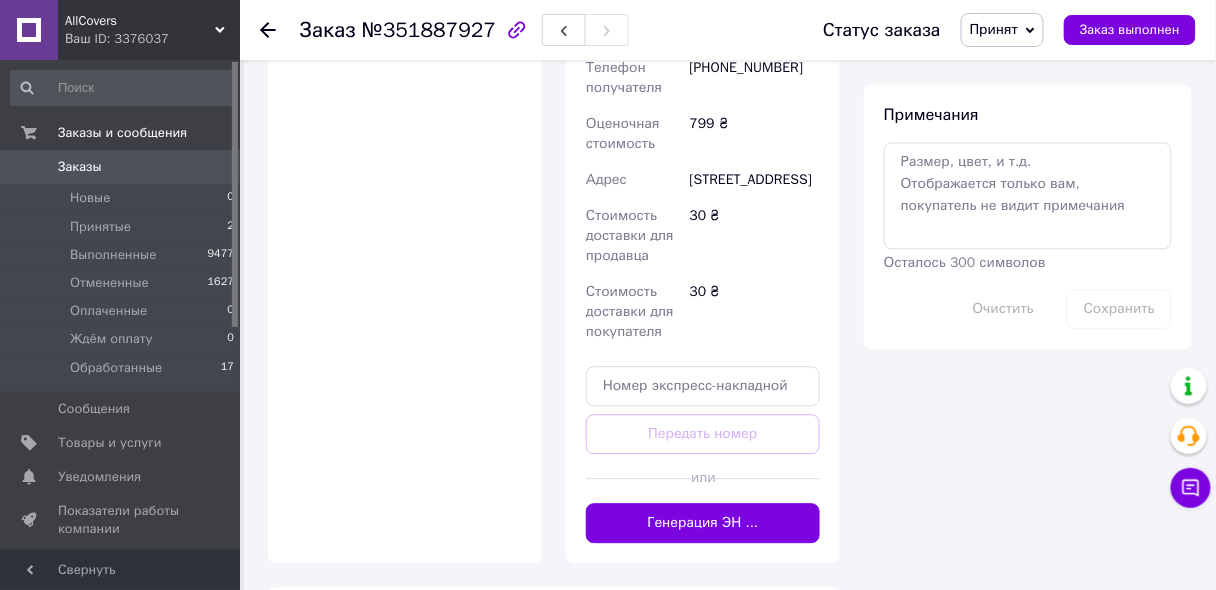 scroll, scrollTop: 940, scrollLeft: 0, axis: vertical 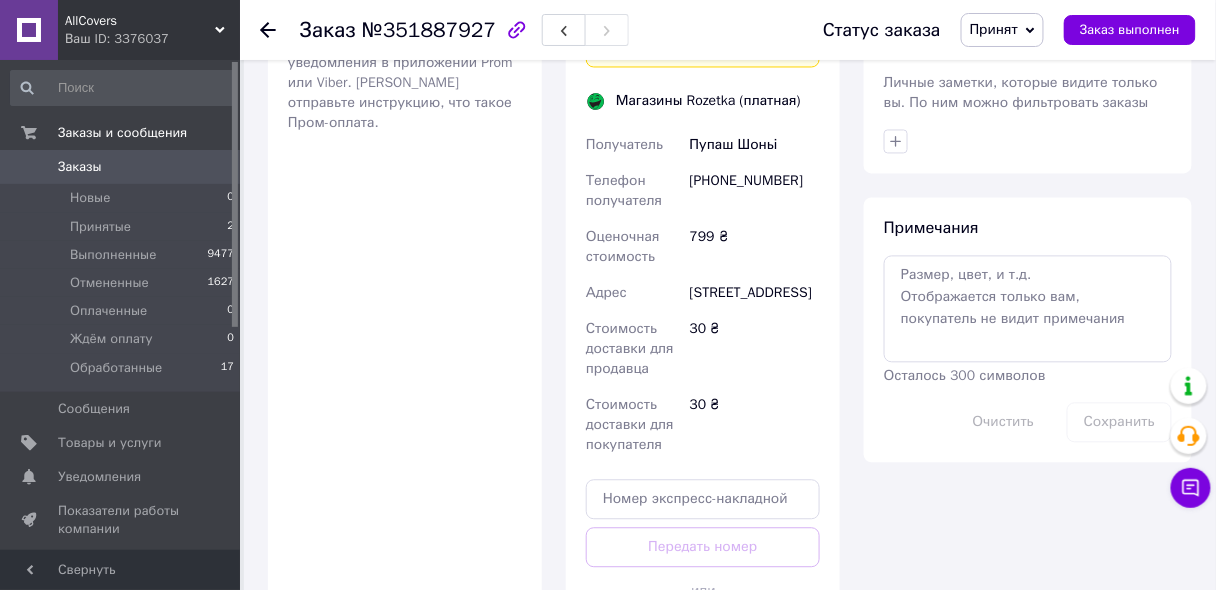 click on "Получатель Пупаш Шоньі  Телефон получателя +380661232299 Оценочная стоимость 799 ₴ Адрес Мукачево, Духновича ул., 22 Стоимость доставки для продавца 30 ₴ Стоимость доставки для покупателя 30 ₴" at bounding box center [703, 296] 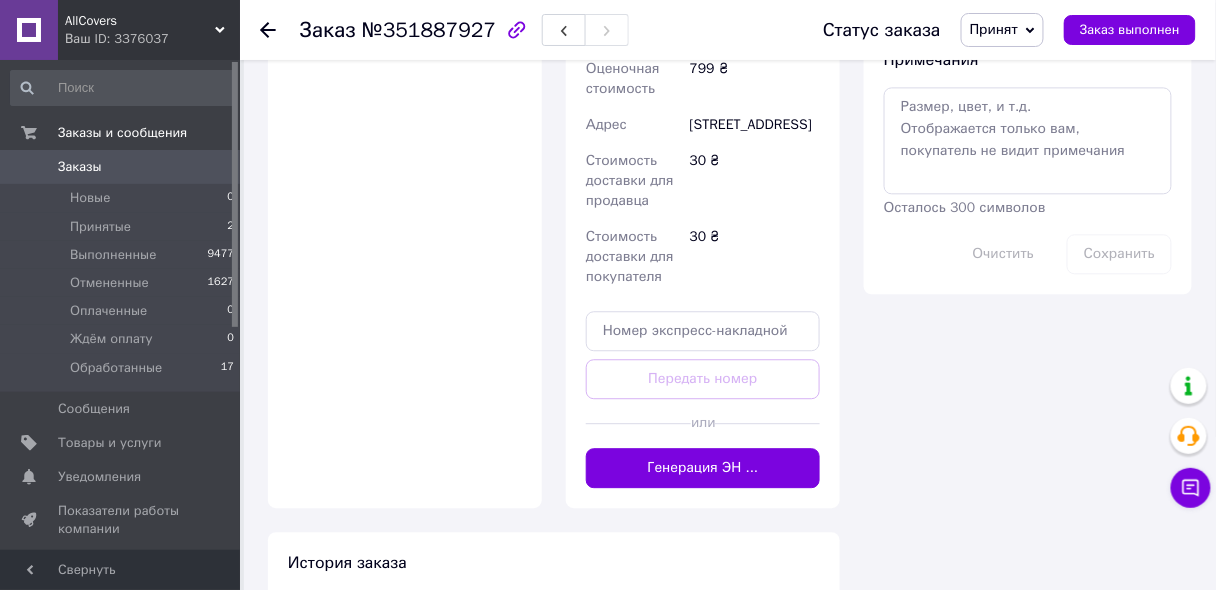 scroll, scrollTop: 1260, scrollLeft: 0, axis: vertical 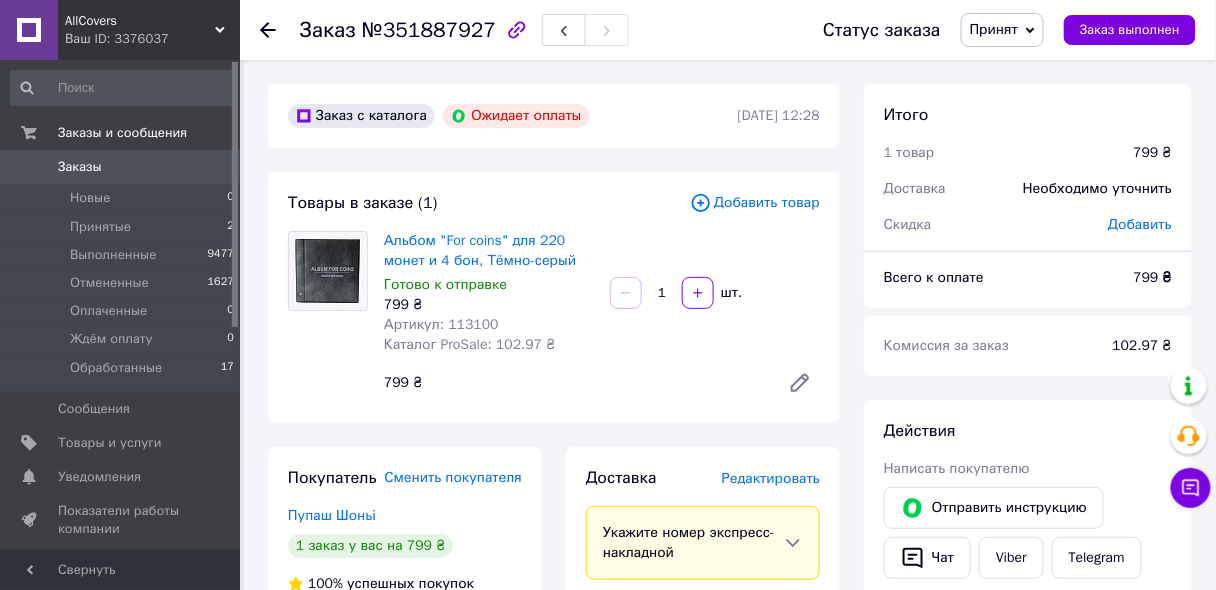 click on "Редактировать" at bounding box center [771, 478] 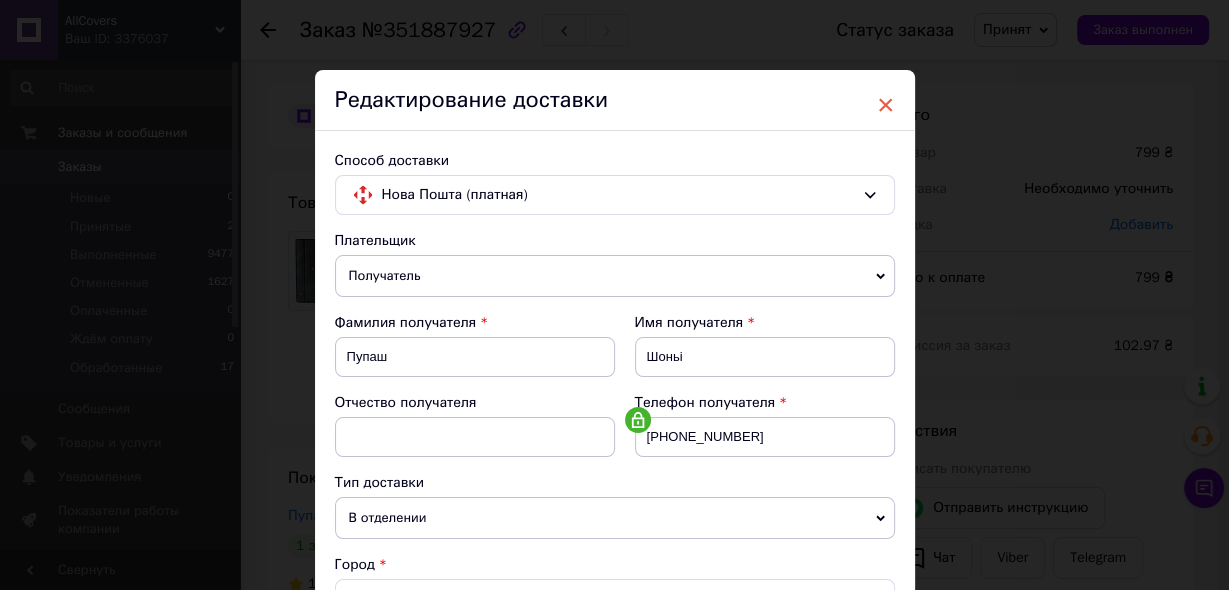 click on "×" at bounding box center [886, 105] 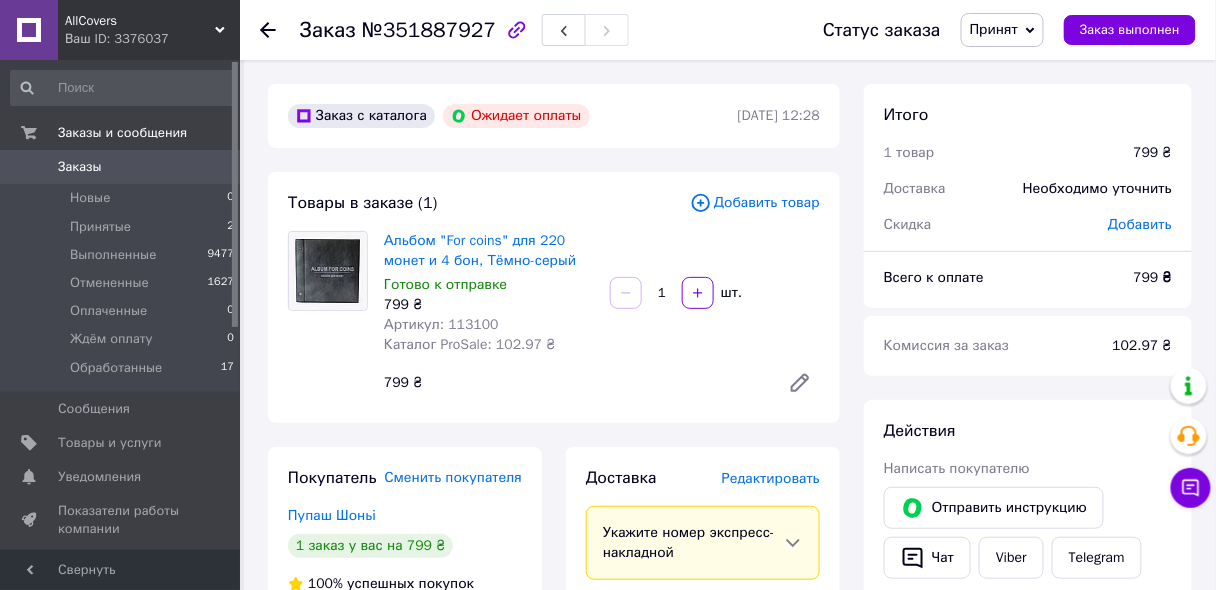 click on "№351887927" at bounding box center (429, 30) 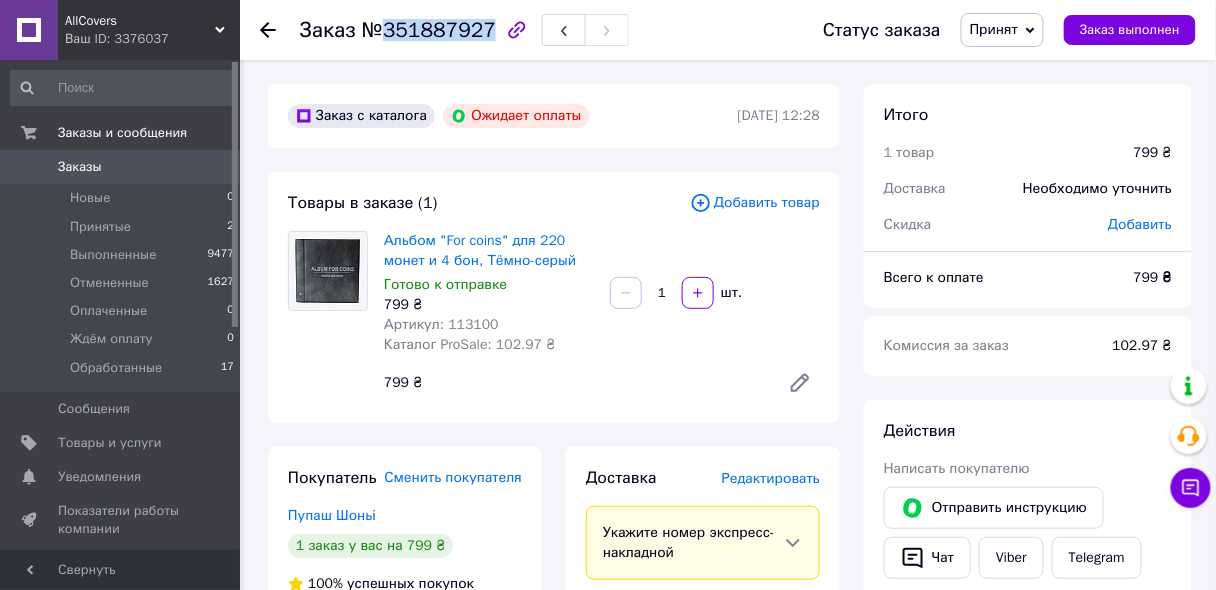 click on "№351887927" at bounding box center (429, 30) 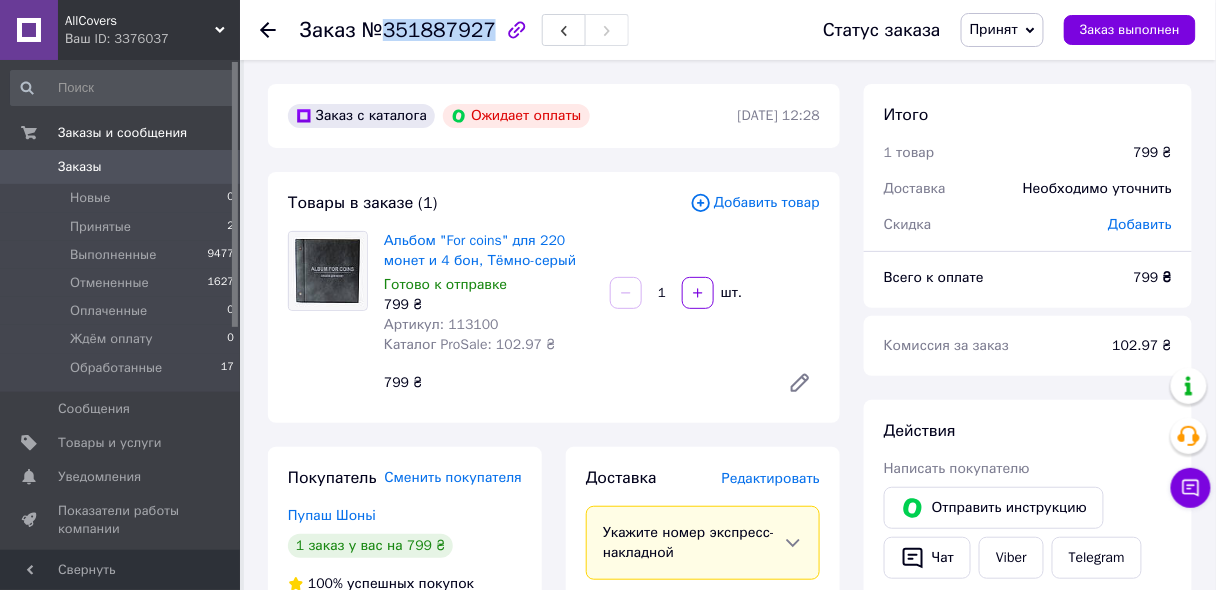 copy on "351887927" 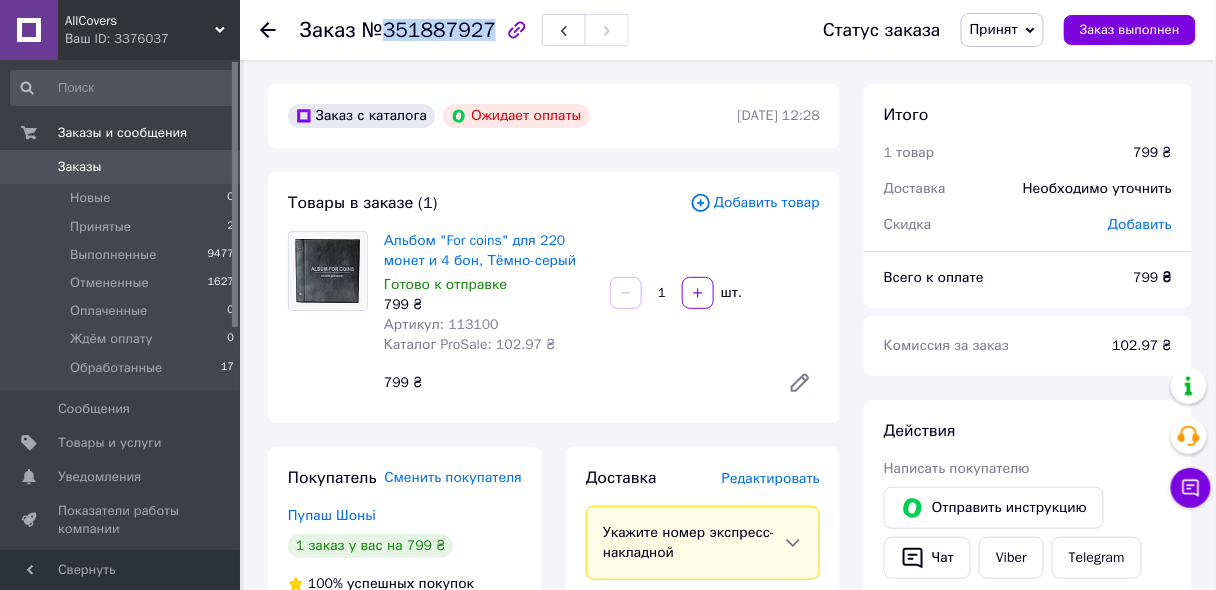 copy on "351887927" 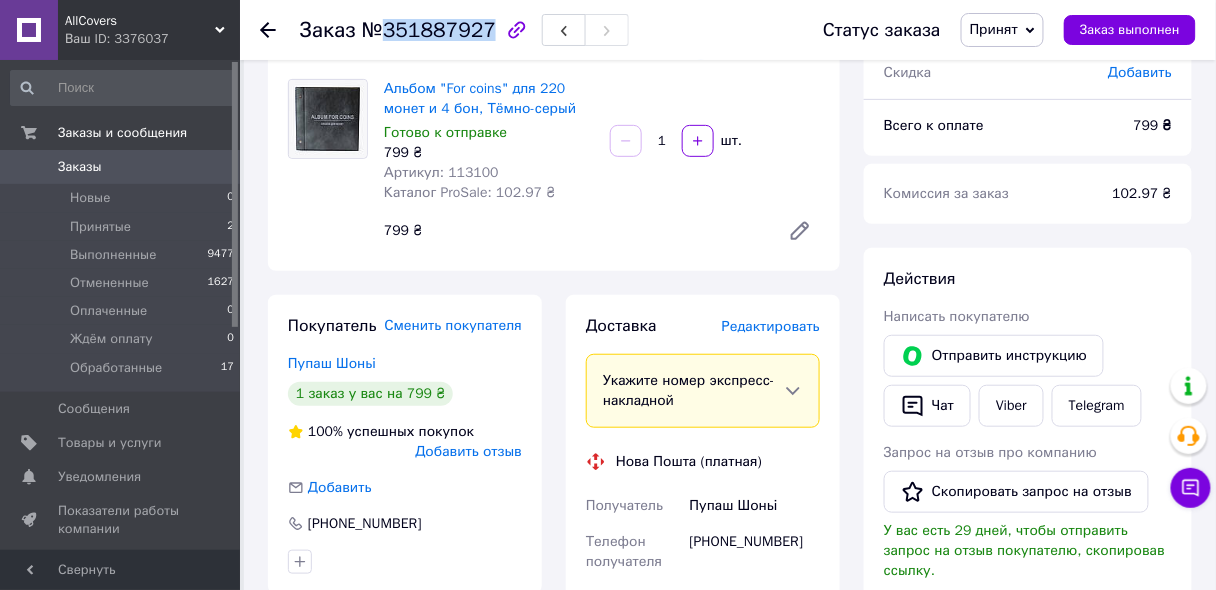 scroll, scrollTop: 400, scrollLeft: 0, axis: vertical 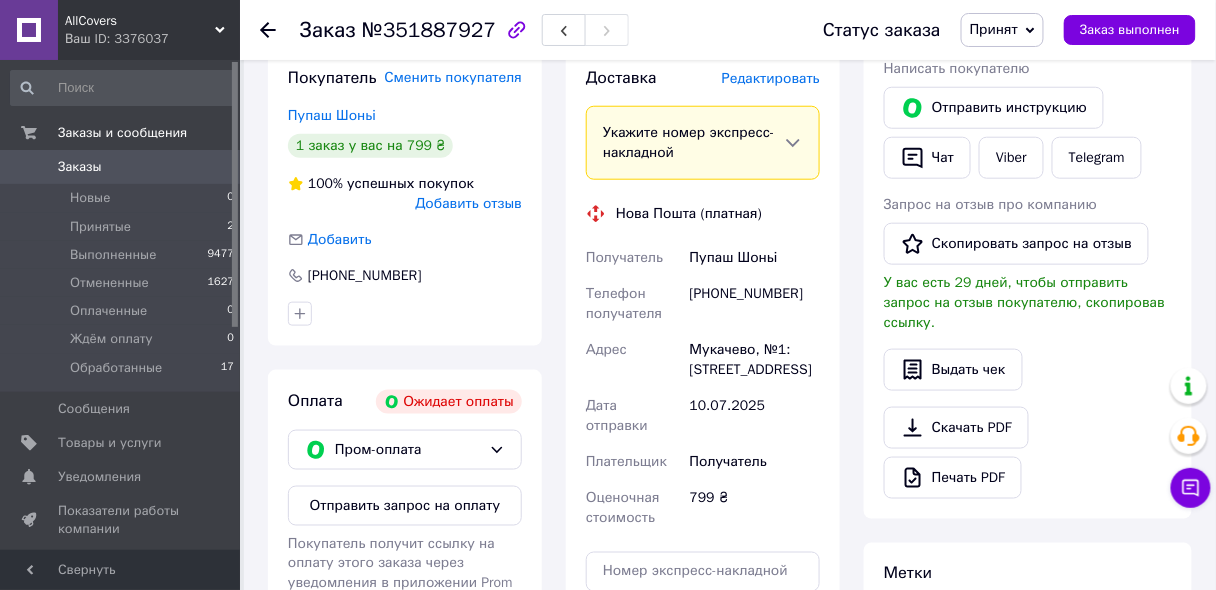 click on "Пупаш Шоньі" at bounding box center [755, 258] 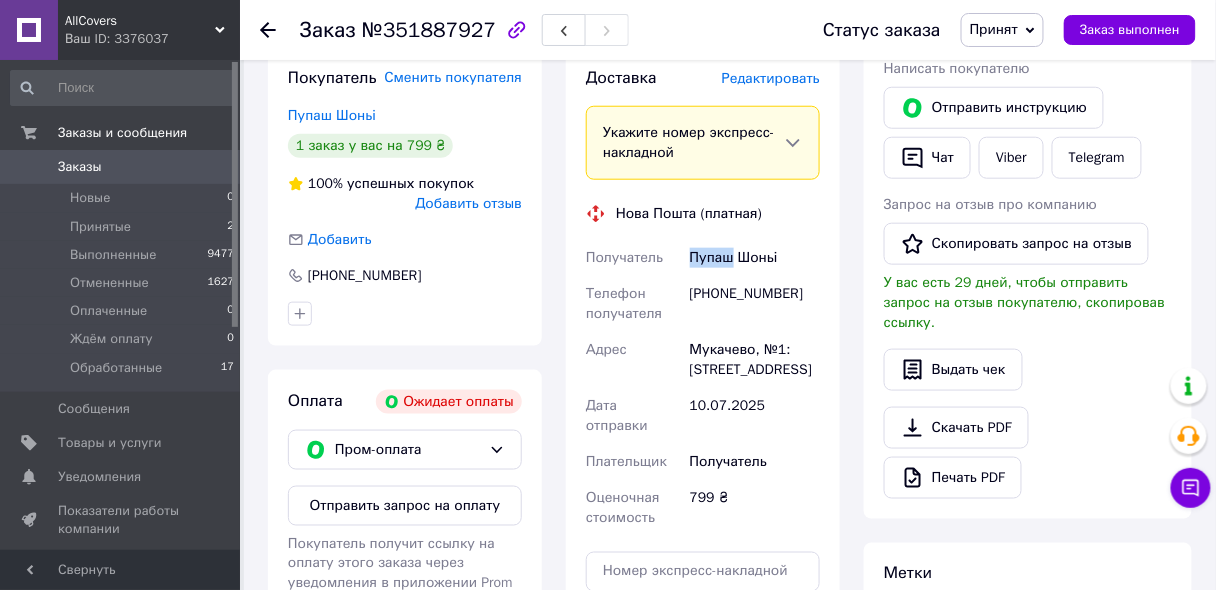 click on "Пупаш Шоньі" at bounding box center [755, 258] 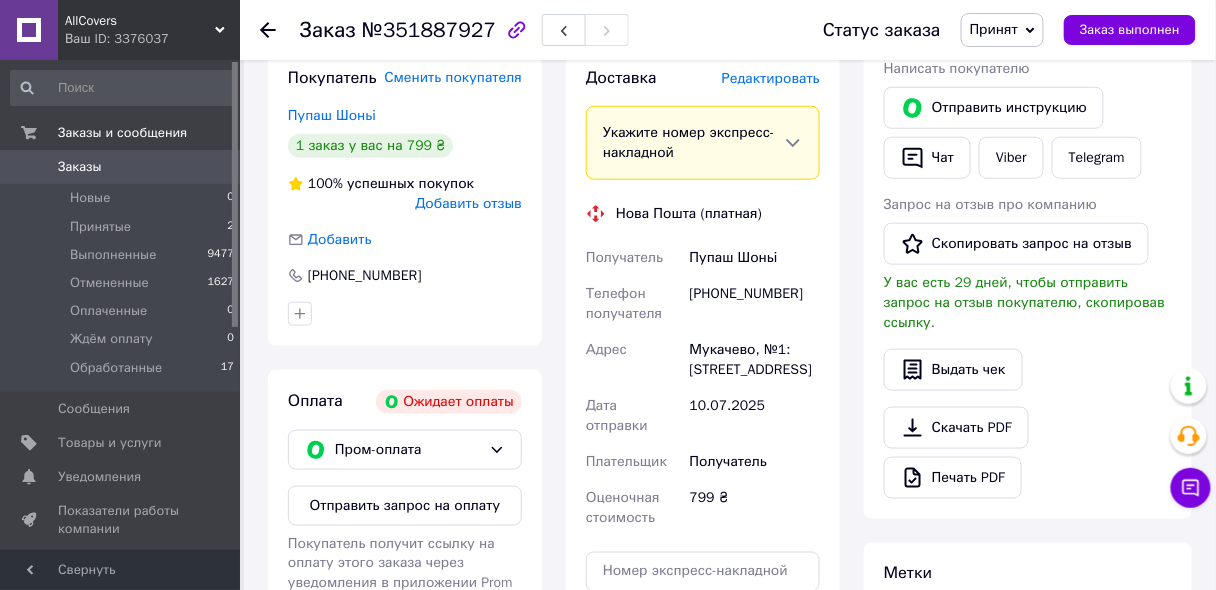 click on "Пупаш Шоньі" at bounding box center [755, 258] 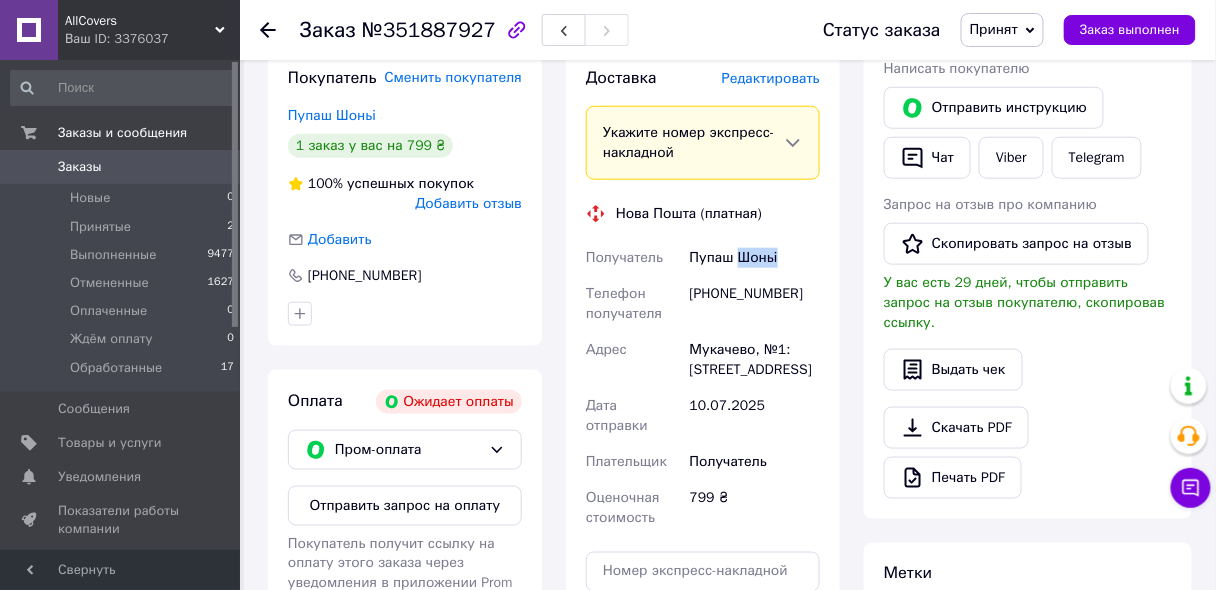 click on "Пупаш Шоньі" at bounding box center [755, 258] 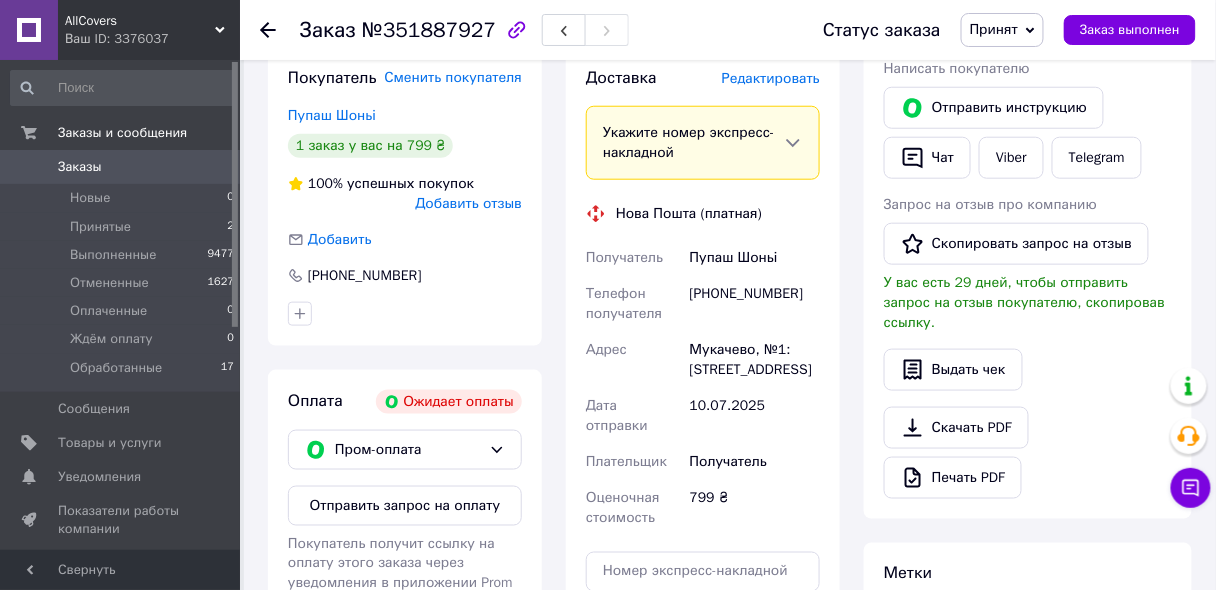 click on "[PHONE_NUMBER]" at bounding box center [755, 304] 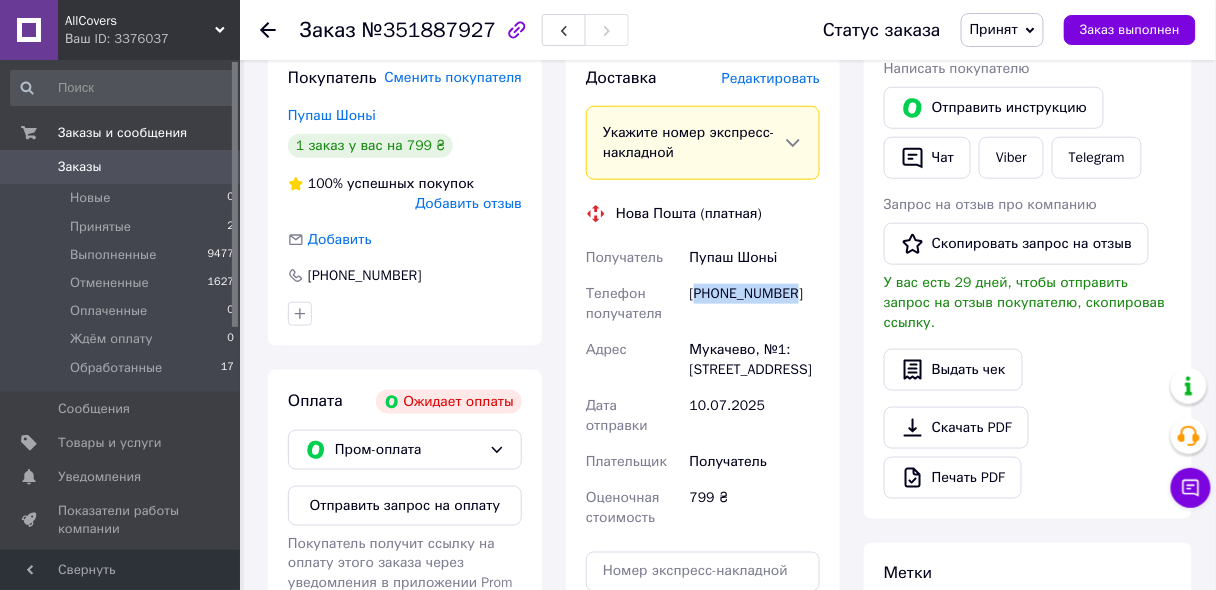 click on "[PHONE_NUMBER]" at bounding box center (755, 304) 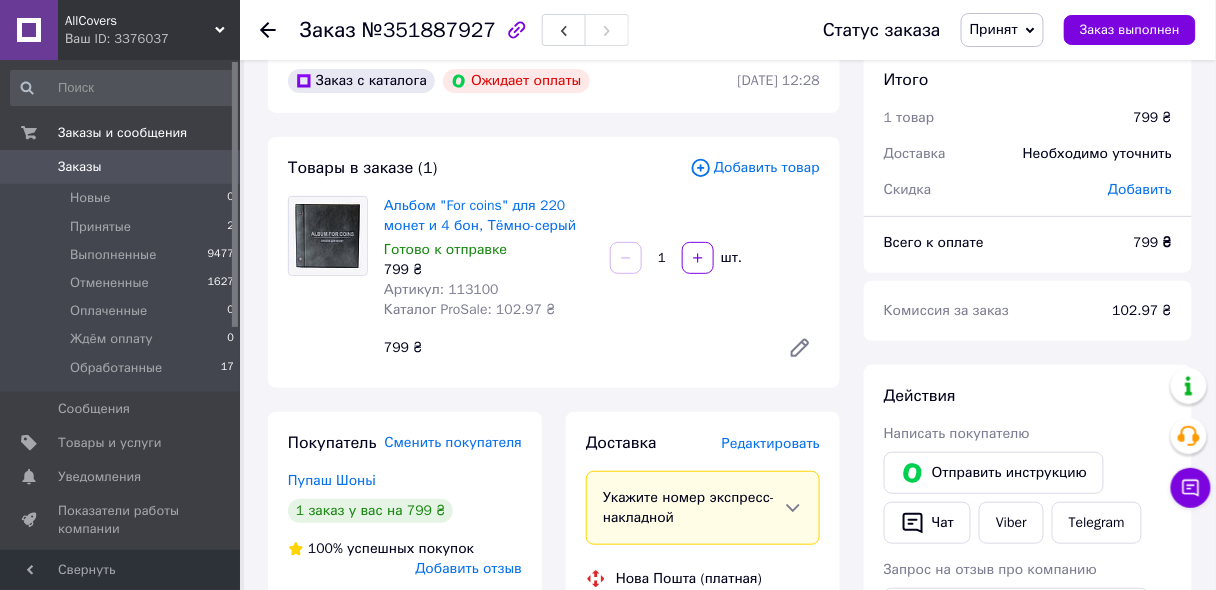 scroll, scrollTop: 0, scrollLeft: 0, axis: both 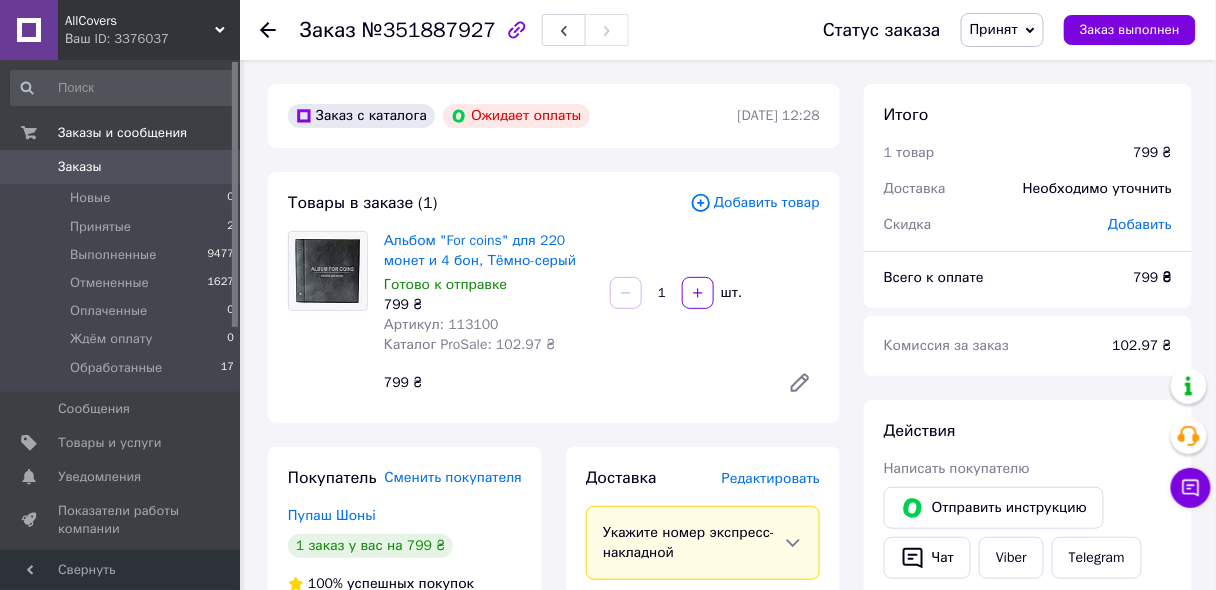 click on "Принят" at bounding box center [994, 29] 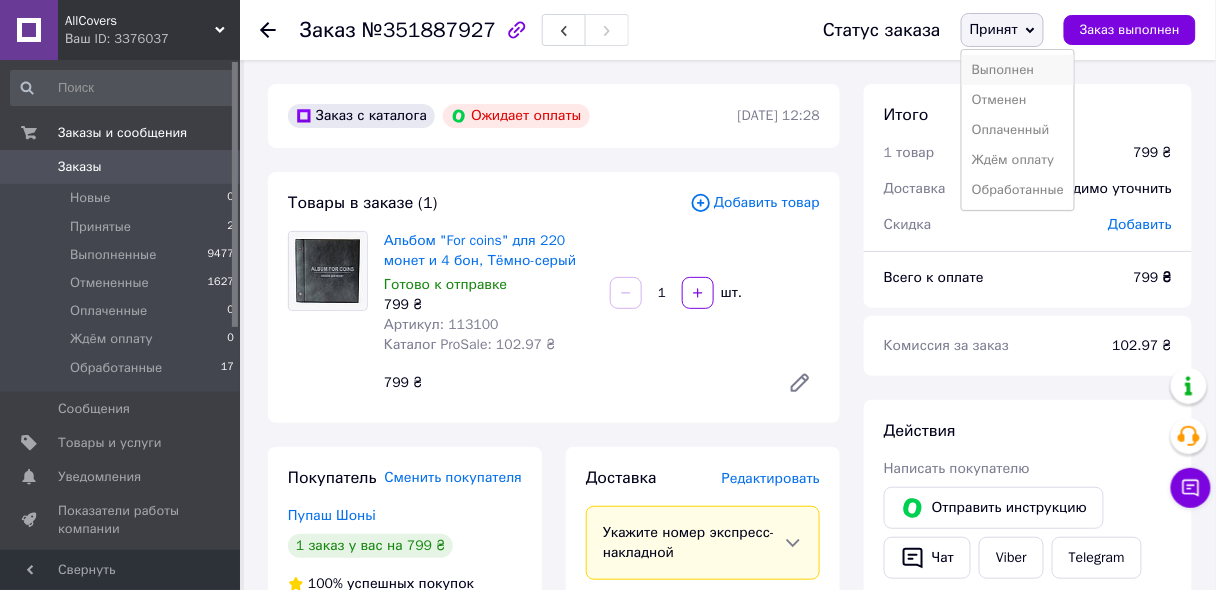 click on "Выполнен" at bounding box center (1018, 70) 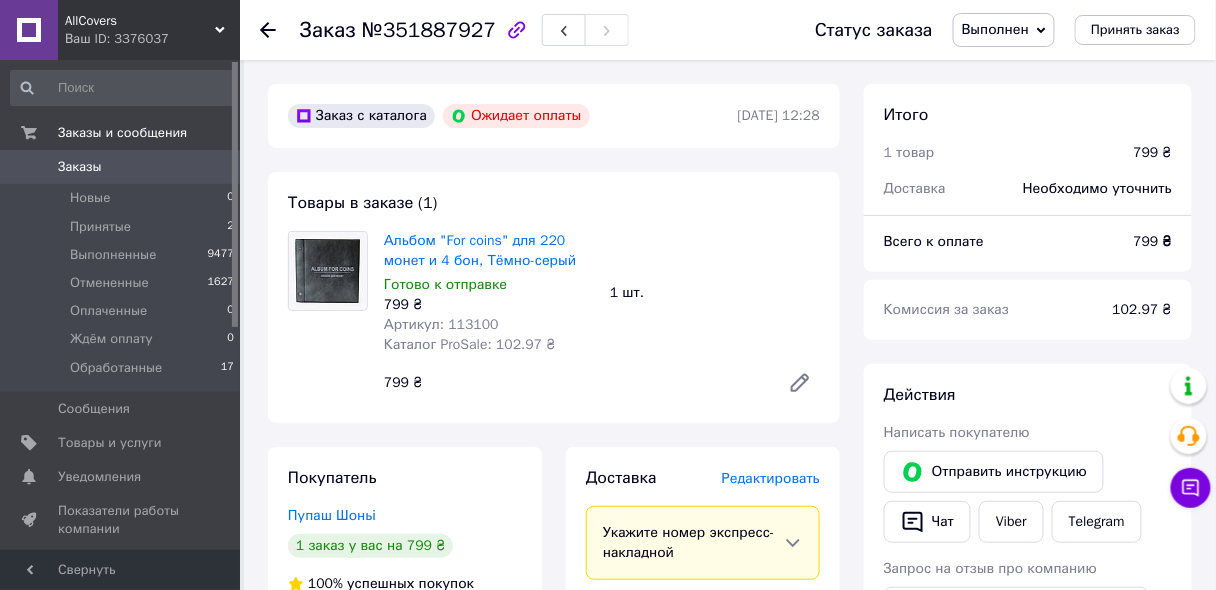 click on "№351887927" at bounding box center [429, 30] 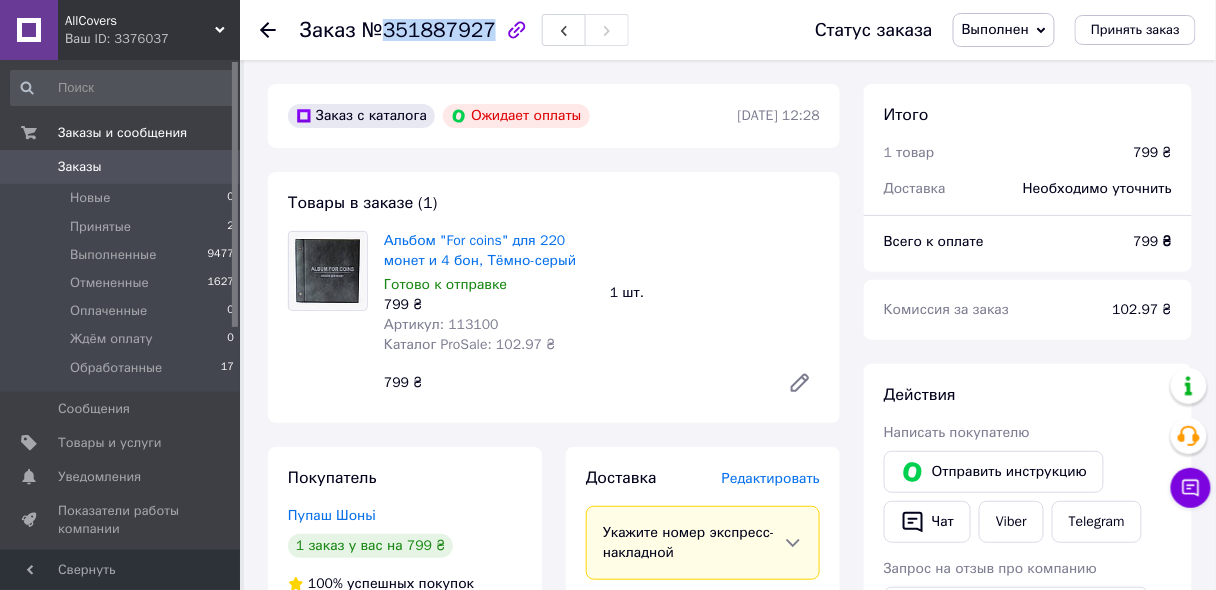 click on "№351887927" at bounding box center (429, 30) 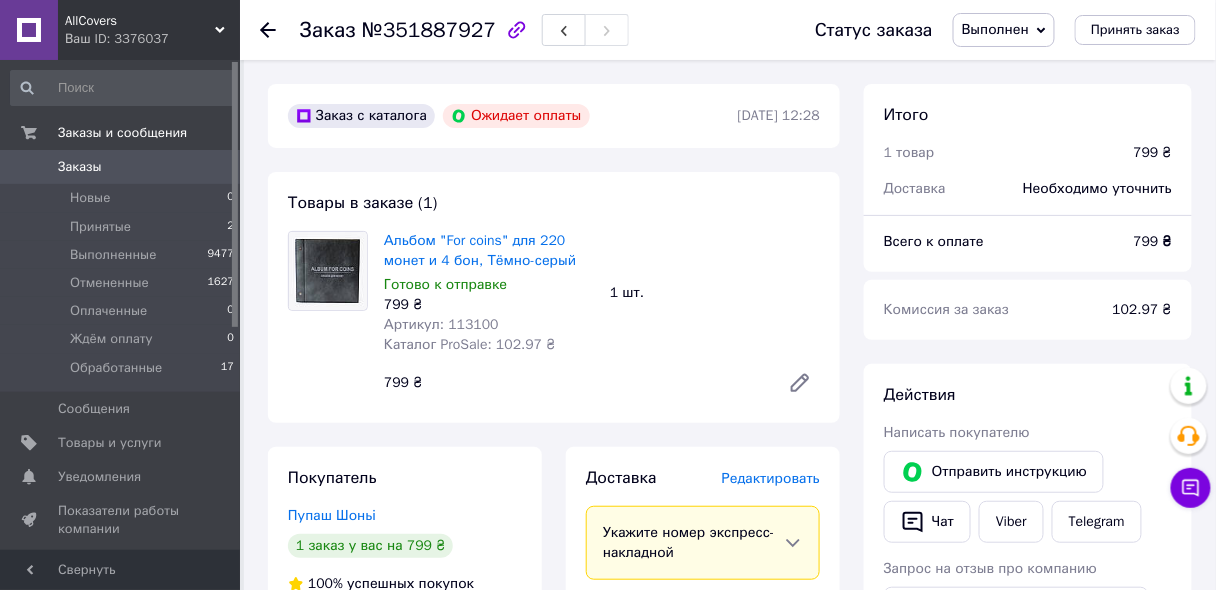 click 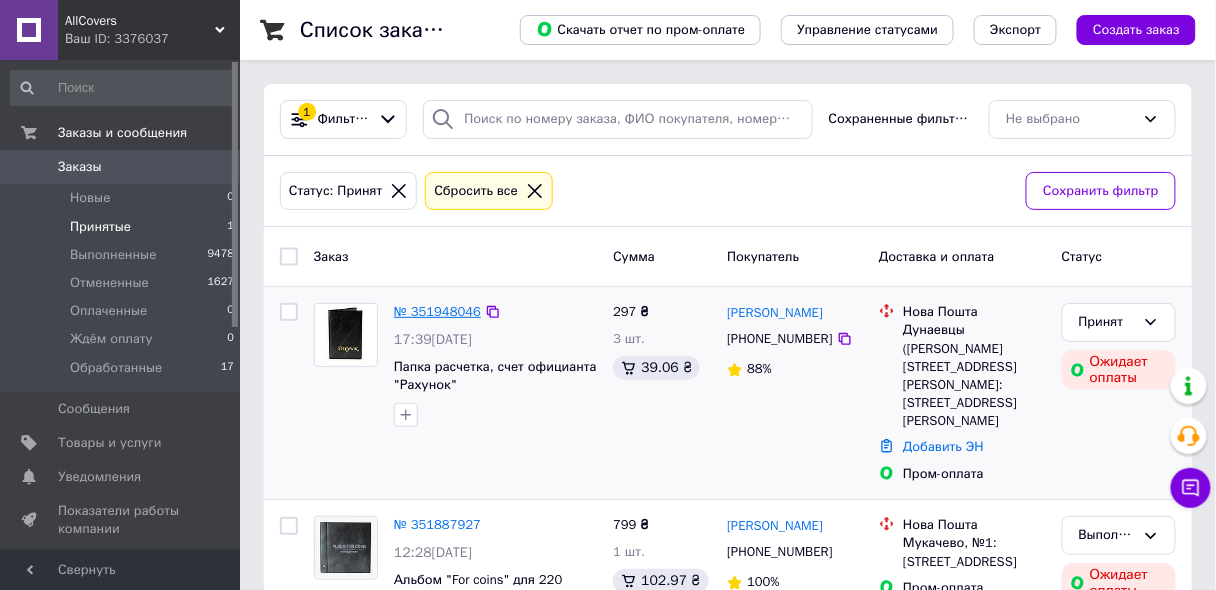 click on "№ 351948046" at bounding box center (437, 311) 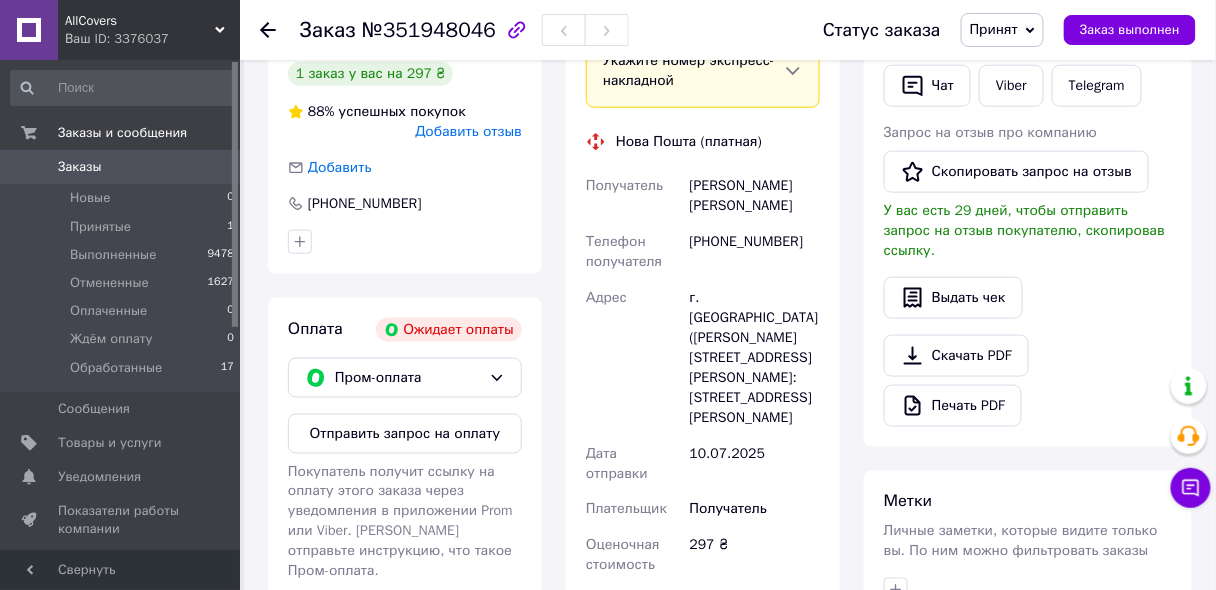 scroll, scrollTop: 480, scrollLeft: 0, axis: vertical 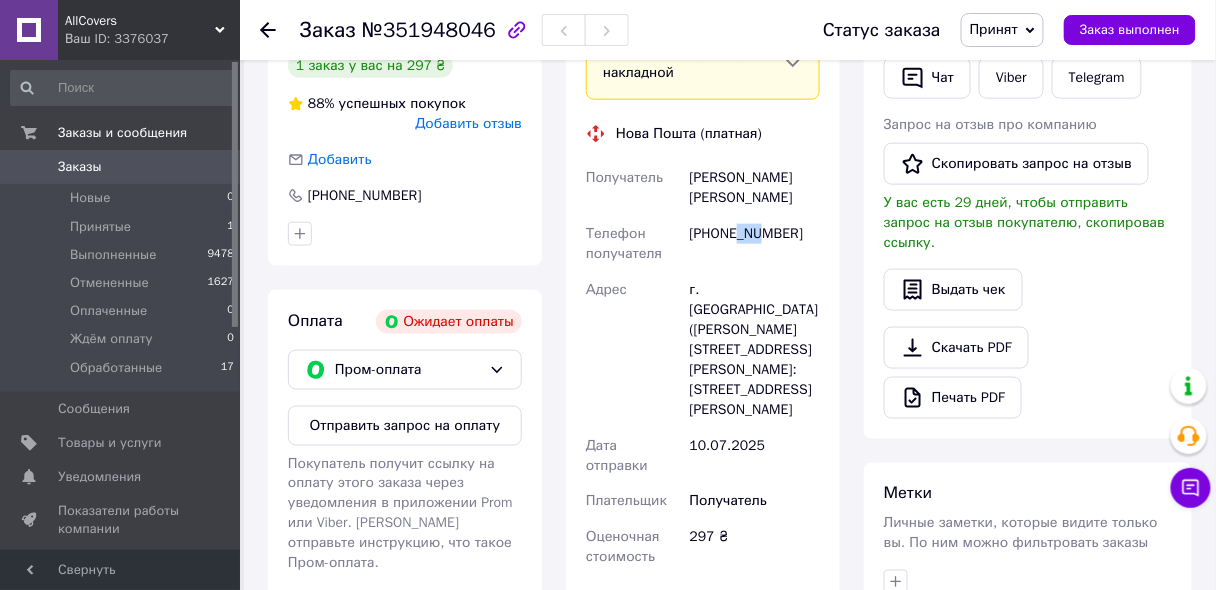 drag, startPoint x: 738, startPoint y: 220, endPoint x: 761, endPoint y: 216, distance: 23.345236 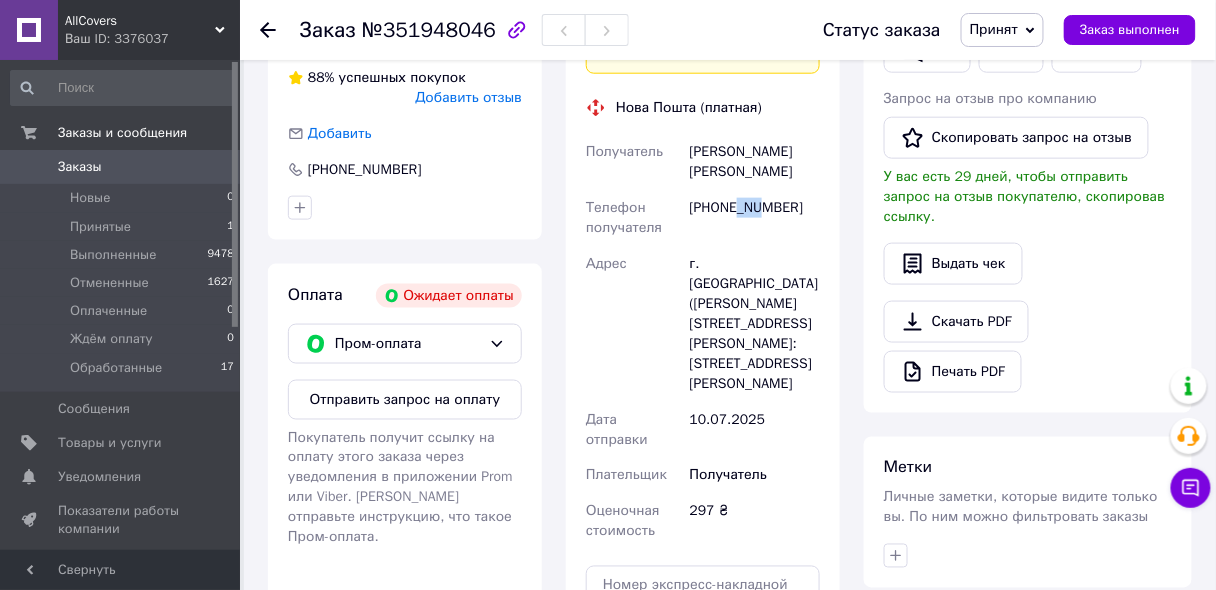 scroll, scrollTop: 480, scrollLeft: 0, axis: vertical 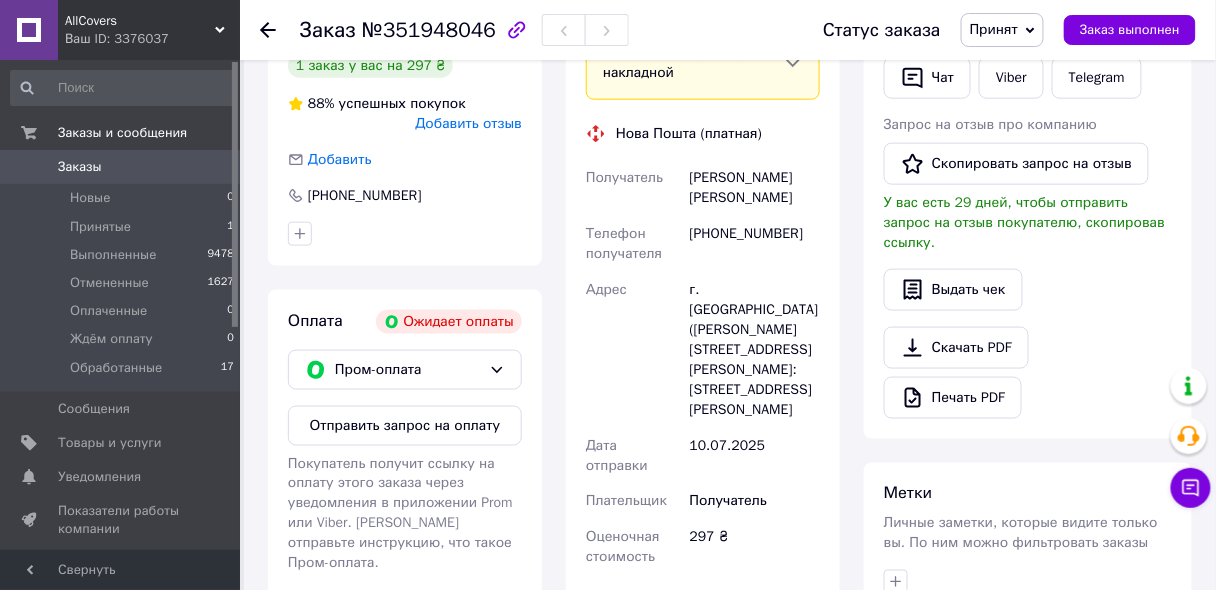 click on "[PHONE_NUMBER]" at bounding box center [755, 244] 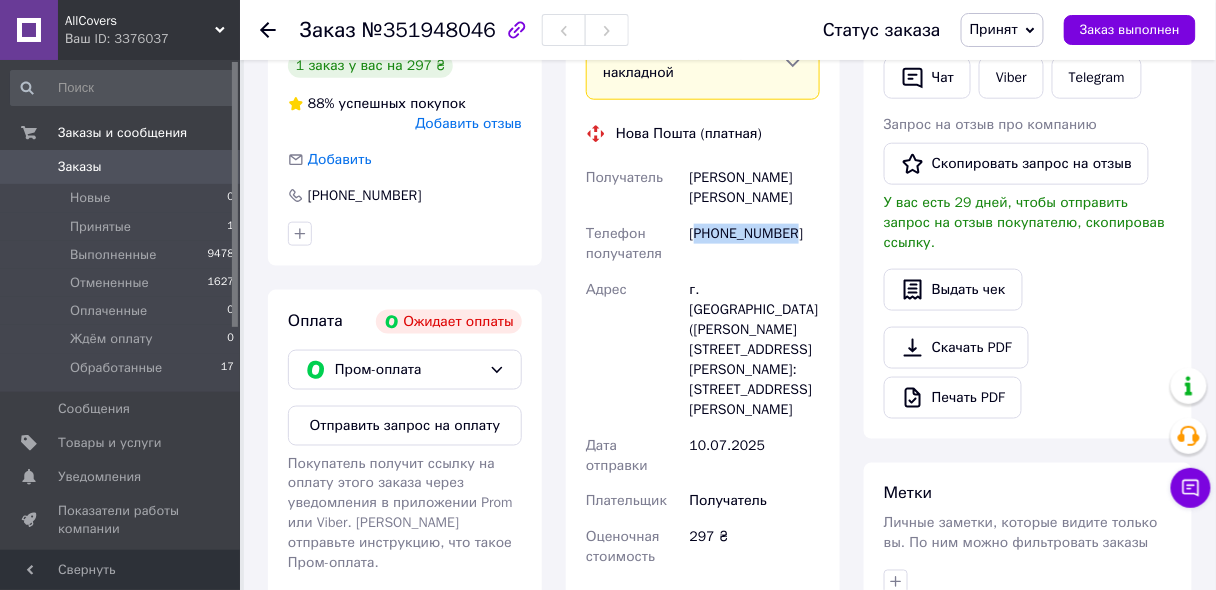 click on "[PHONE_NUMBER]" at bounding box center (755, 244) 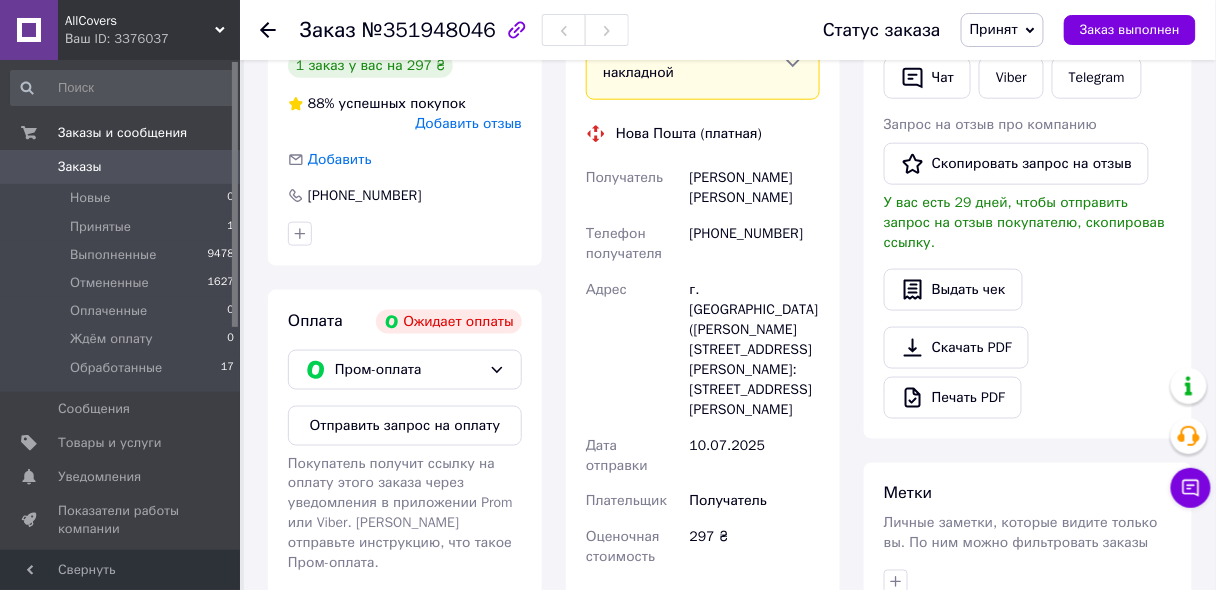 click on "№351948046" at bounding box center (429, 30) 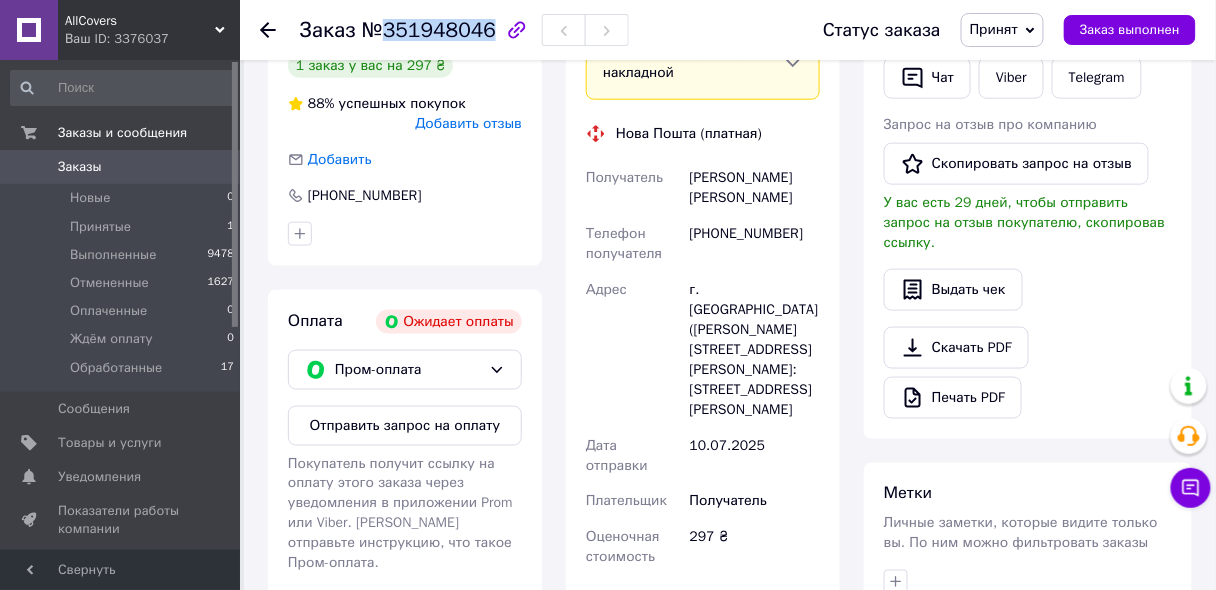 click on "№351948046" at bounding box center (429, 30) 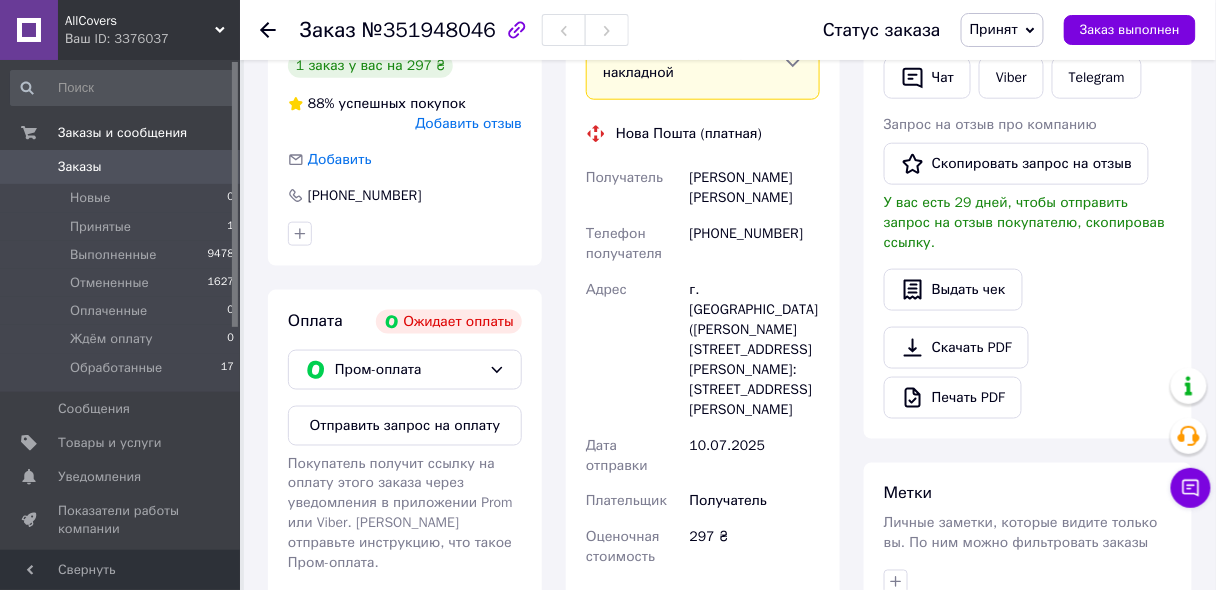 click on "[PHONE_NUMBER]" at bounding box center [755, 244] 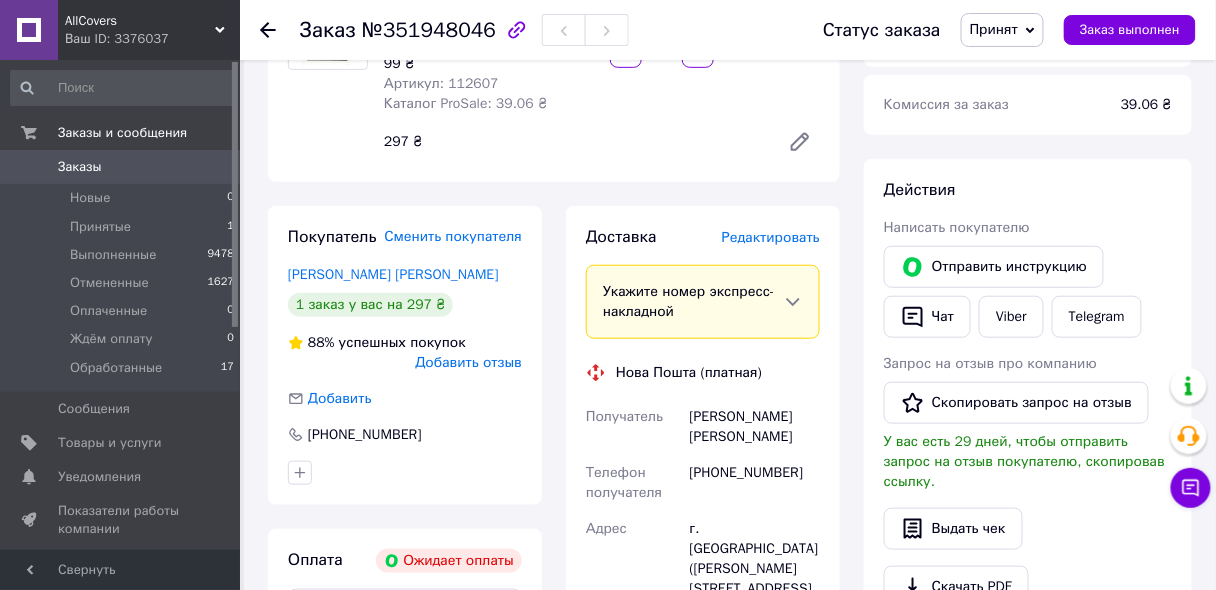 scroll, scrollTop: 0, scrollLeft: 0, axis: both 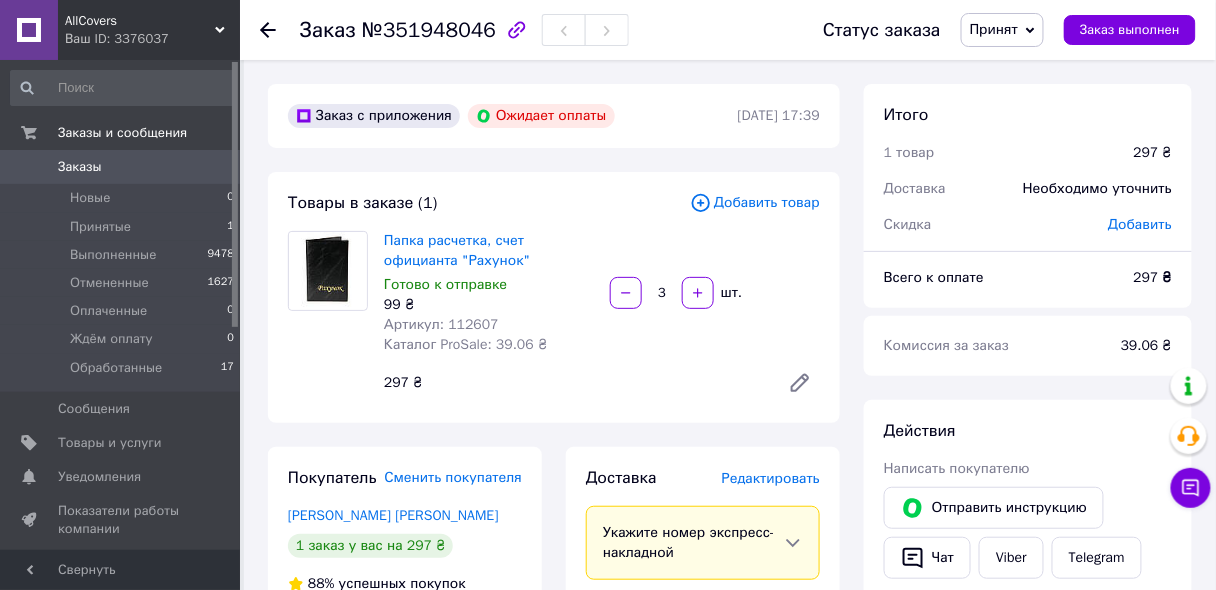 click on "Итого" at bounding box center (1028, 115) 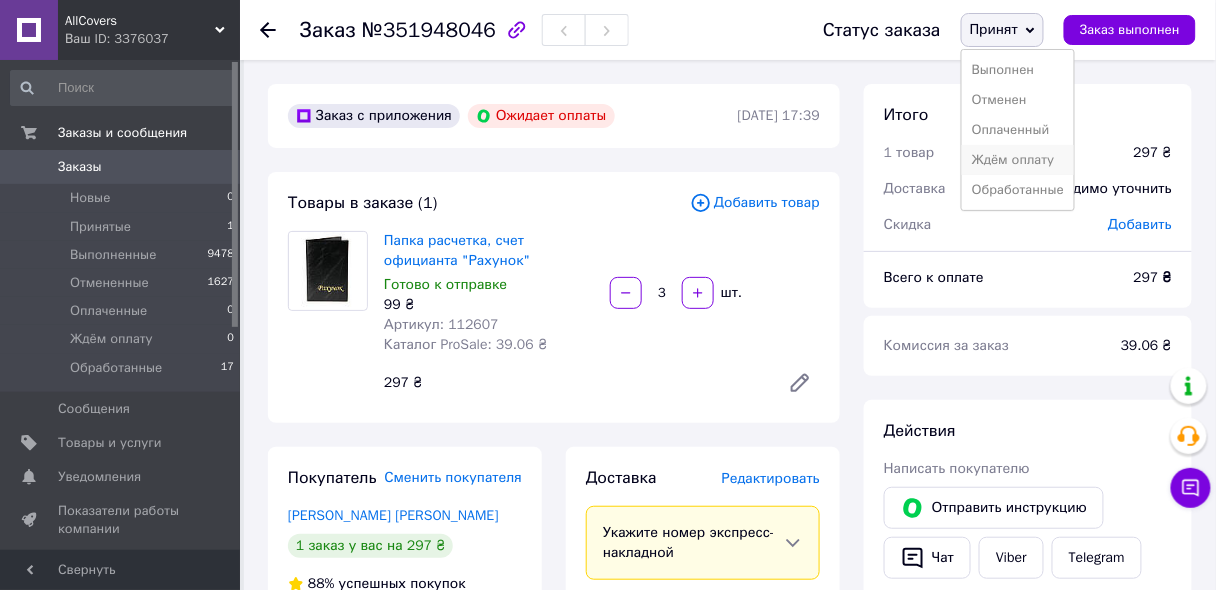 click on "Ждём оплату" at bounding box center [1018, 160] 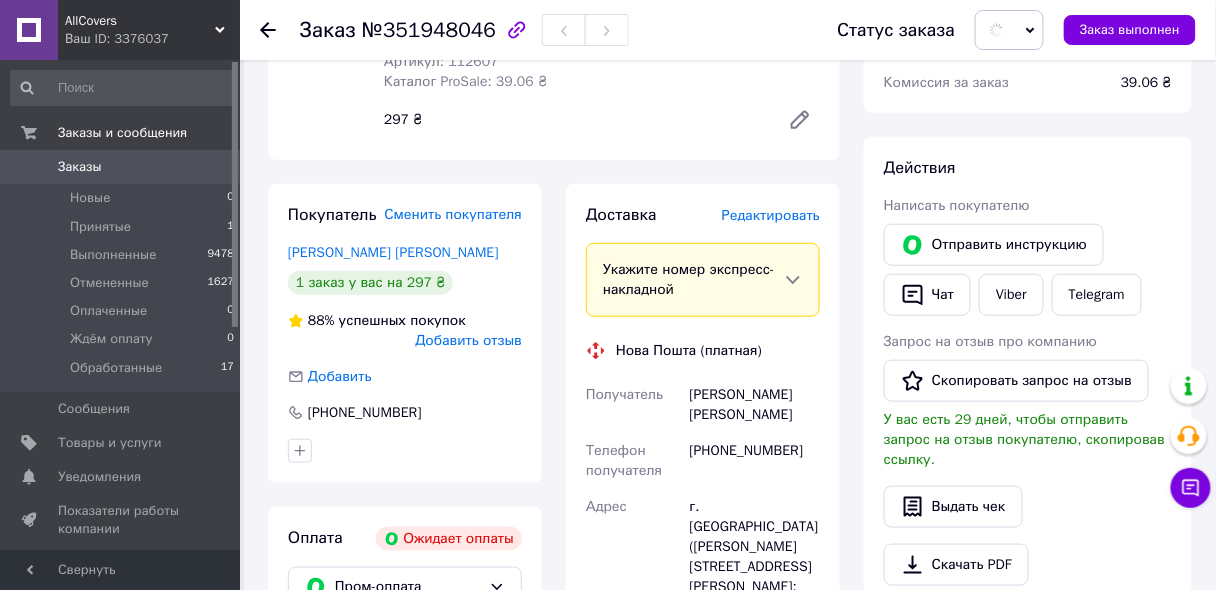 scroll, scrollTop: 400, scrollLeft: 0, axis: vertical 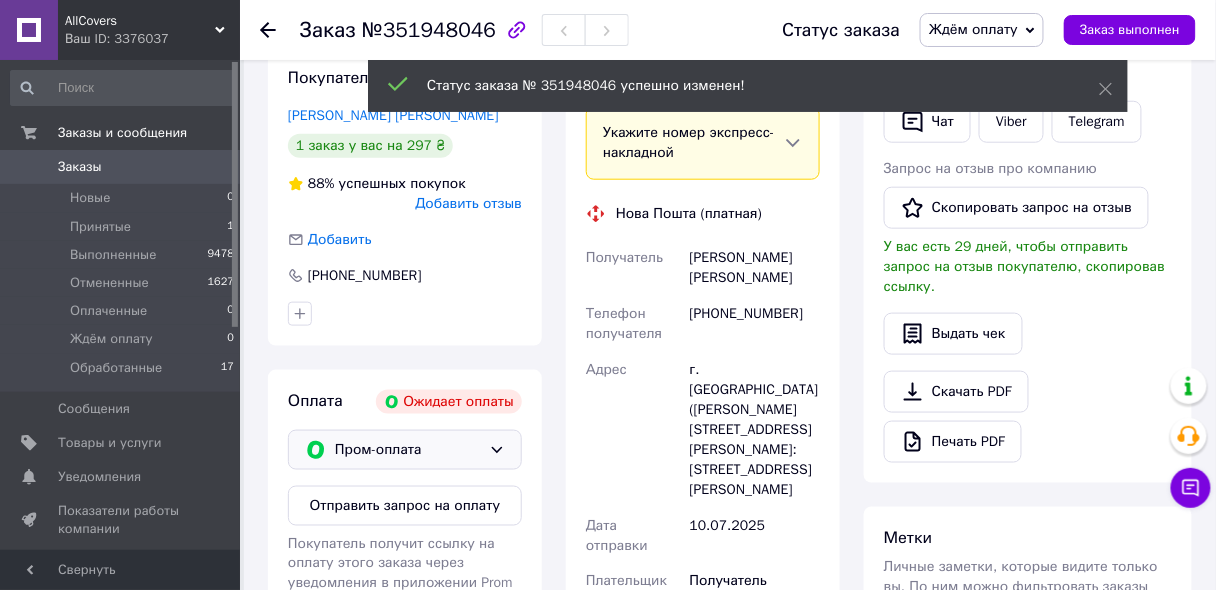 click on "Пром-оплата" at bounding box center (408, 450) 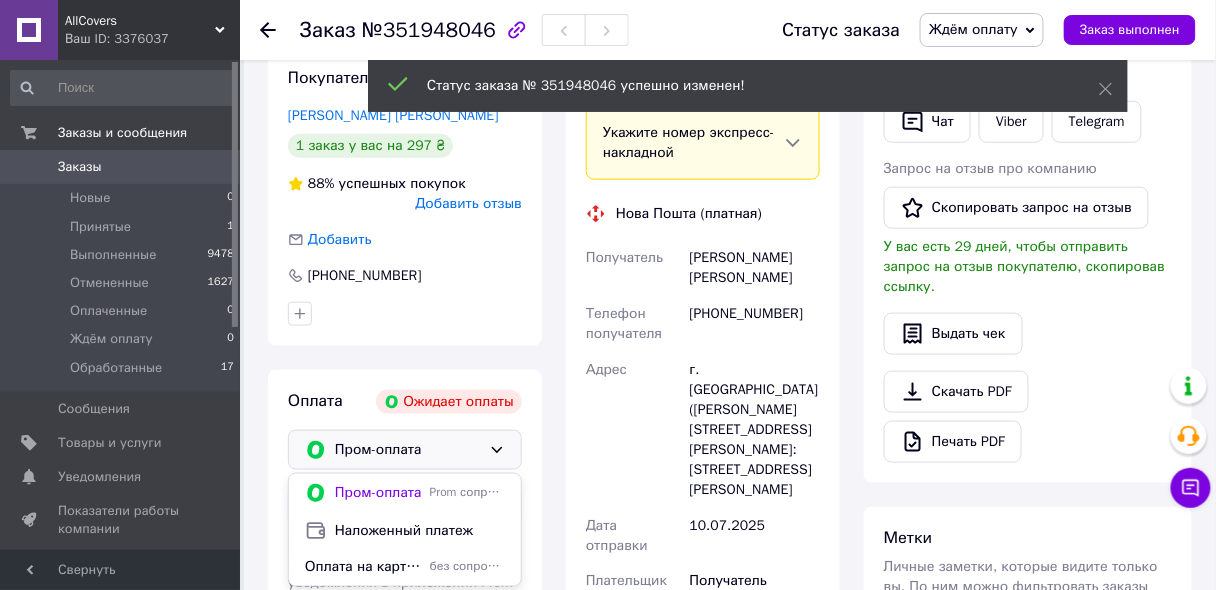 scroll, scrollTop: 480, scrollLeft: 0, axis: vertical 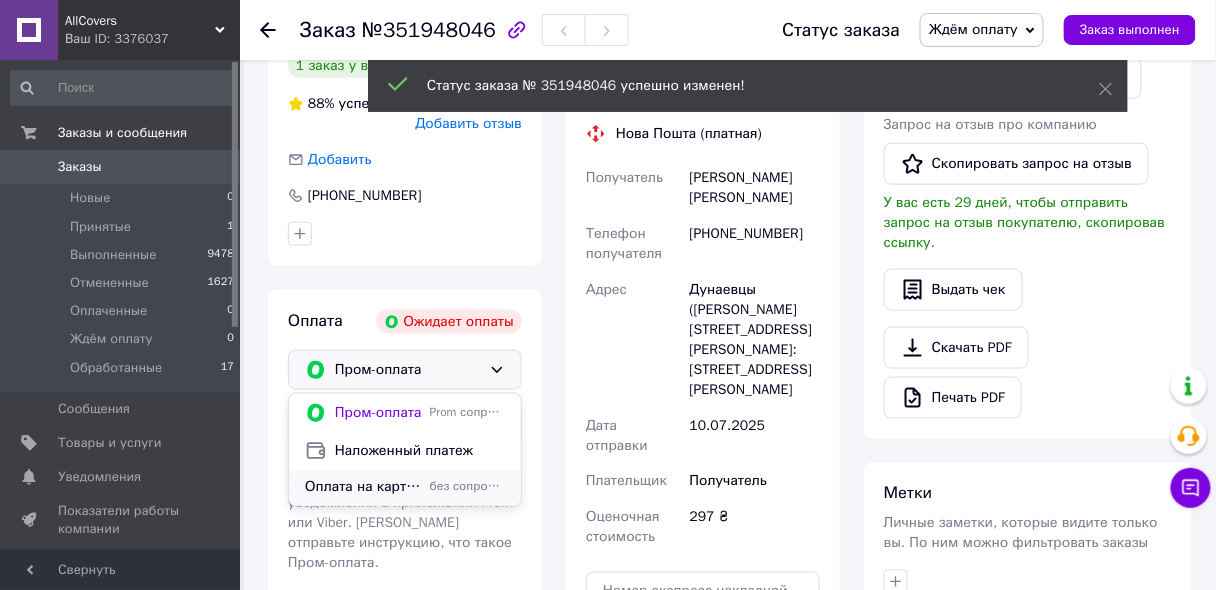 click on "Оплата на карту Приватбанка" at bounding box center (363, 488) 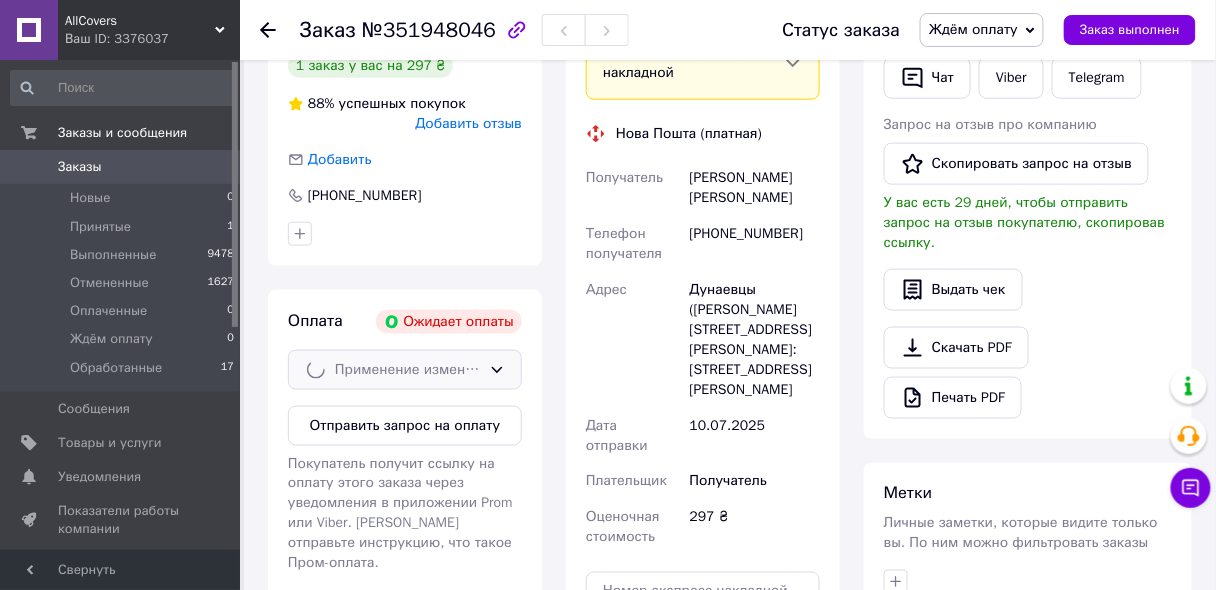 click on "№351948046" at bounding box center [429, 30] 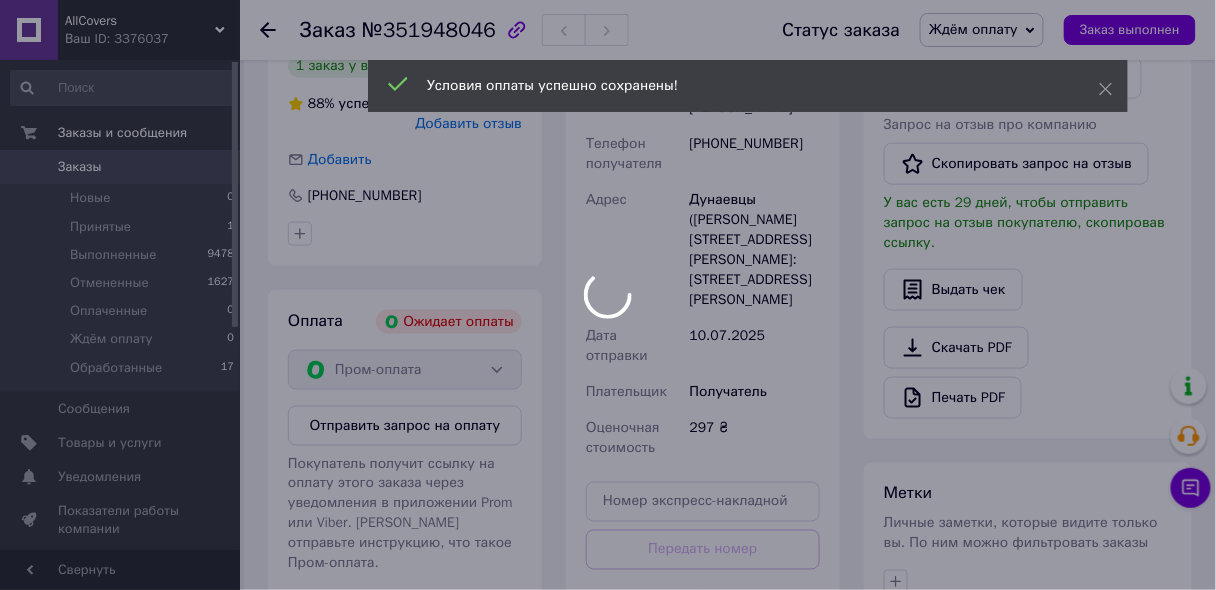 click on "AllCovers Ваш ID: 3376037 Сайт AllCovers Кабинет покупателя Проверить состояние системы Страница на портале Иван Поляков Покупатель Справка Выйти Заказы и сообщения Заказы 0 Новые 0 Принятые 1 Выполненные 9478 Отмененные 1627 Оплаченные 0 Ждём оплату 0 Обработанные 17 Сообщения 0 Товары и услуги Уведомления 0 0 Показатели работы компании Панель управления Отзывы Клиенты Каталог ProSale Аналитика Инструменты вебмастера и SEO Управление сайтом Кошелек компании Маркет Настройки Тарифы и счета Prom топ Свернуть
Заказ №351948046" at bounding box center [608, 223] 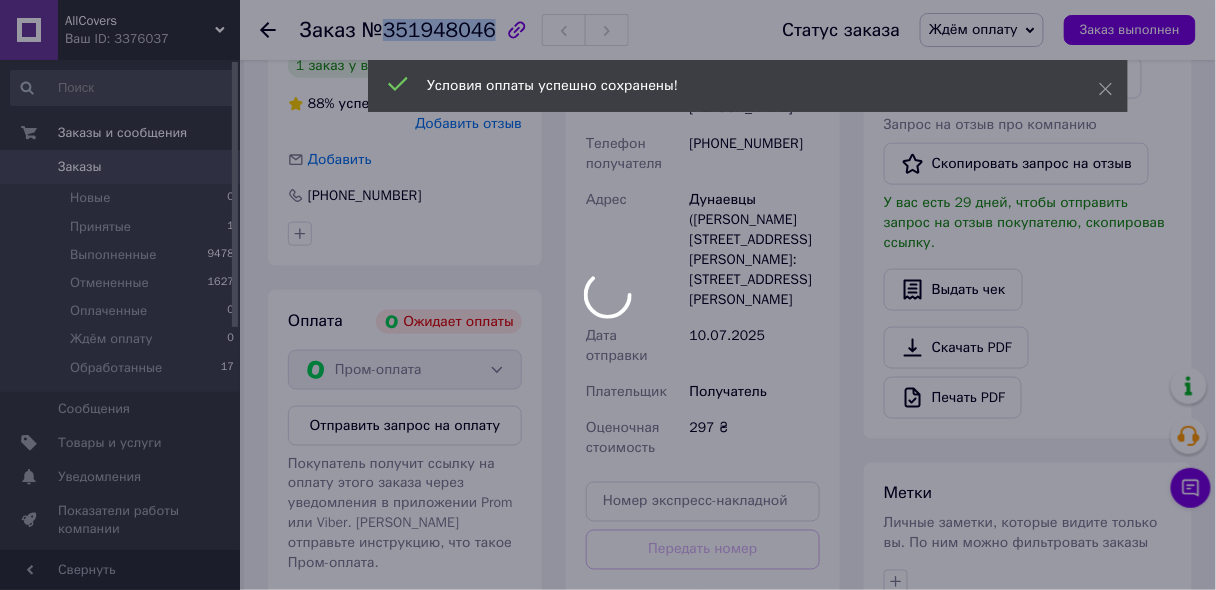 copy on "351948046" 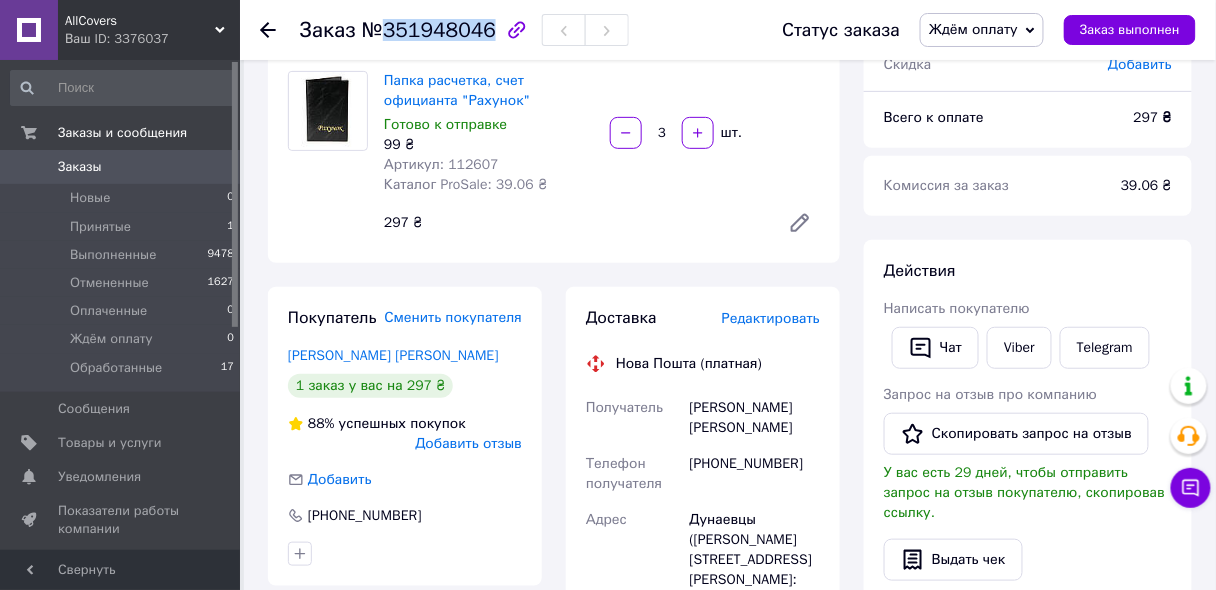 scroll, scrollTop: 160, scrollLeft: 0, axis: vertical 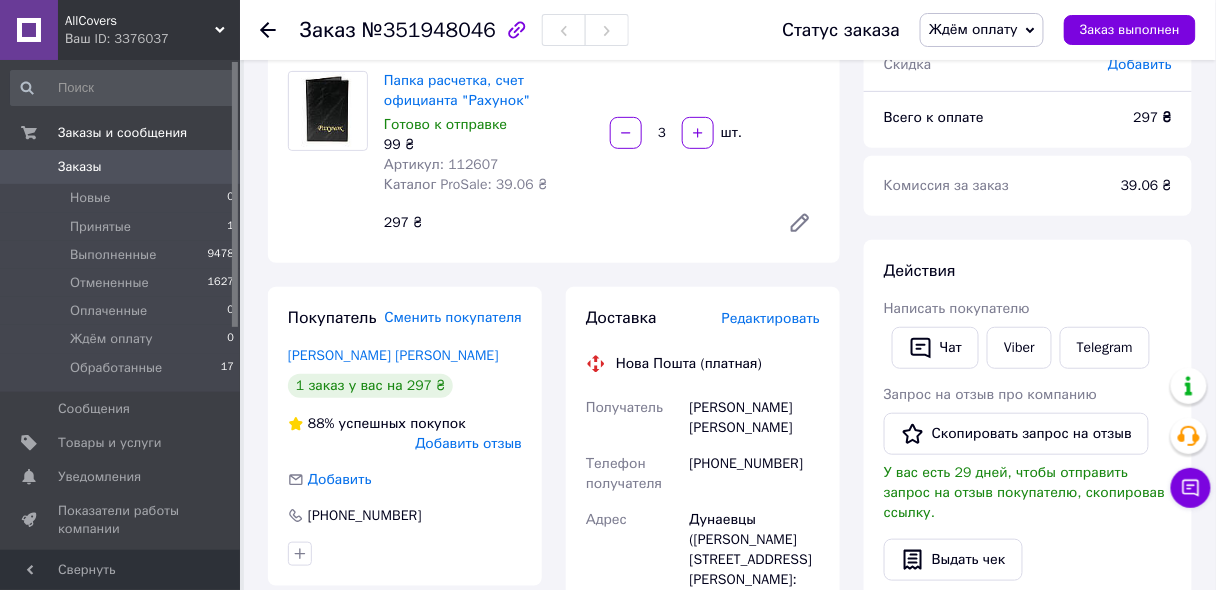 click on "Артикул: 112607" at bounding box center [441, 164] 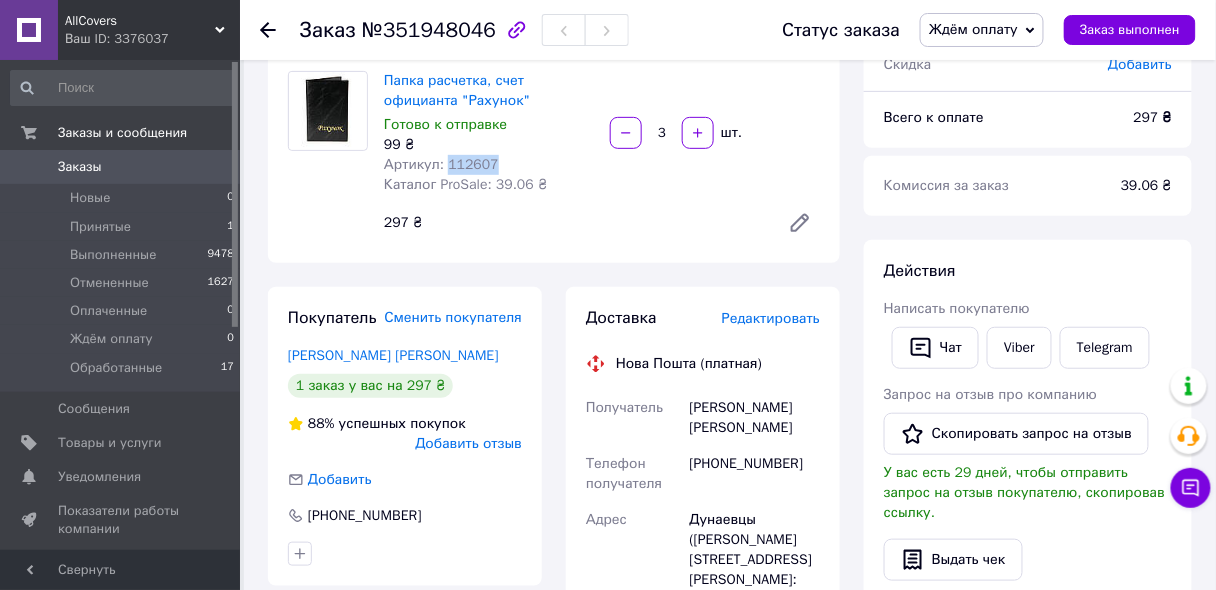 click on "Артикул: 112607" at bounding box center (441, 164) 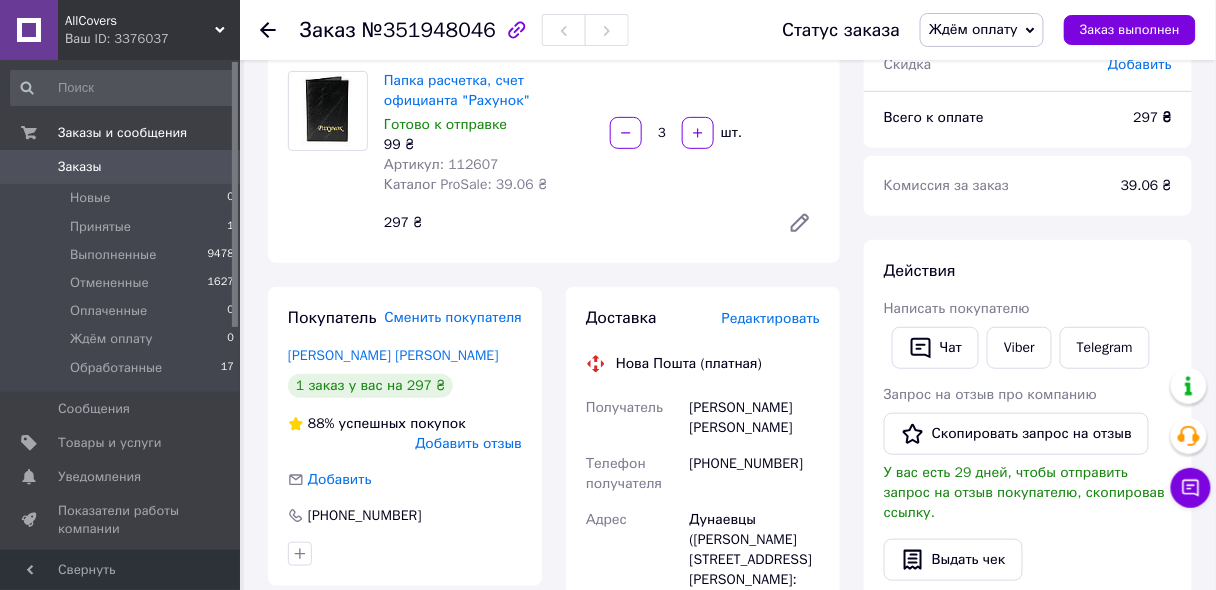 click on "297 ₴" at bounding box center (574, 223) 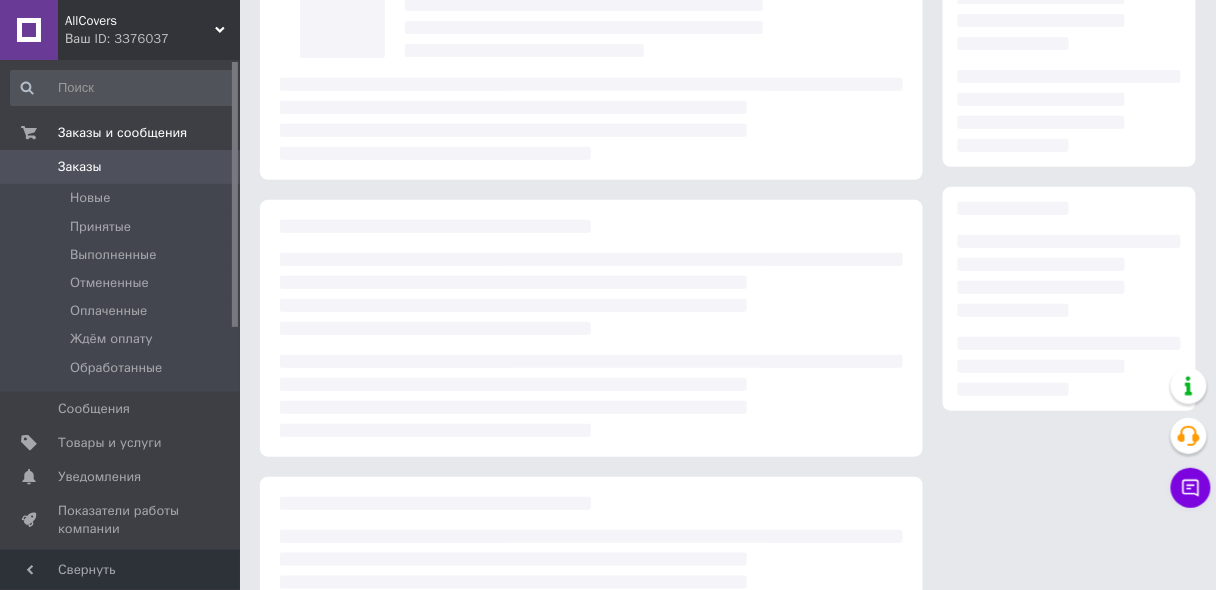 scroll, scrollTop: 160, scrollLeft: 0, axis: vertical 